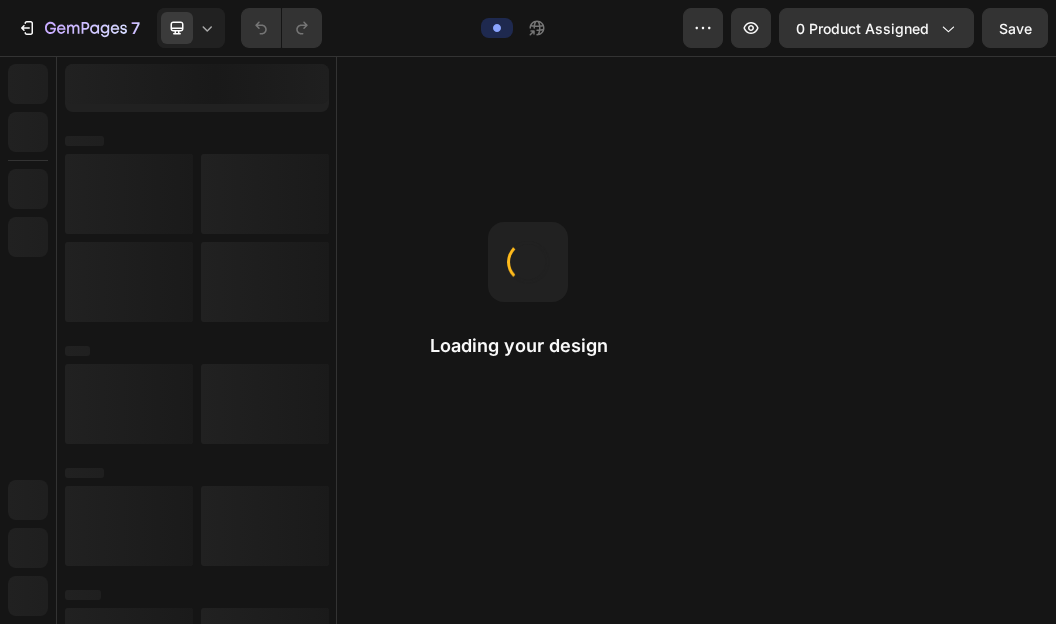scroll, scrollTop: 0, scrollLeft: 0, axis: both 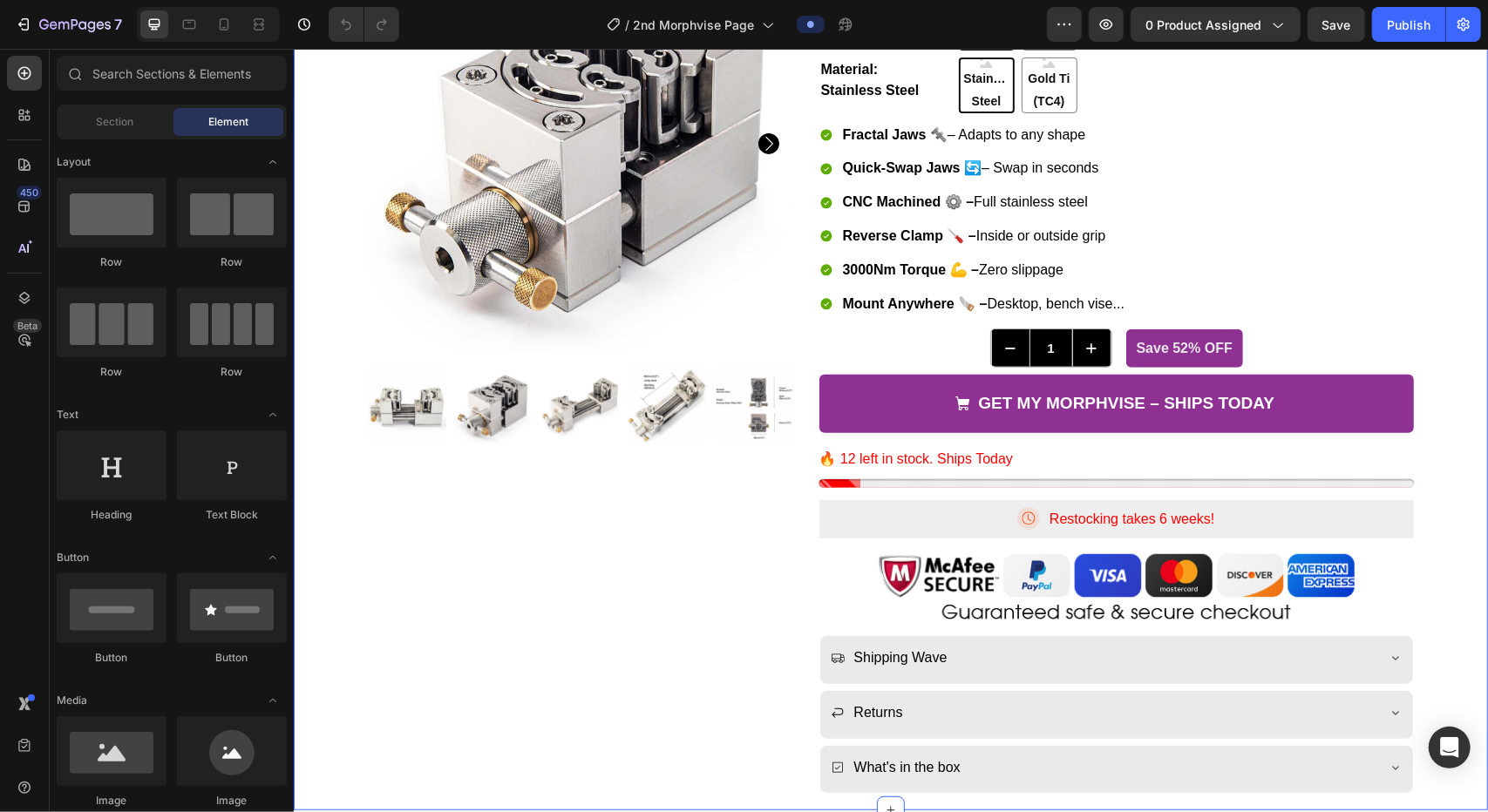 click on "Icon Free shipping  Text Block Row
Icon Support 24/7 Text Block Row
Icon Free Returns Text Block Row Row $179.95 Product Price Product Price $371.99 Compare Price Compare Price Loox - Reviews widget Loox Row Type: 32mm 32mm 32mm 32mm 82mm 82mm 82mm Material: Stainless Steel Stainless Steel Stainless Steel Stainless Steel Gold Ti (TC4) Gold Ti (TC4) Gold Ti (TC4) Product Variants & Swatches Fractal Jaws 🔩  – Adapts to any shape Quick-Swap Jaws 🔄  – Swap in seconds CNC Machined ⚙️ –  Full stainless steel Reverse Clamp 🪛  –  Inside or outside grip 3000Nm Torque 💪  –  Zero slippage Mount Anywhere 🪚  –  Desktop, bench vise... Item List
1
Product Quantity Save 52% OFF Product Badge Row
Get My Morphvise – Ships Today Add to Cart Row 🔥 12 left in stock. Ships Today Stock Counter
Icon Text Block Row" at bounding box center [890, 347] 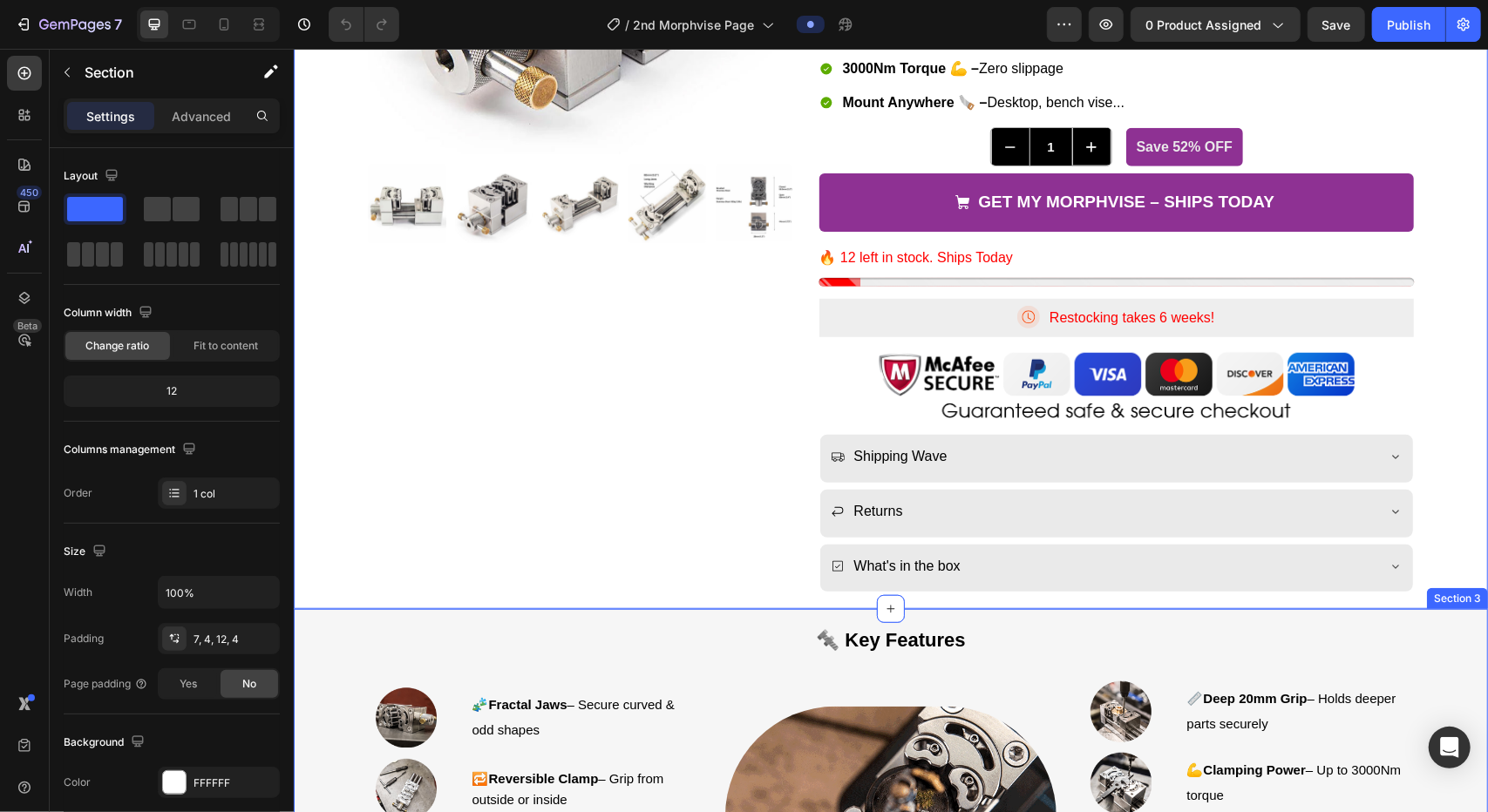 scroll, scrollTop: 610, scrollLeft: 0, axis: vertical 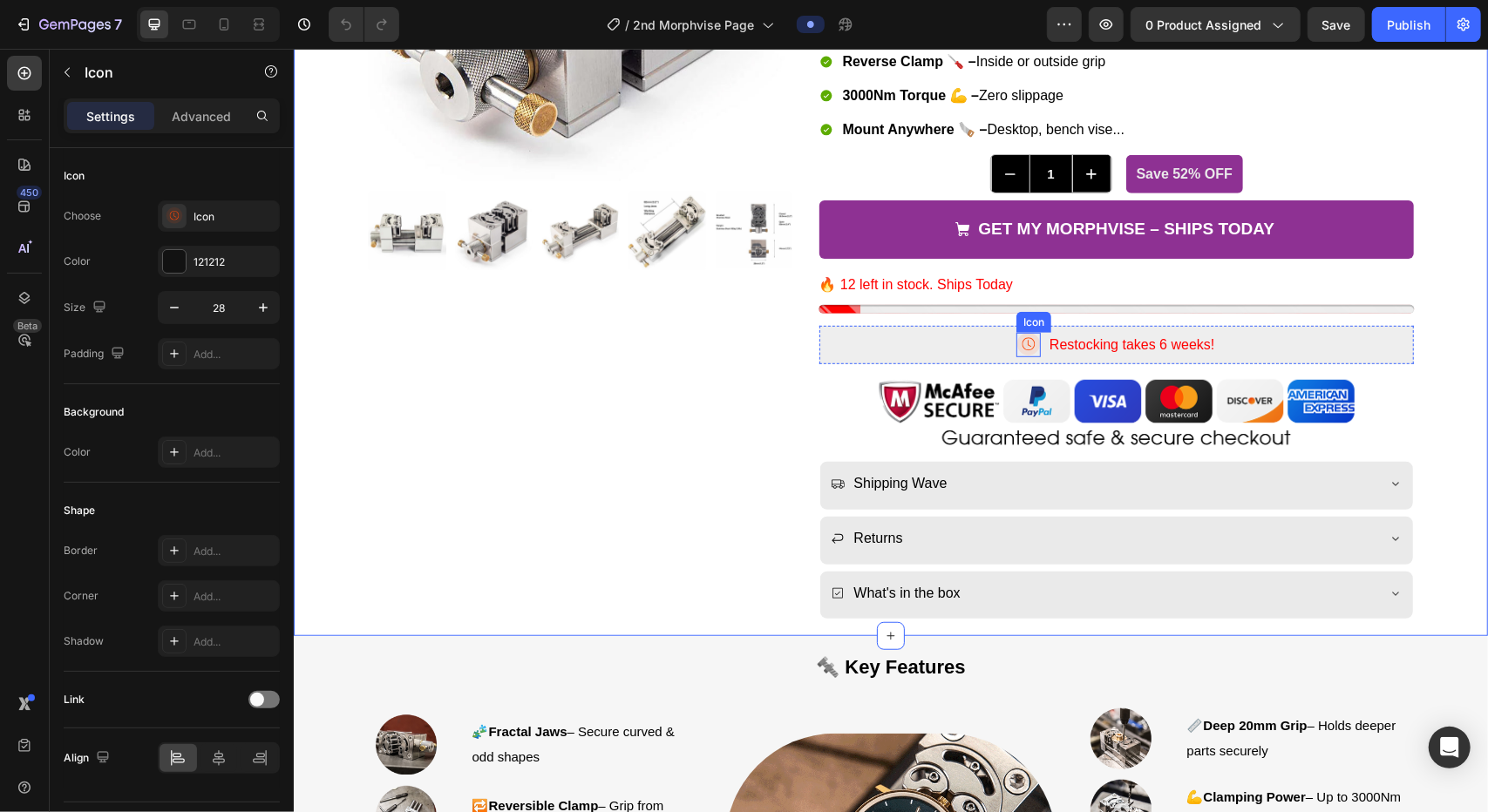 click 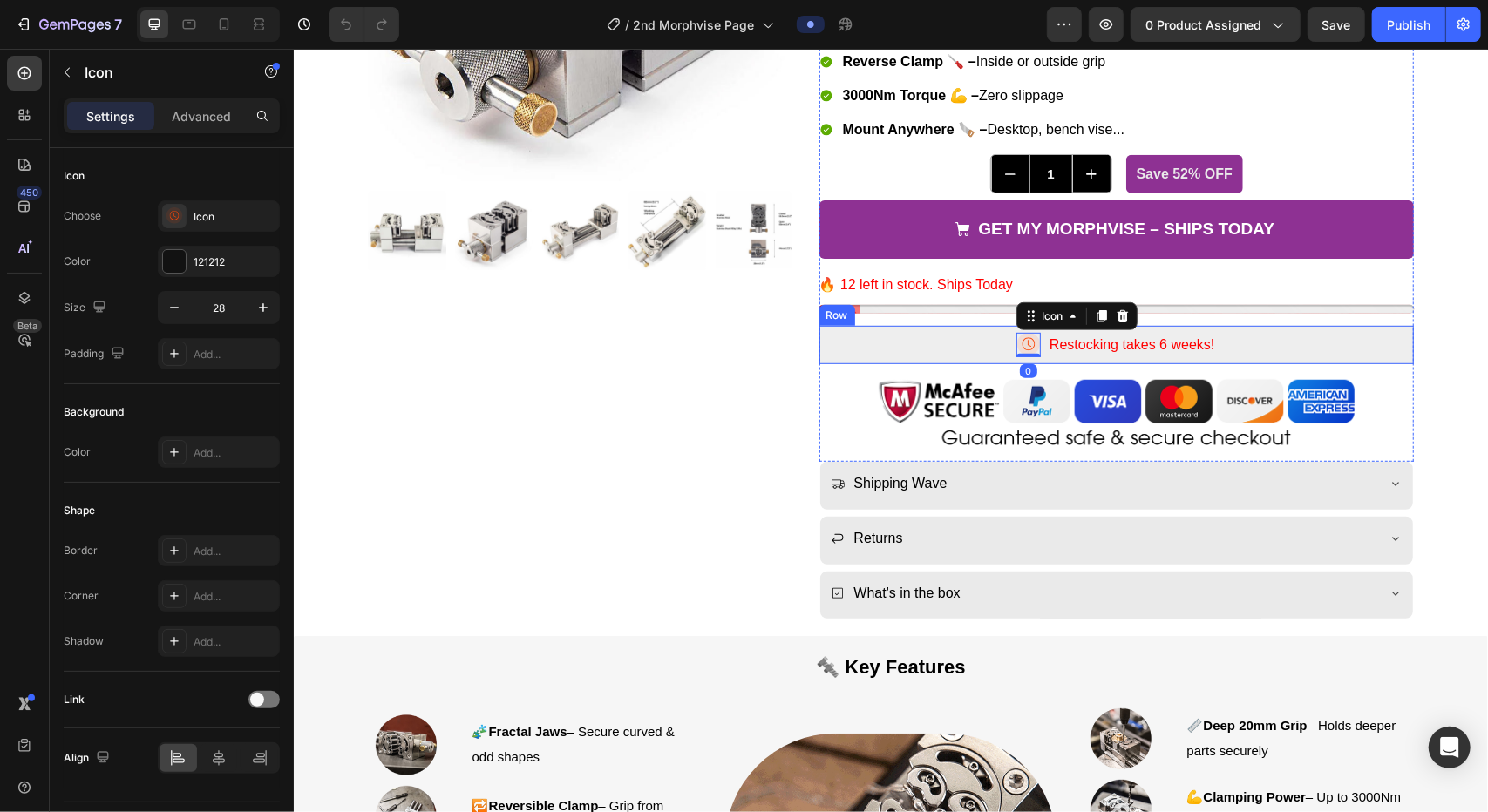 click on "Icon   0 Restocking takes 6 weeks! Text Block Row" at bounding box center (1116, 344) 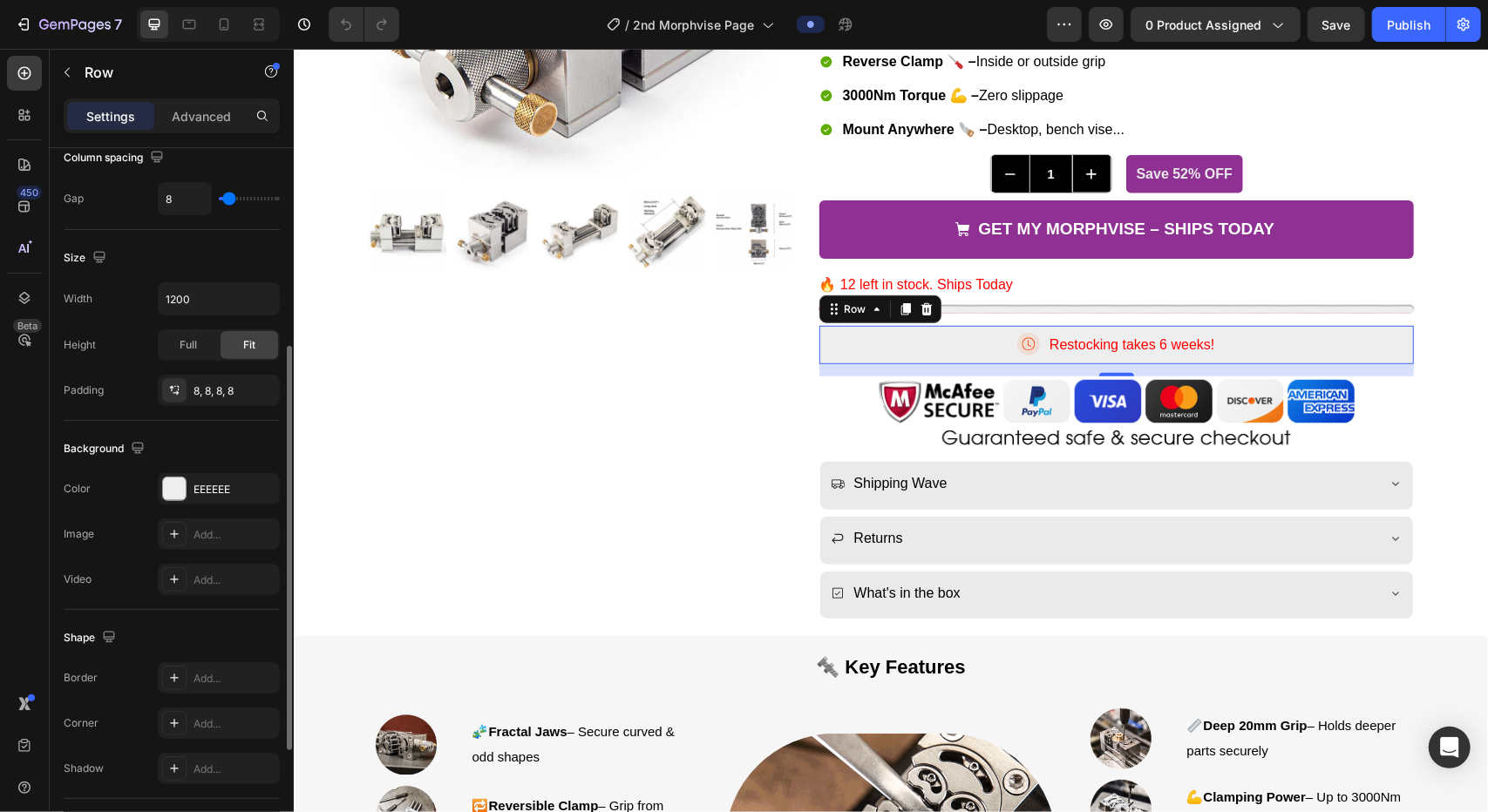 scroll, scrollTop: 545, scrollLeft: 0, axis: vertical 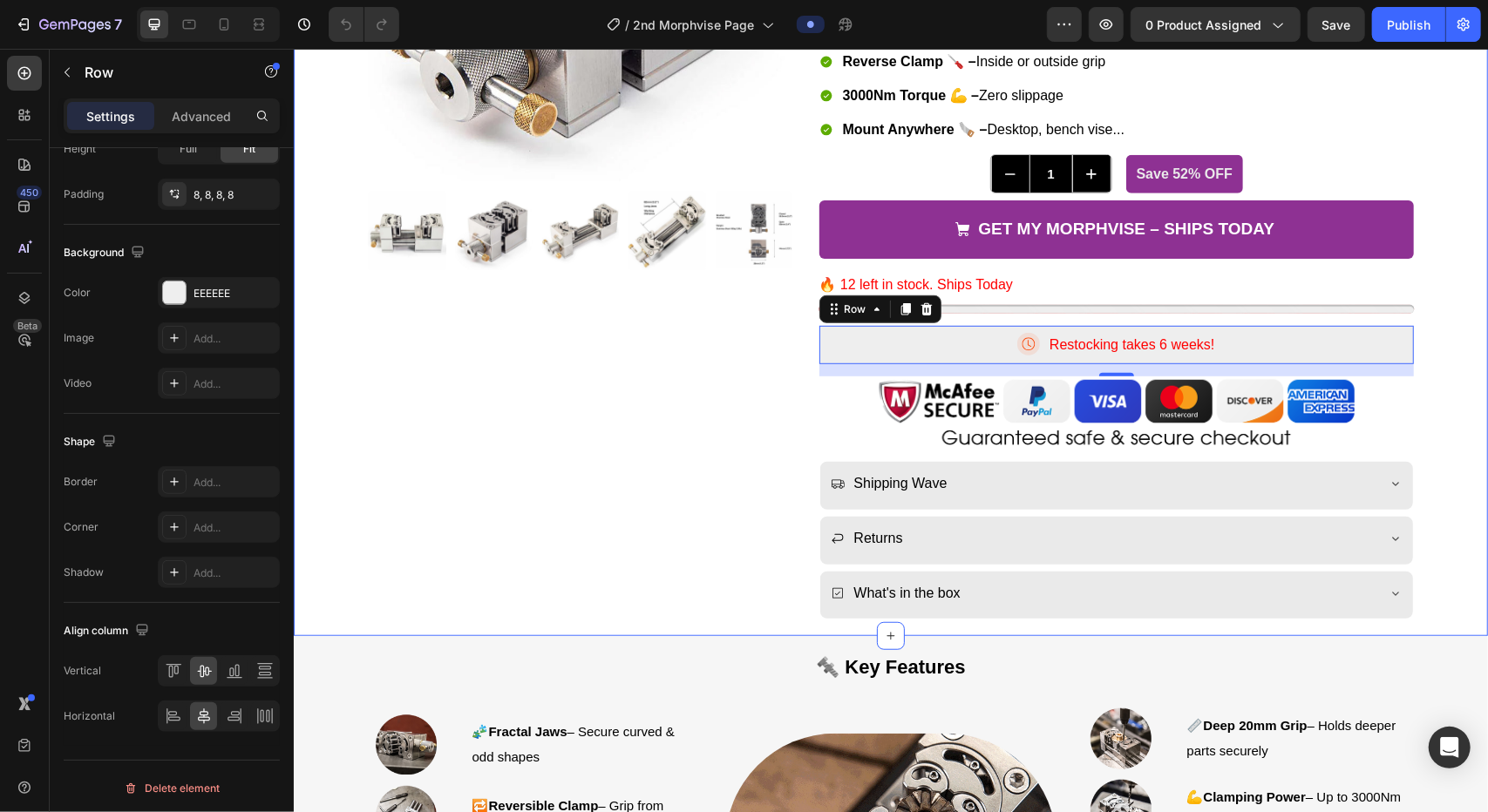 click on "Icon Free shipping  Text Block Row
Icon Support 24/7 Text Block Row
Icon Free Returns Text Block Row Row $179.95 Product Price Product Price $371.99 Compare Price Compare Price Loox - Reviews widget Loox Row Type: 32mm 32mm 32mm 32mm 82mm 82mm 82mm Material: Stainless Steel Stainless Steel Stainless Steel Stainless Steel Gold Ti (TC4) Gold Ti (TC4) Gold Ti (TC4) Product Variants & Swatches Fractal Jaws 🔩  – Adapts to any shape Quick-Swap Jaws 🔄  – Swap in seconds CNC Machined ⚙️ –  Full stainless steel Reverse Clamp 🪛  –  Inside or outside grip 3000Nm Torque 💪  –  Zero slippage Mount Anywhere 🪚  –  Desktop, bench vise... Item List
1
Product Quantity Save 52% OFF Product Badge Row
Get My Morphvise – Ships Today Add to Cart Row 🔥 12 left in stock. Ships Today Stock Counter
Icon Text Block Row" at bounding box center [890, 173] 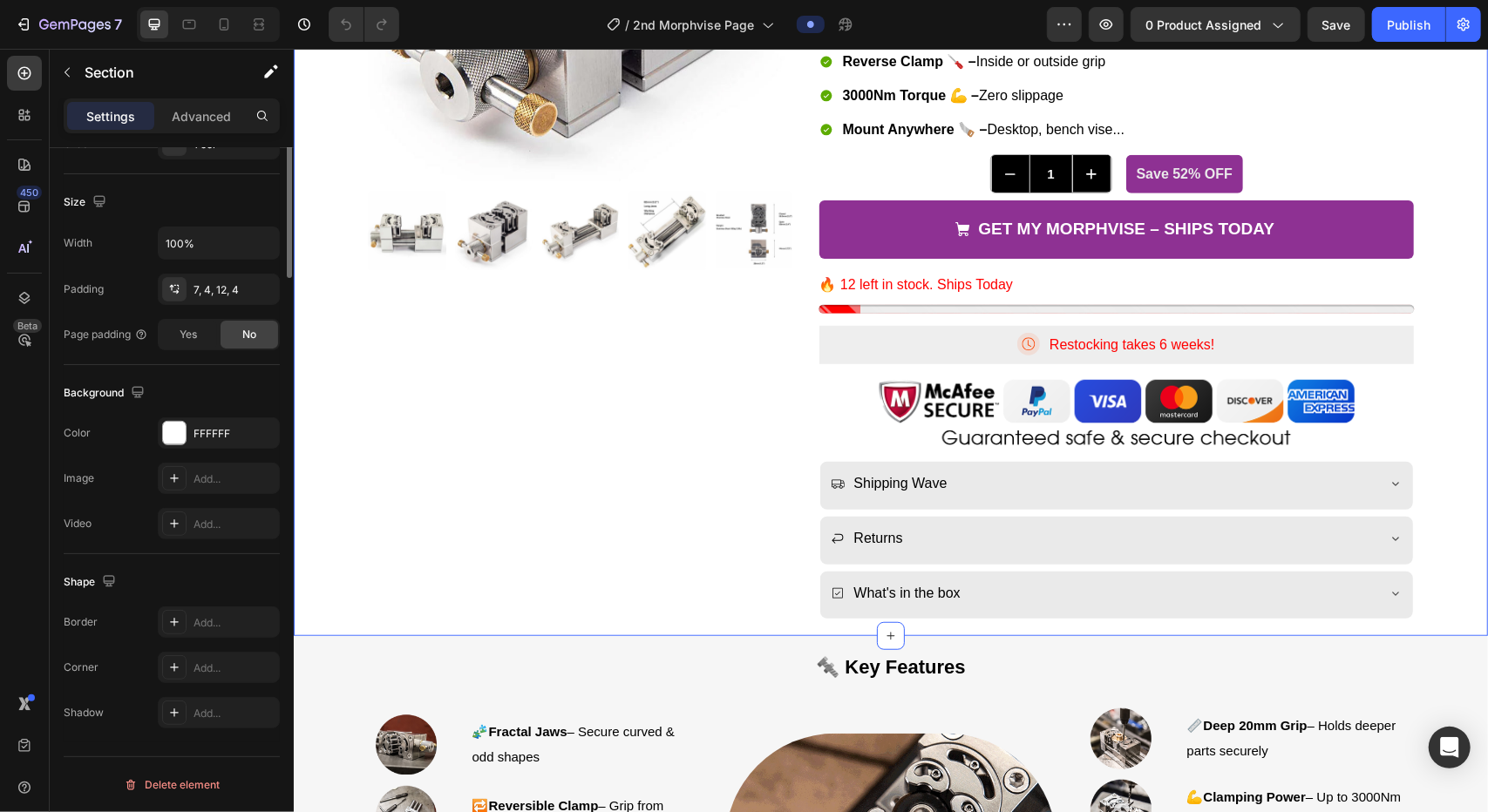 scroll, scrollTop: 0, scrollLeft: 0, axis: both 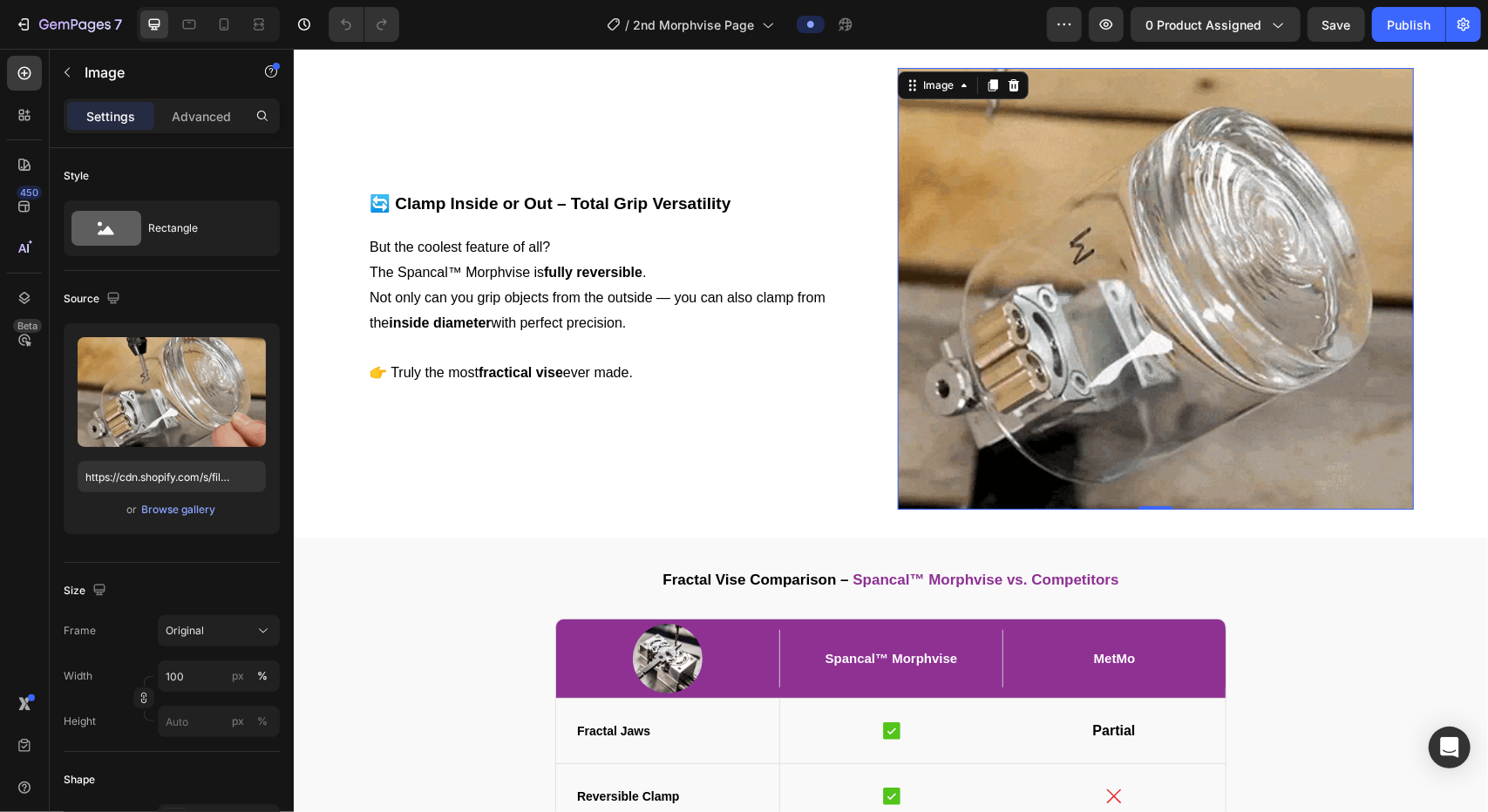 click at bounding box center [1155, 288] 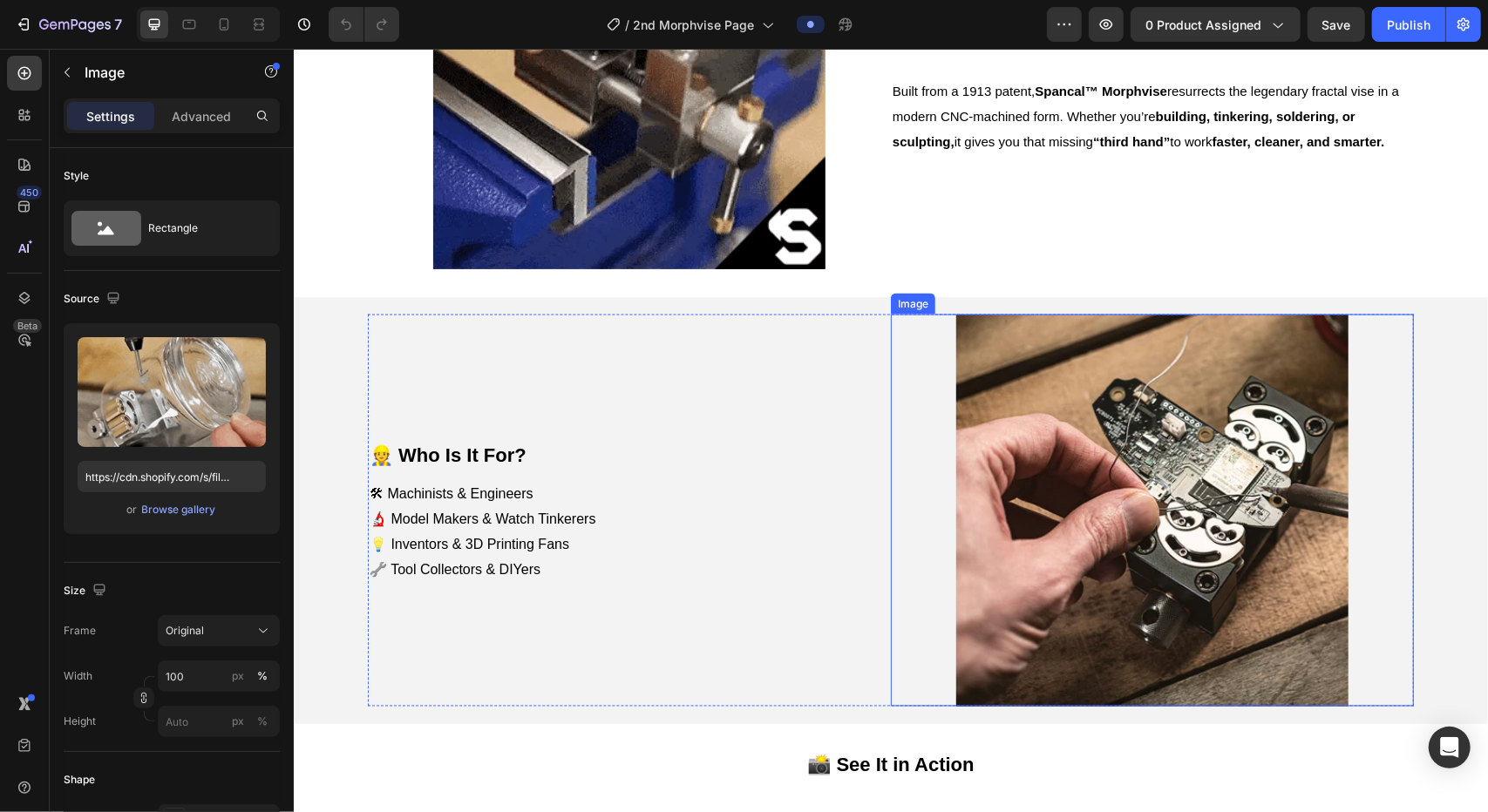 scroll, scrollTop: 1614, scrollLeft: 0, axis: vertical 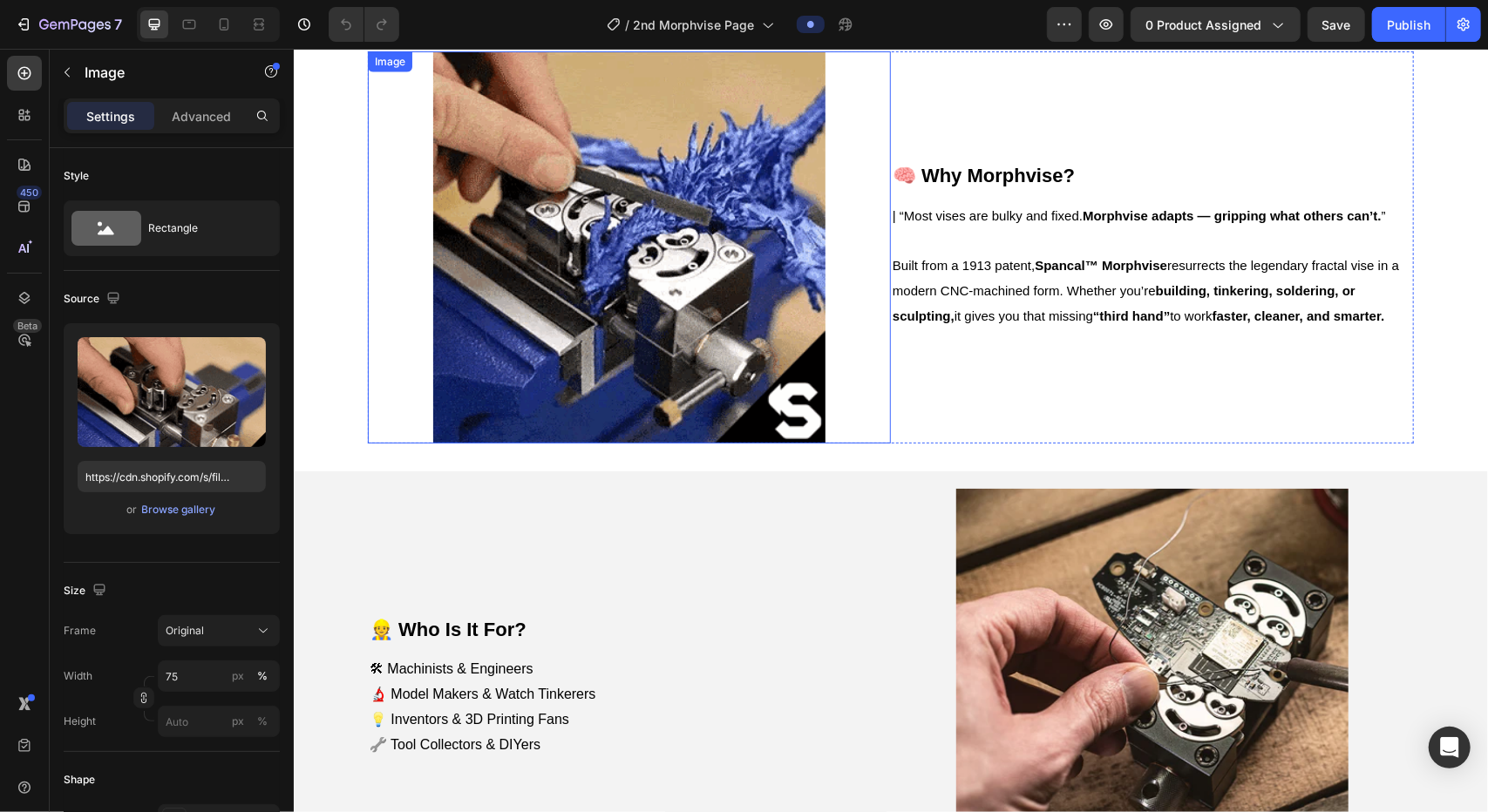 click at bounding box center [628, 247] 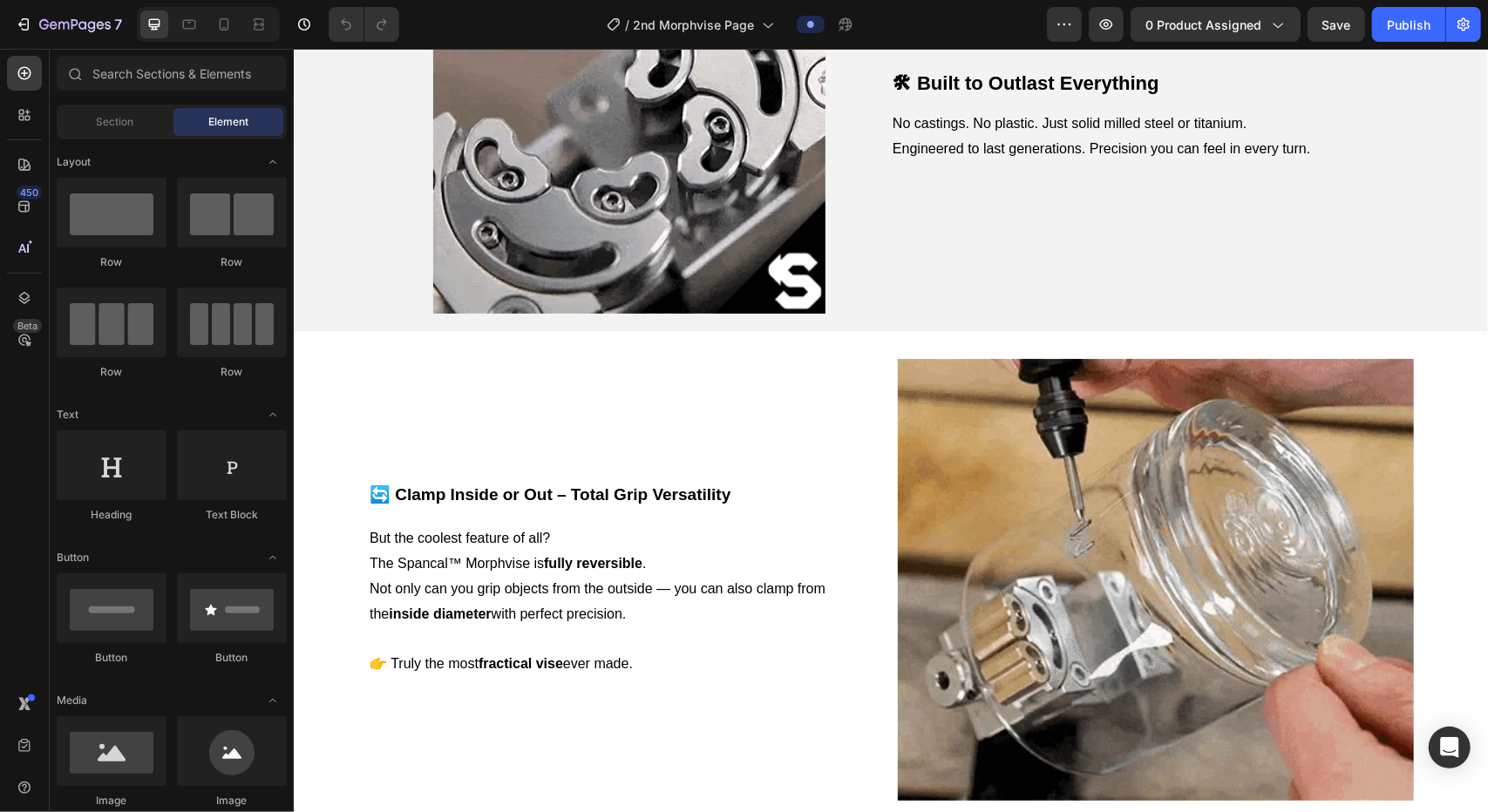 scroll, scrollTop: 4293, scrollLeft: 0, axis: vertical 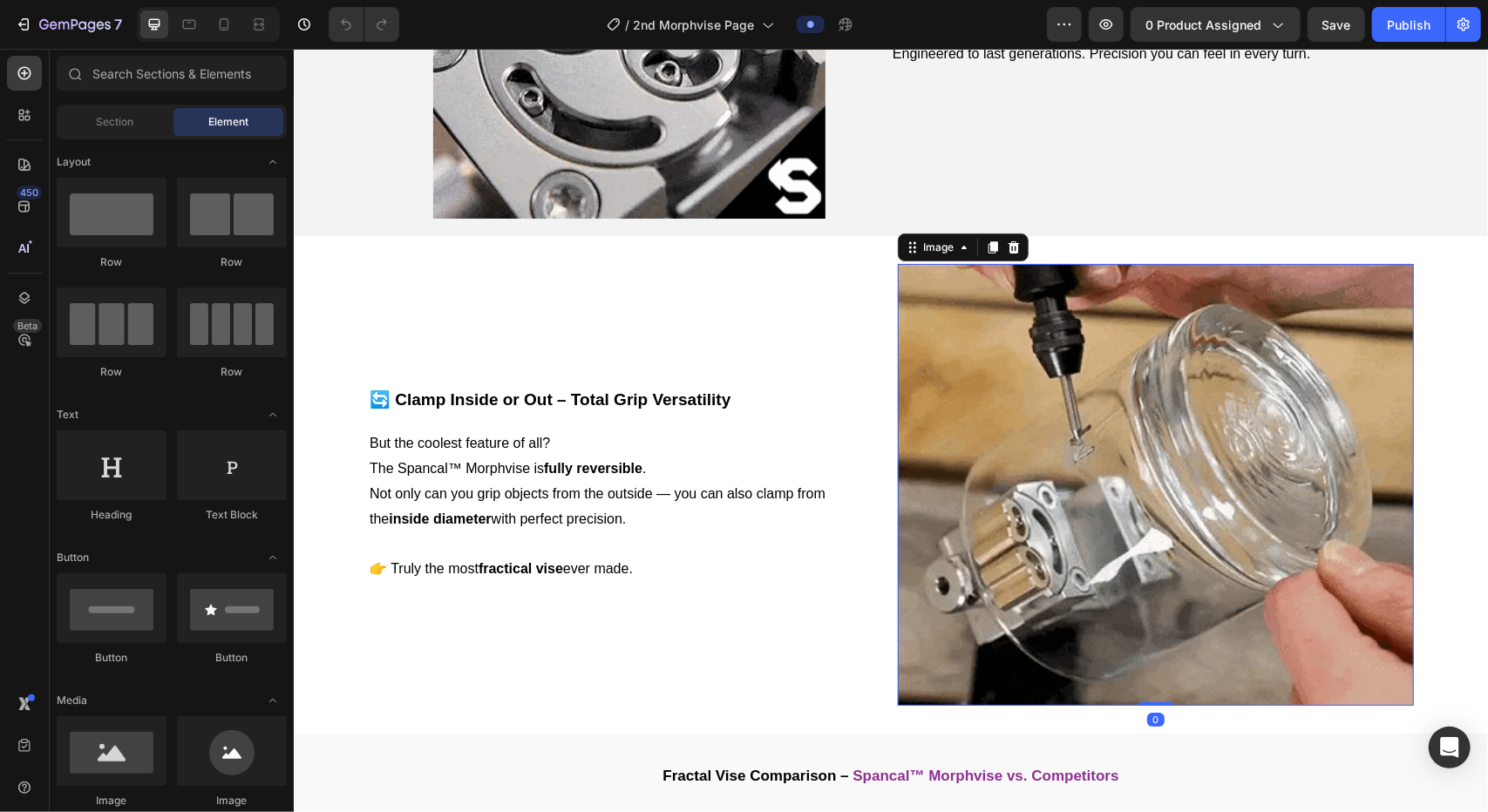 click at bounding box center (1155, 484) 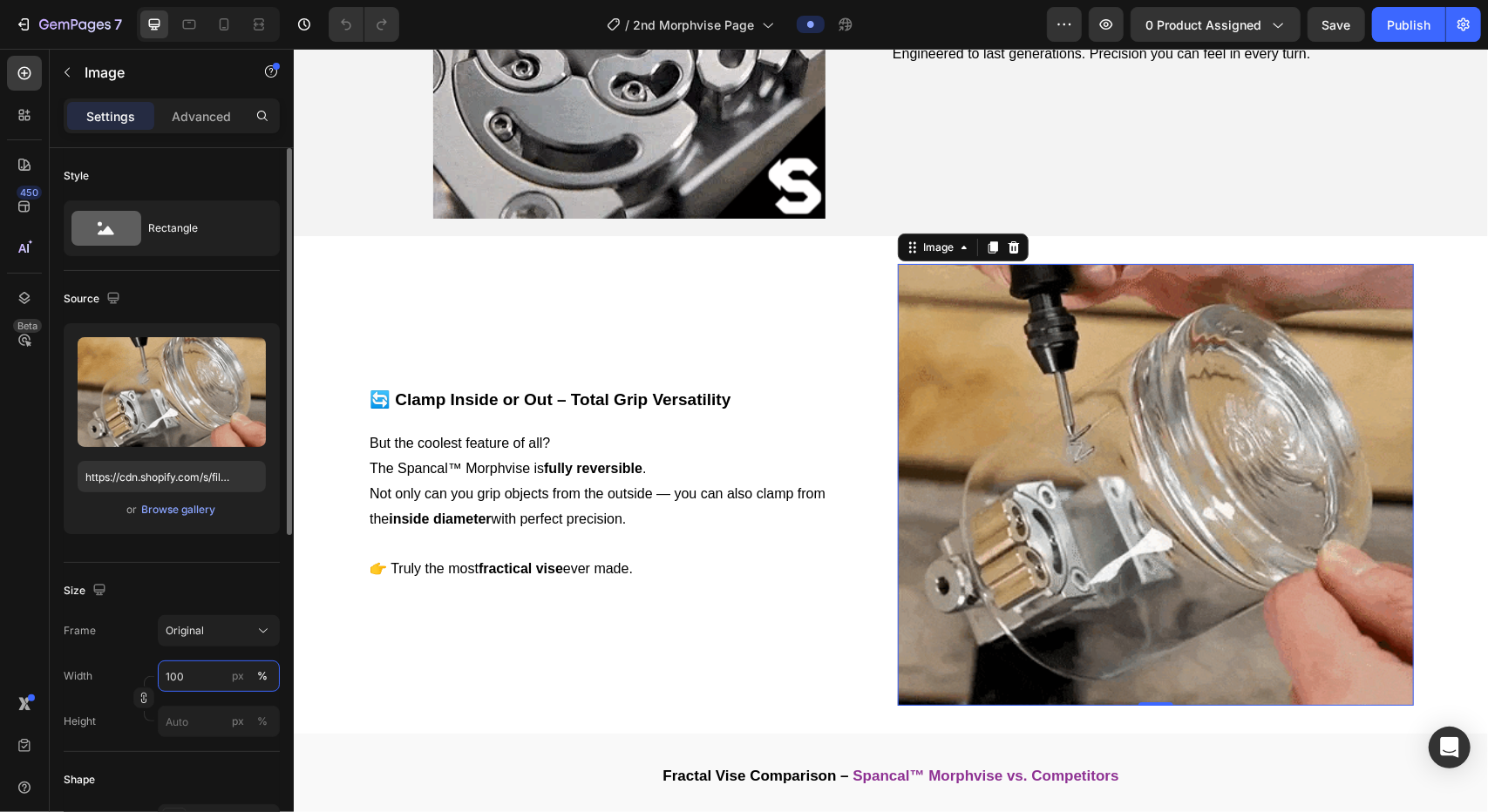 click on "100" at bounding box center (219, 676) 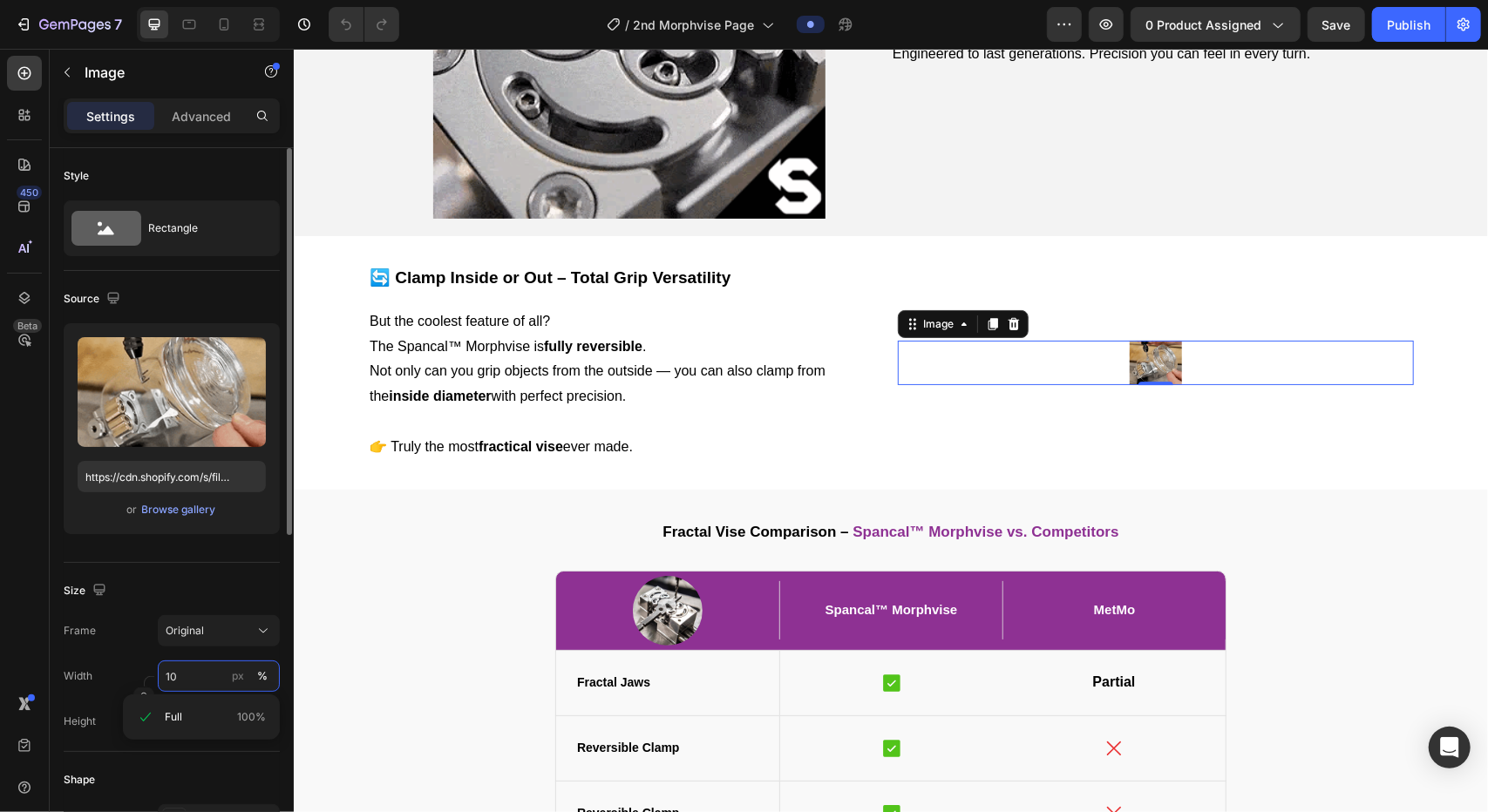 type on "1" 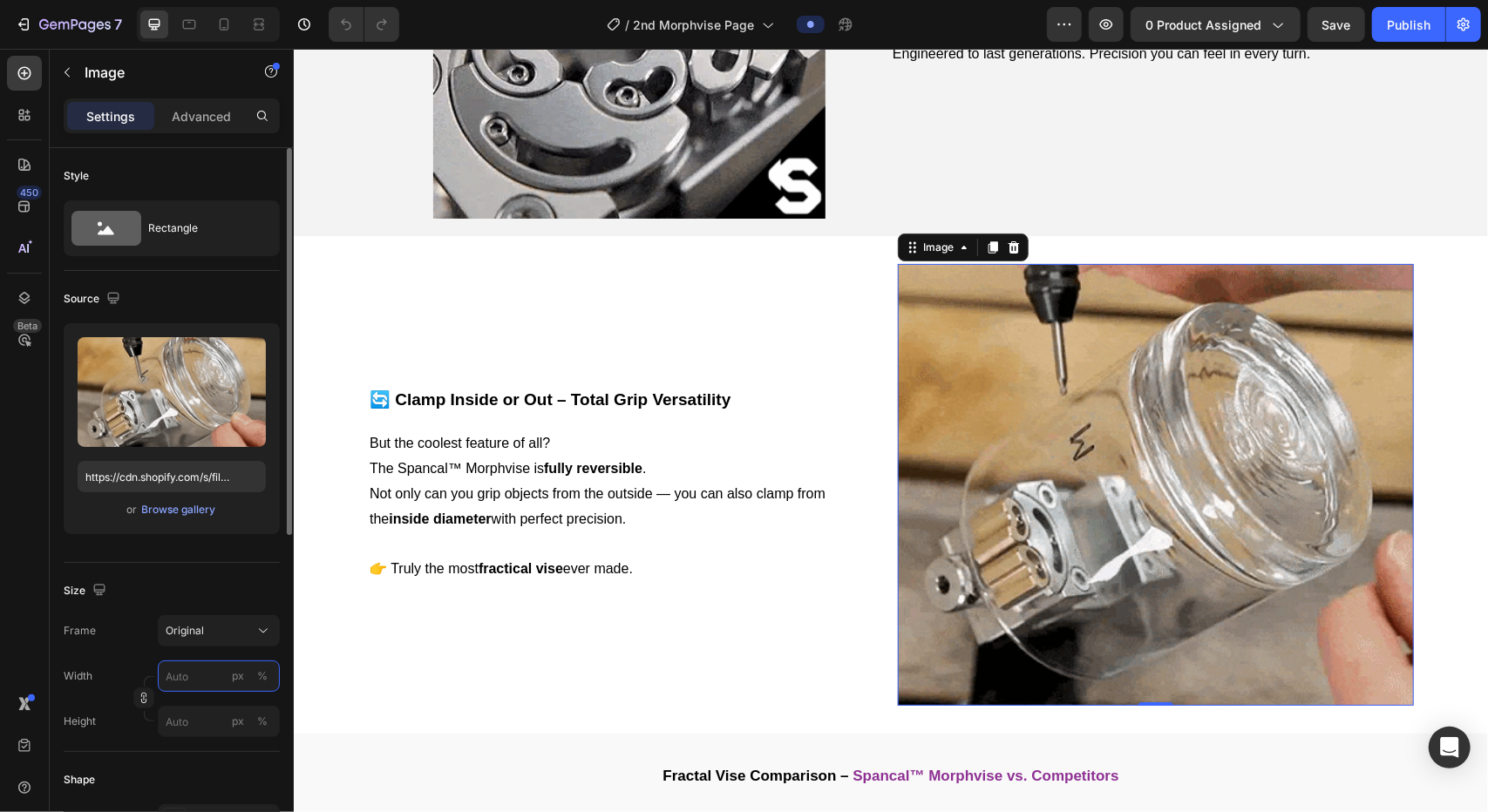 type on "1" 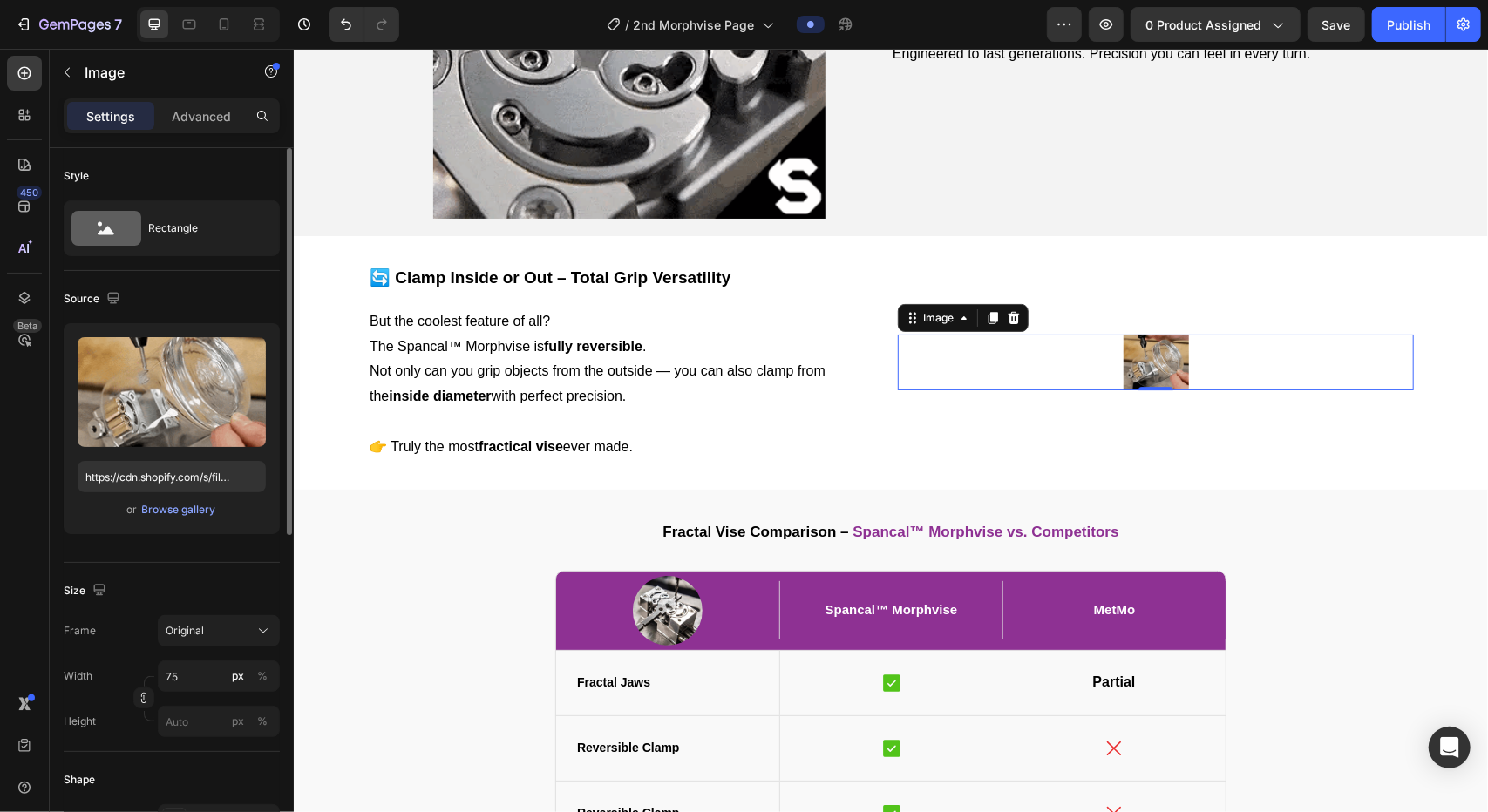 click on "Size" at bounding box center [172, 591] 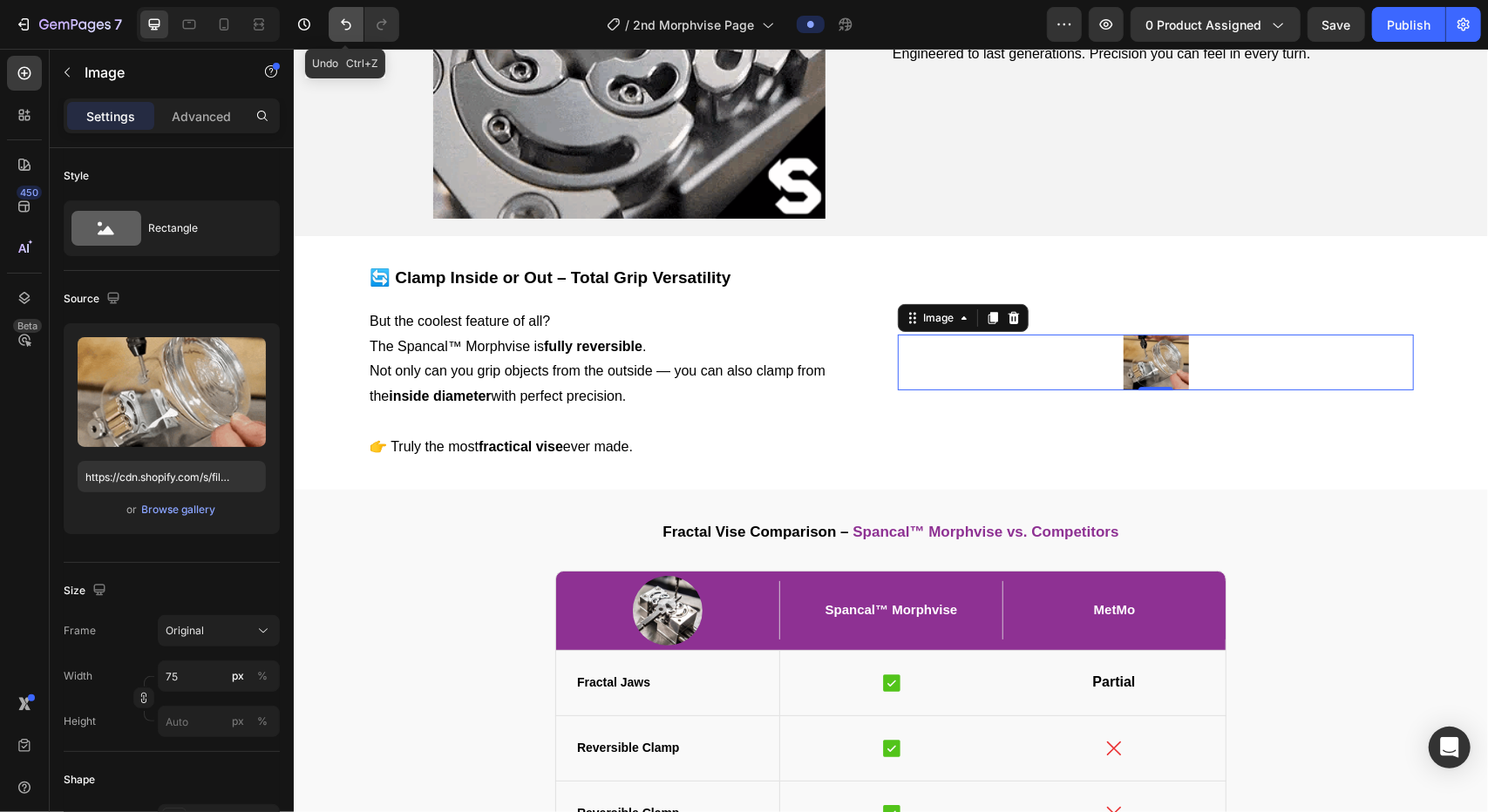 click 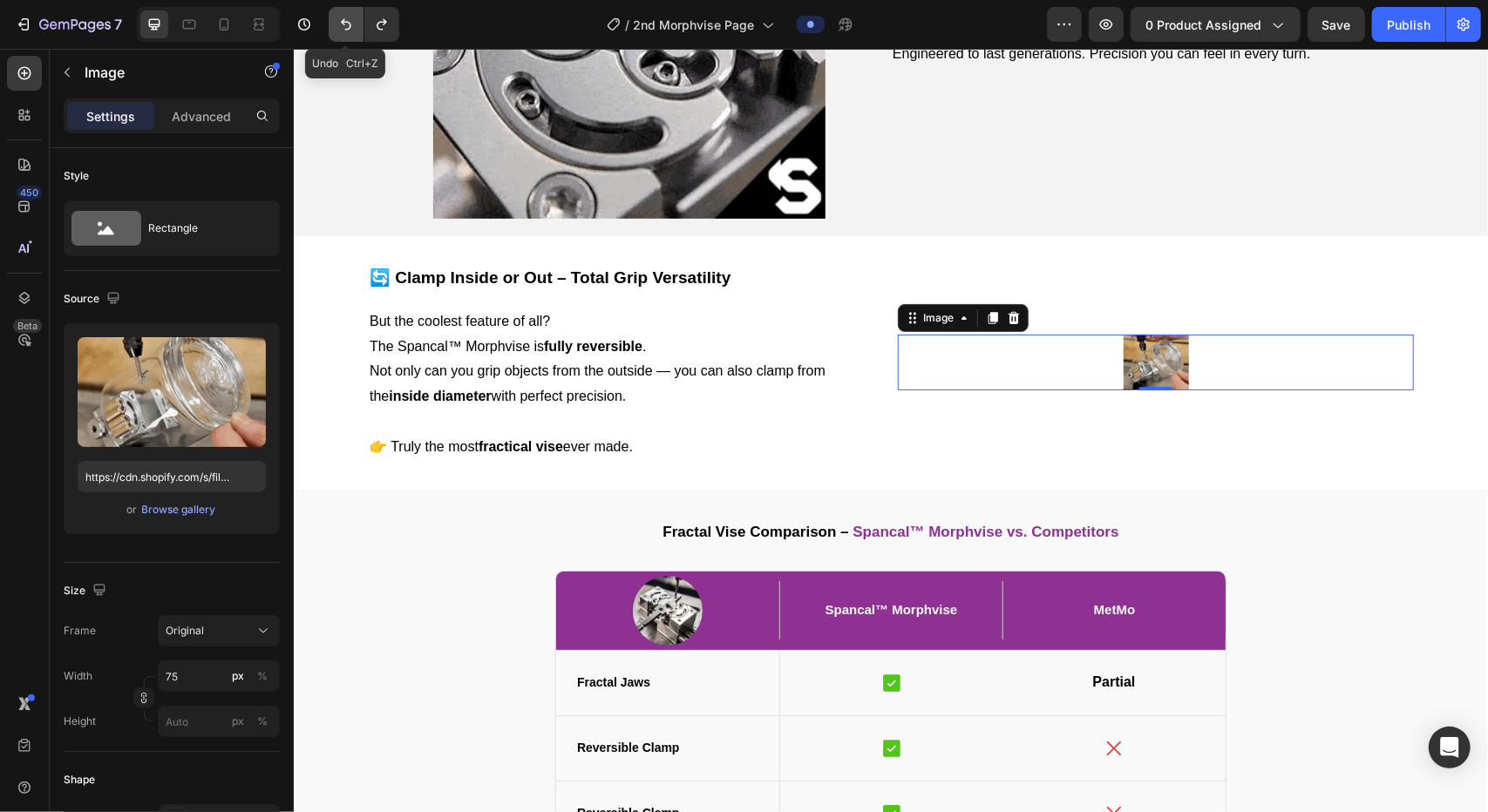 click 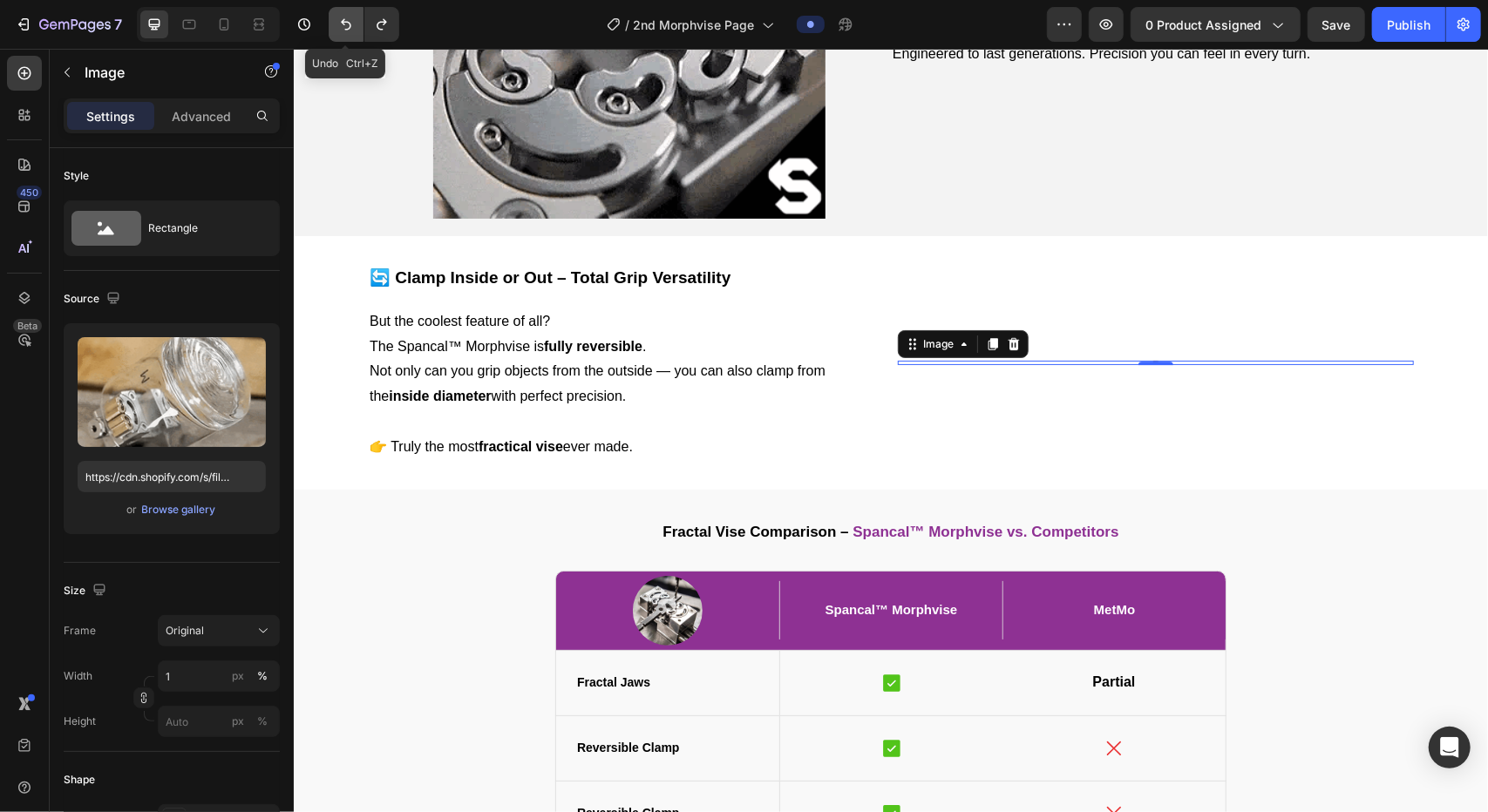 click 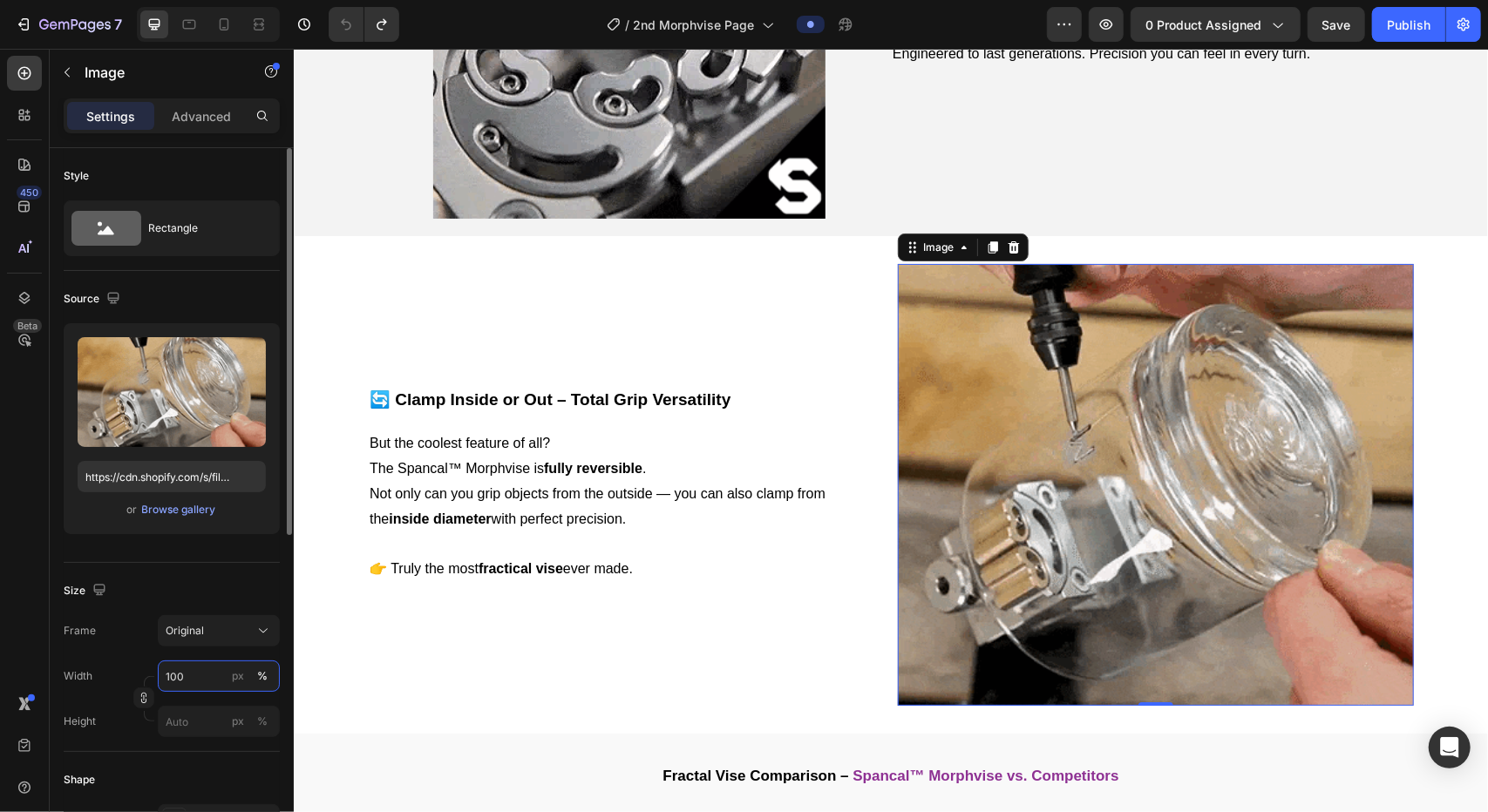 click on "100" at bounding box center (219, 676) 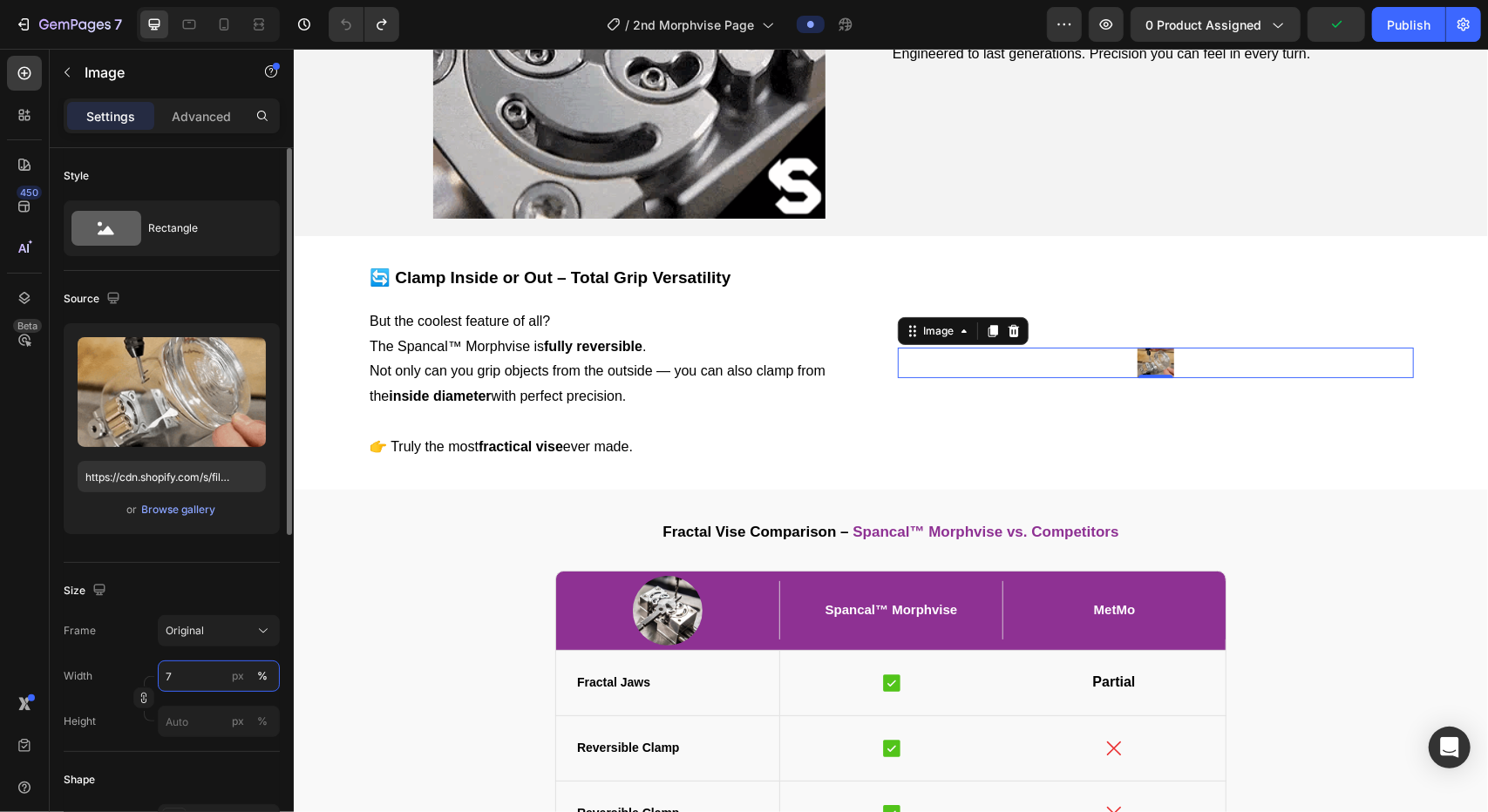 type on "75" 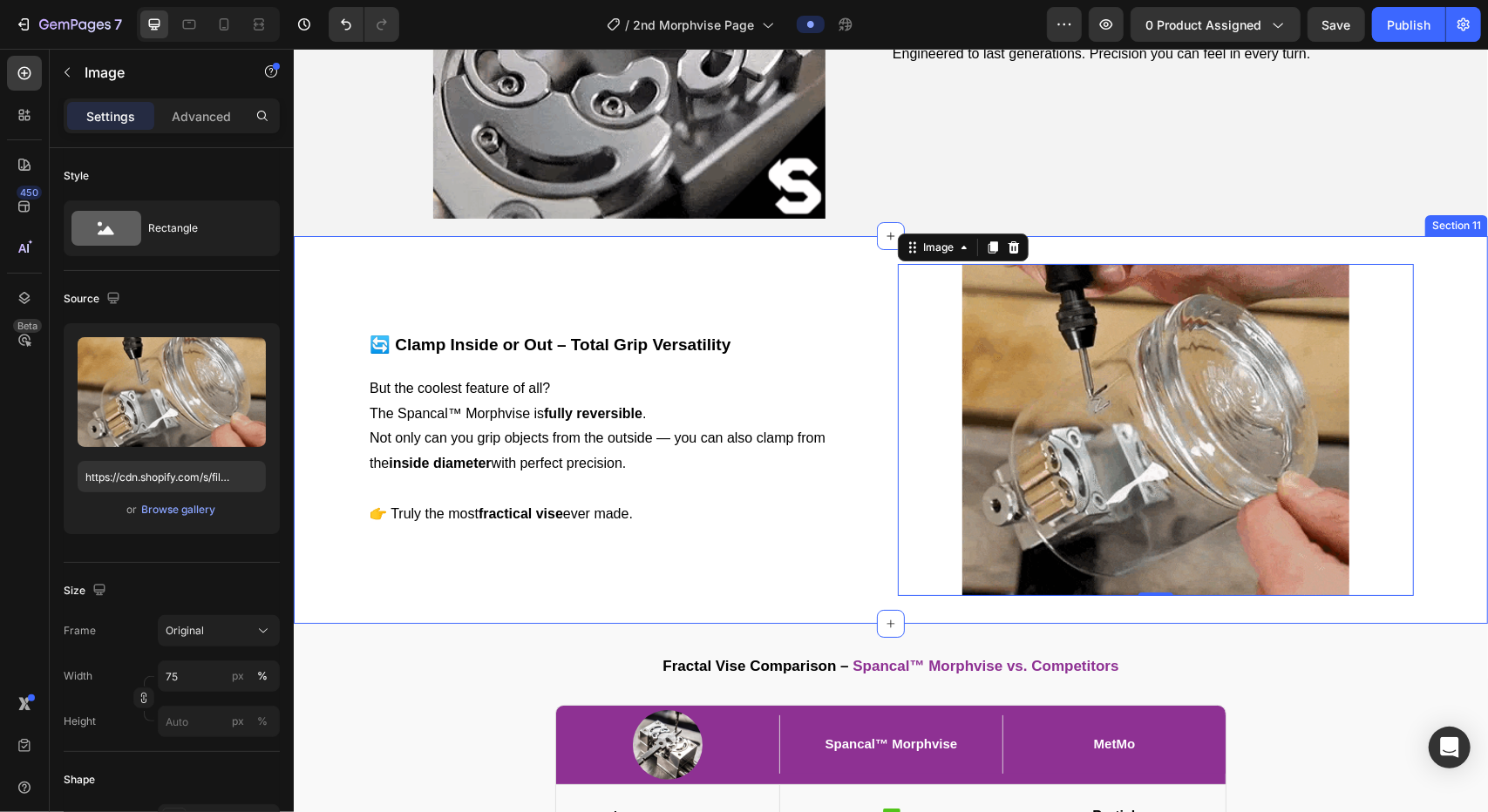 click on "Image   0 🔄 Clamp Inside or Out – Total Grip Versatility Text Block But the coolest feature of all? The Spancal™ Morphvise is  fully reversible . Not only can you grip objects from the outside — you can also clamp from the  inside diameter  with perfect precision.   👉 Truly the most  fractical vise  ever made. Text Block Row Row" at bounding box center (890, 429) 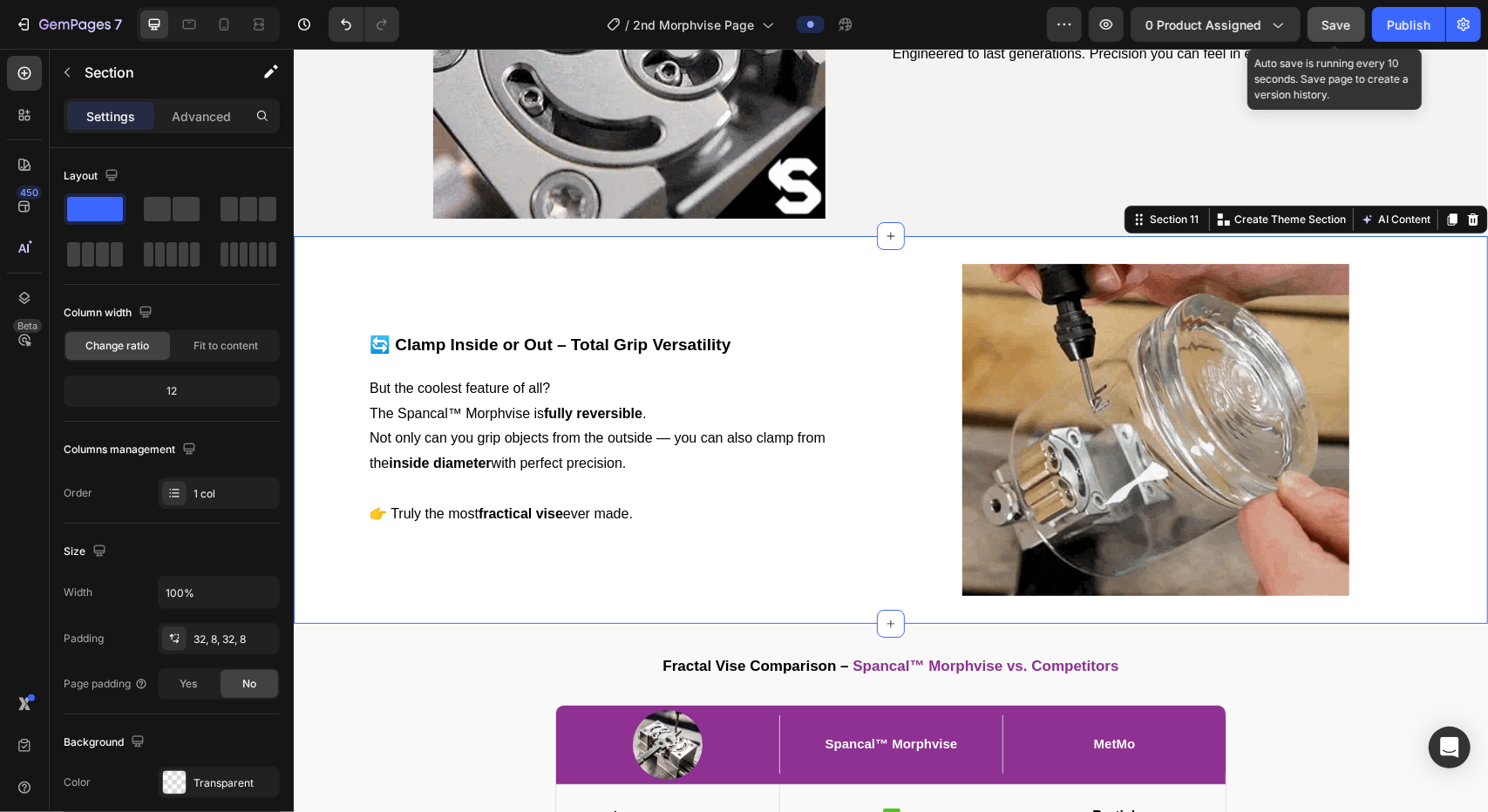 click on "Save" at bounding box center (1336, 24) 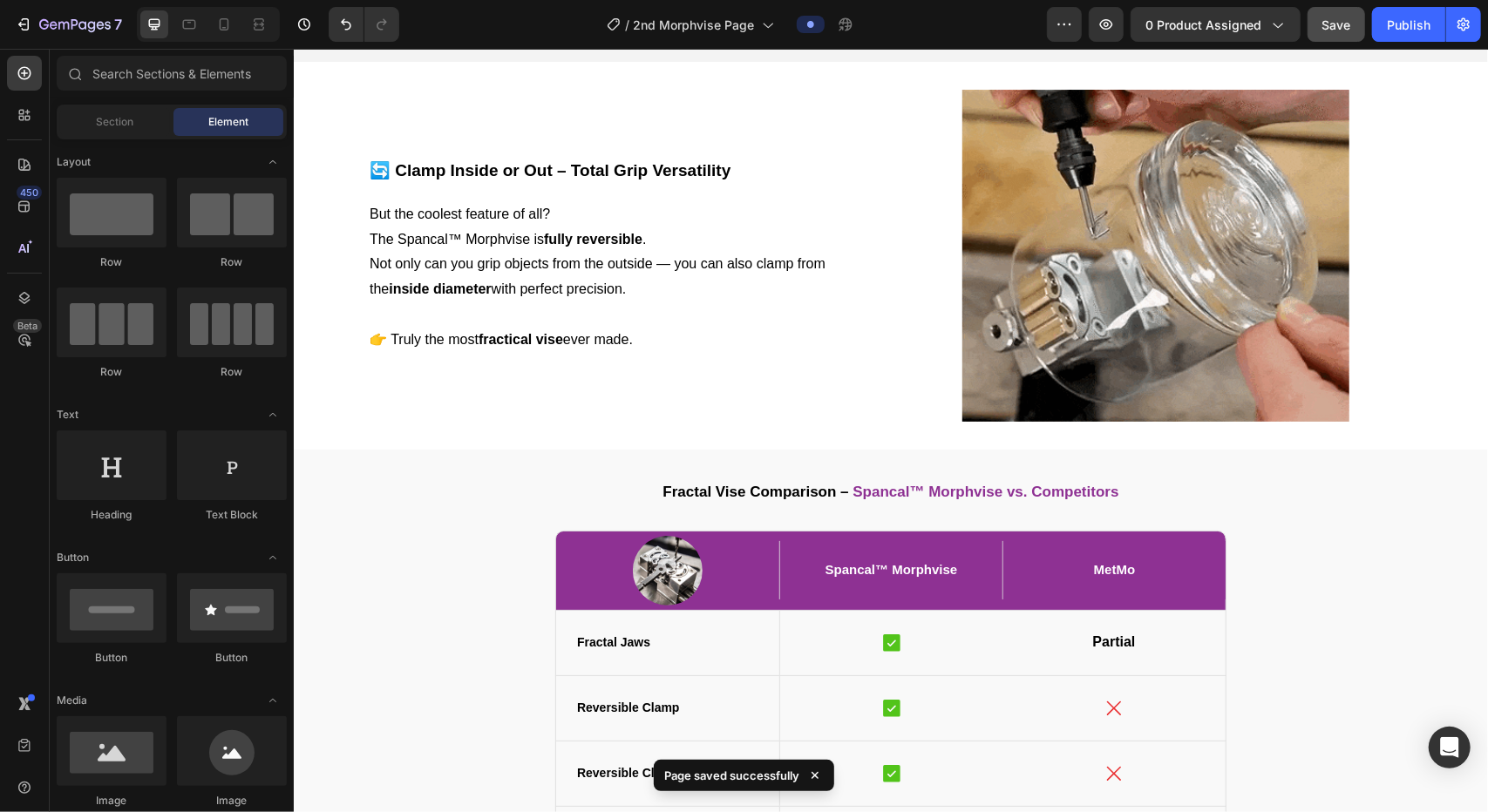 scroll, scrollTop: 4420, scrollLeft: 0, axis: vertical 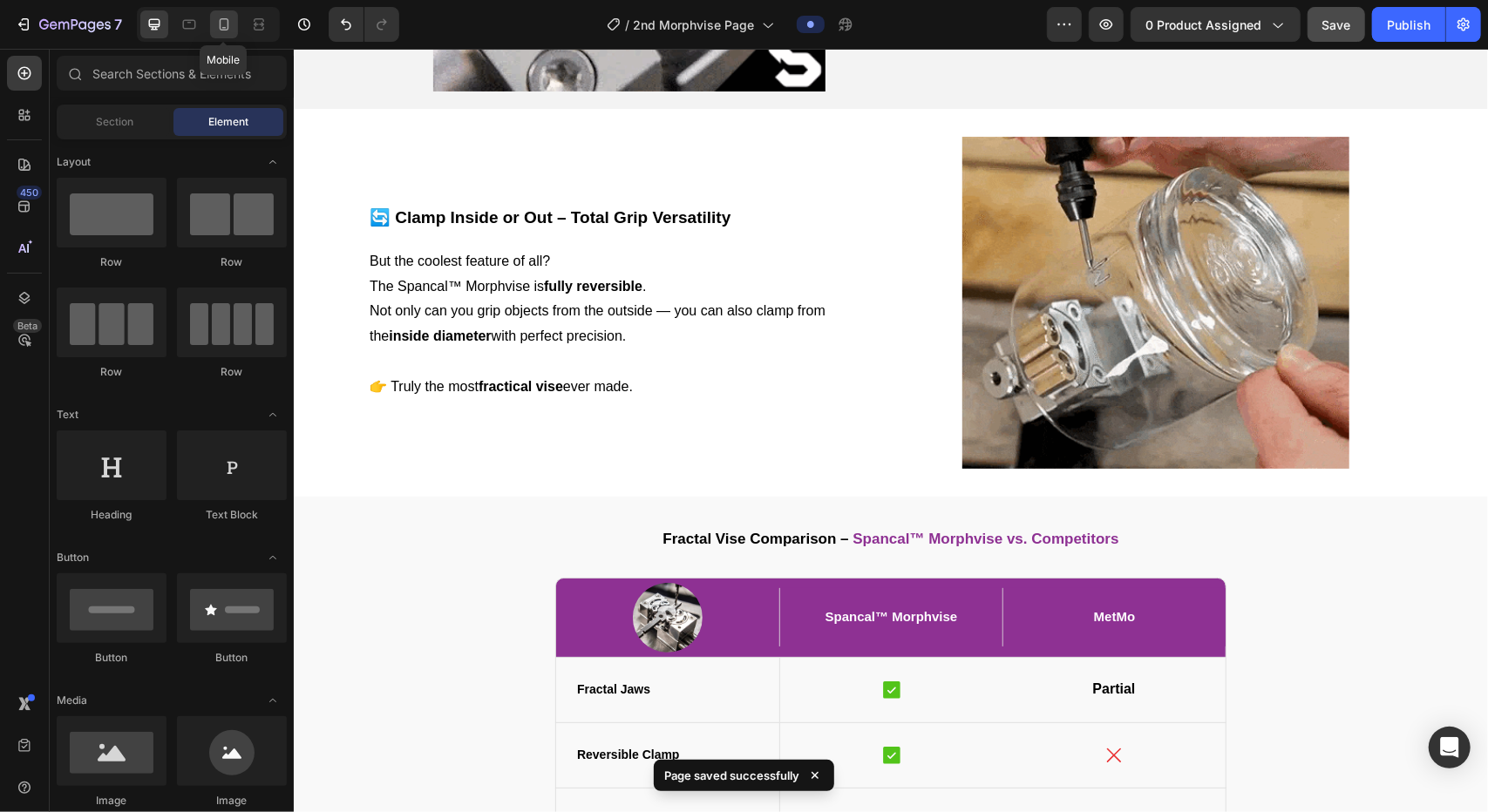 click 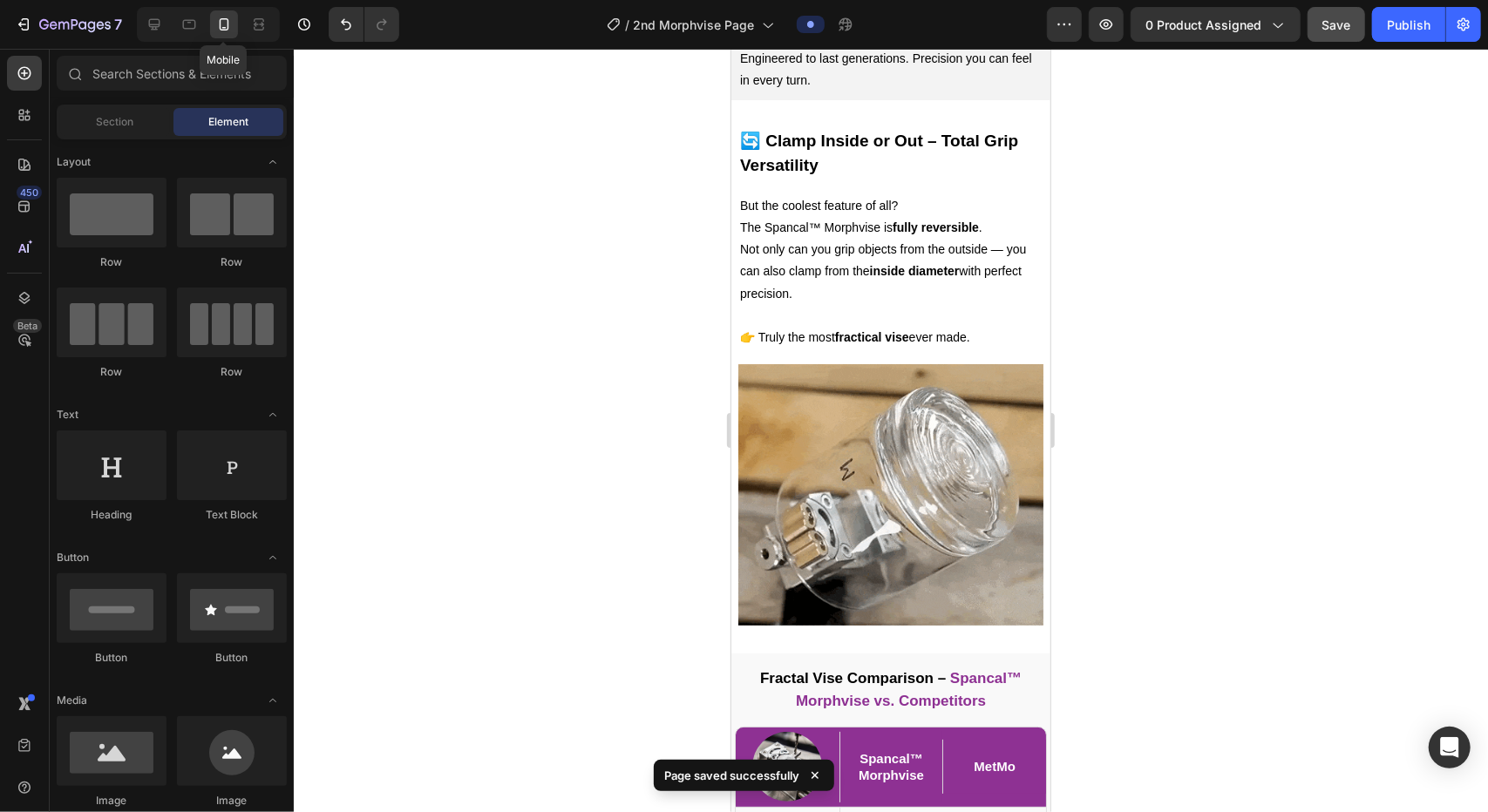 scroll, scrollTop: 4354, scrollLeft: 0, axis: vertical 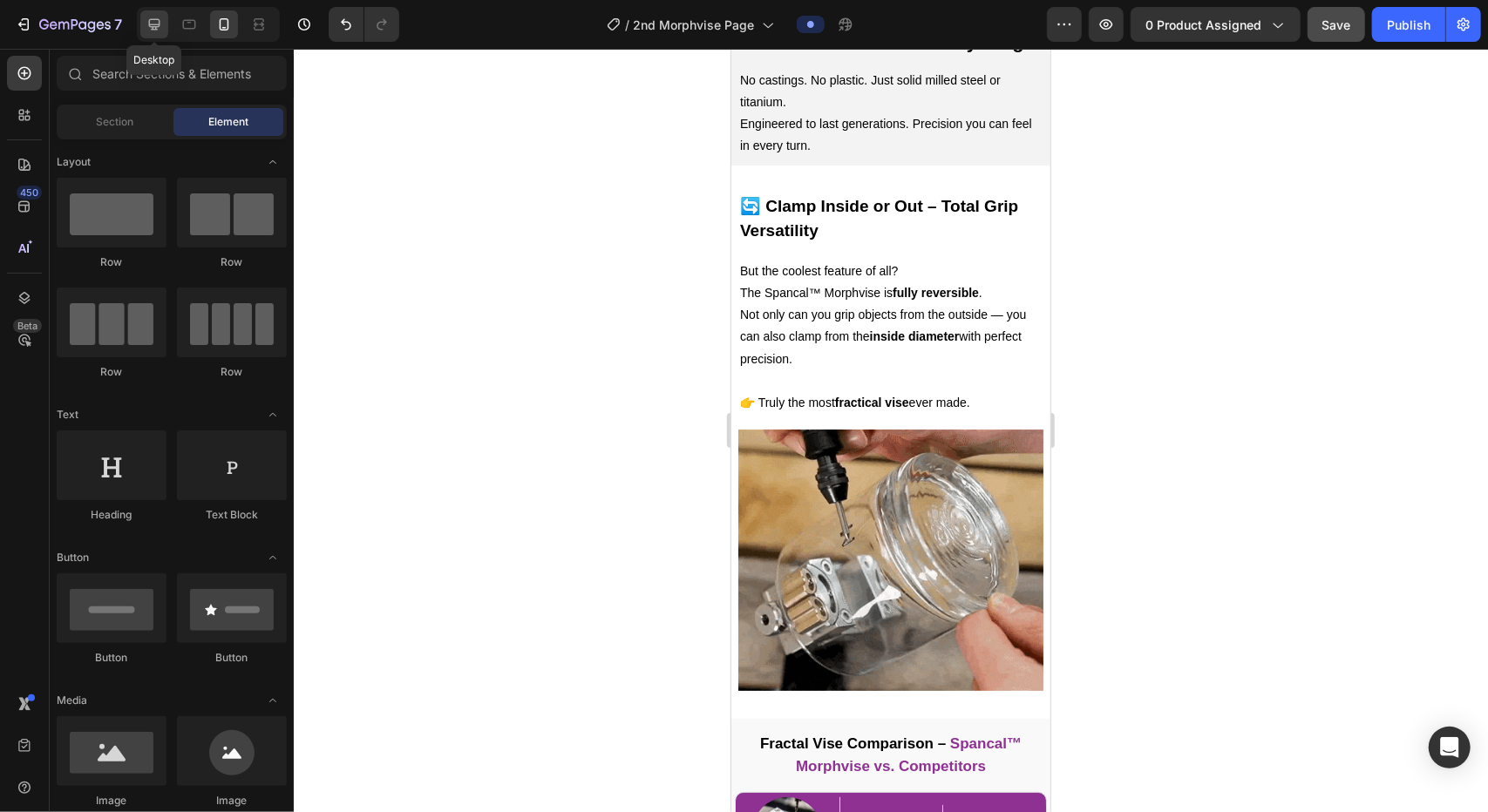 click 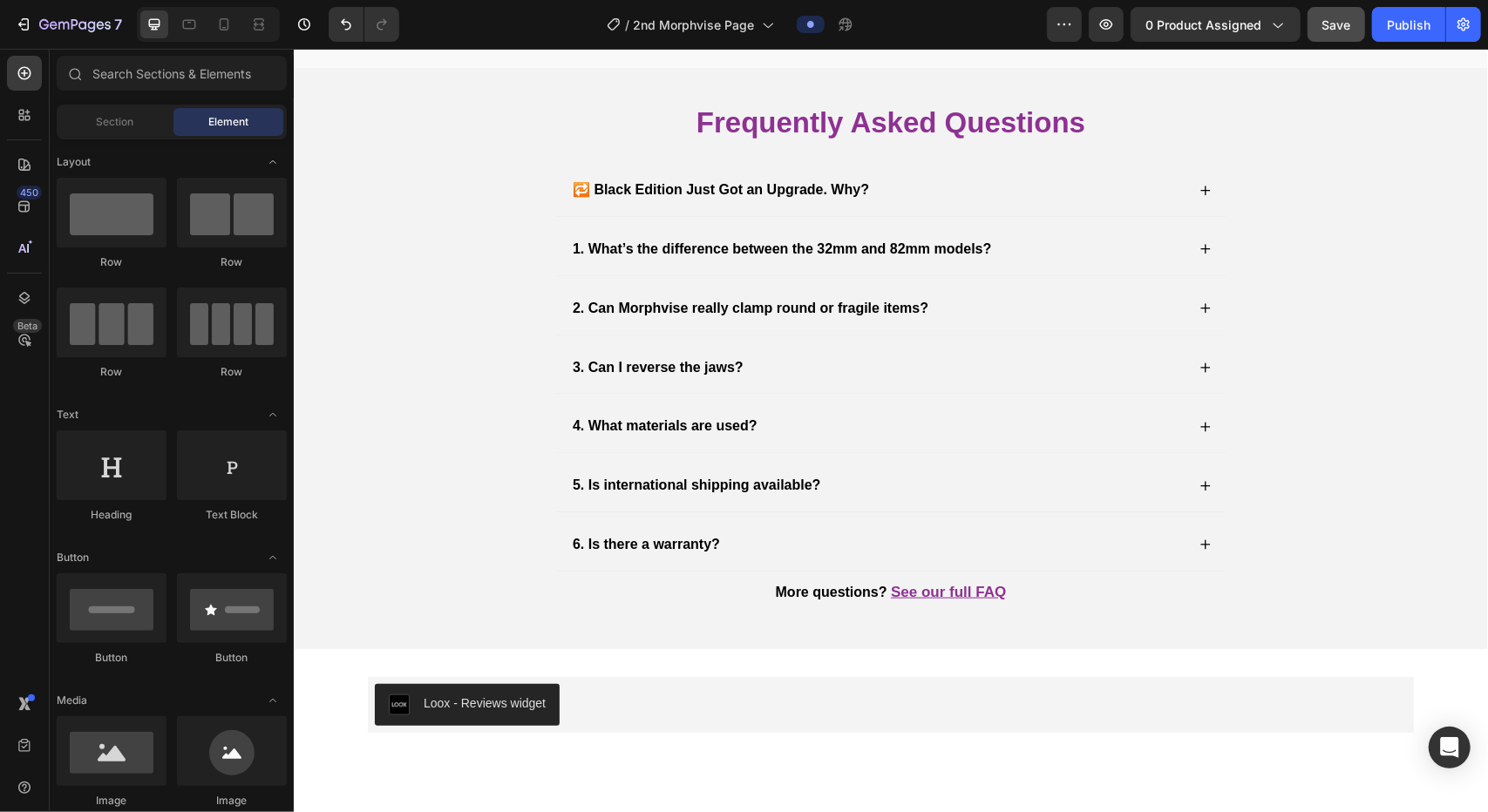 scroll, scrollTop: 5505, scrollLeft: 0, axis: vertical 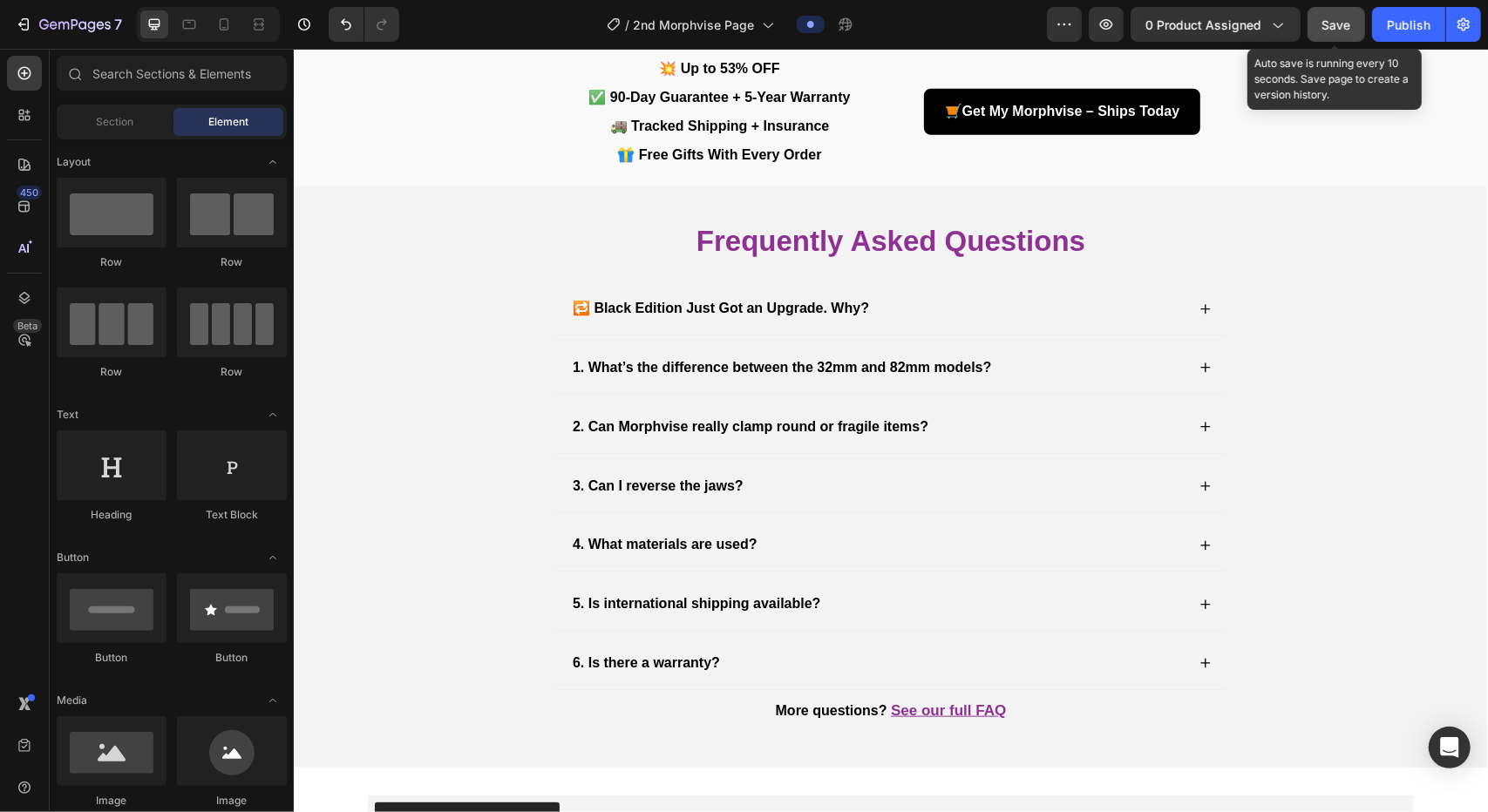 click on "Save" 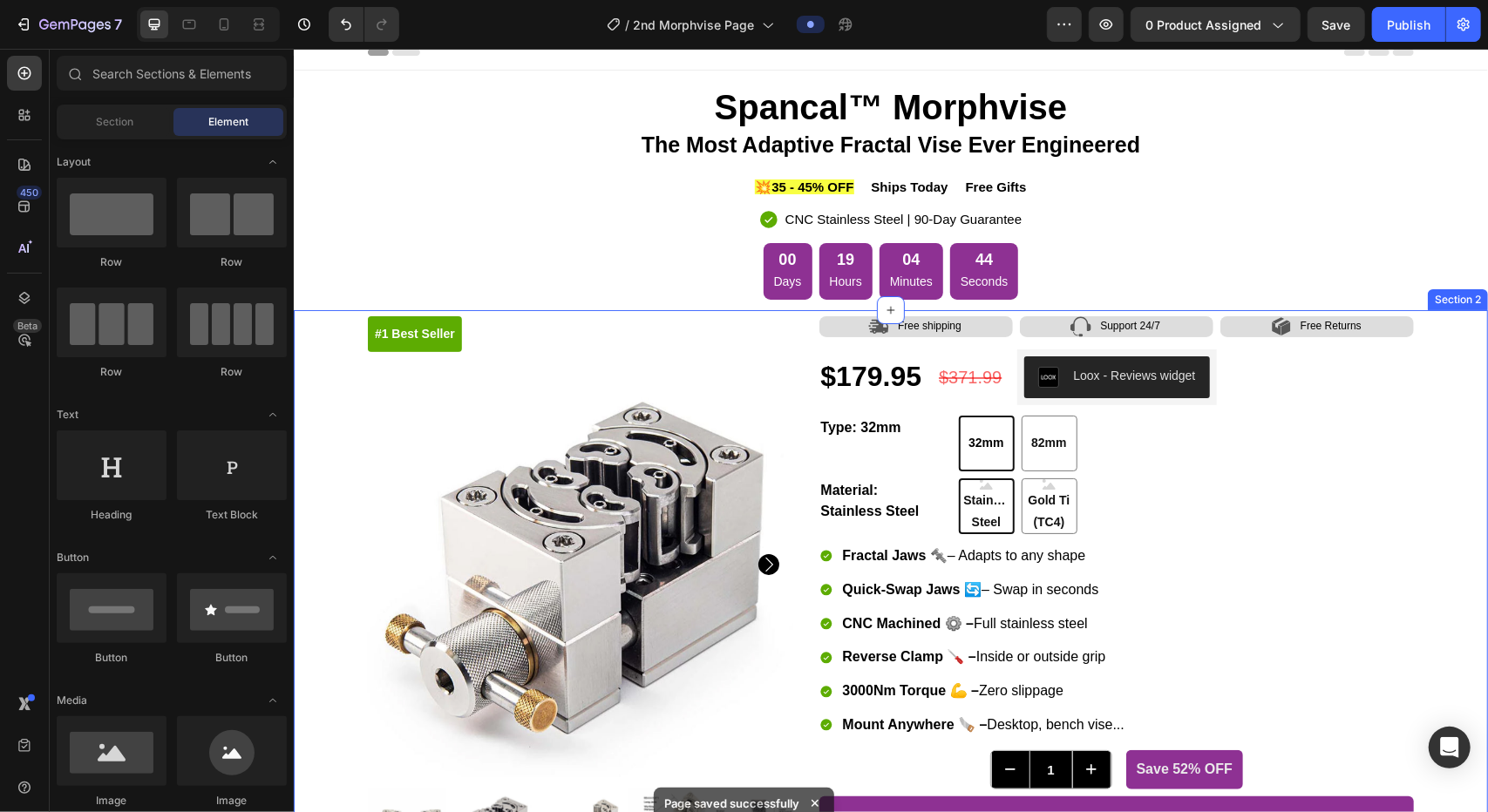 scroll, scrollTop: 0, scrollLeft: 0, axis: both 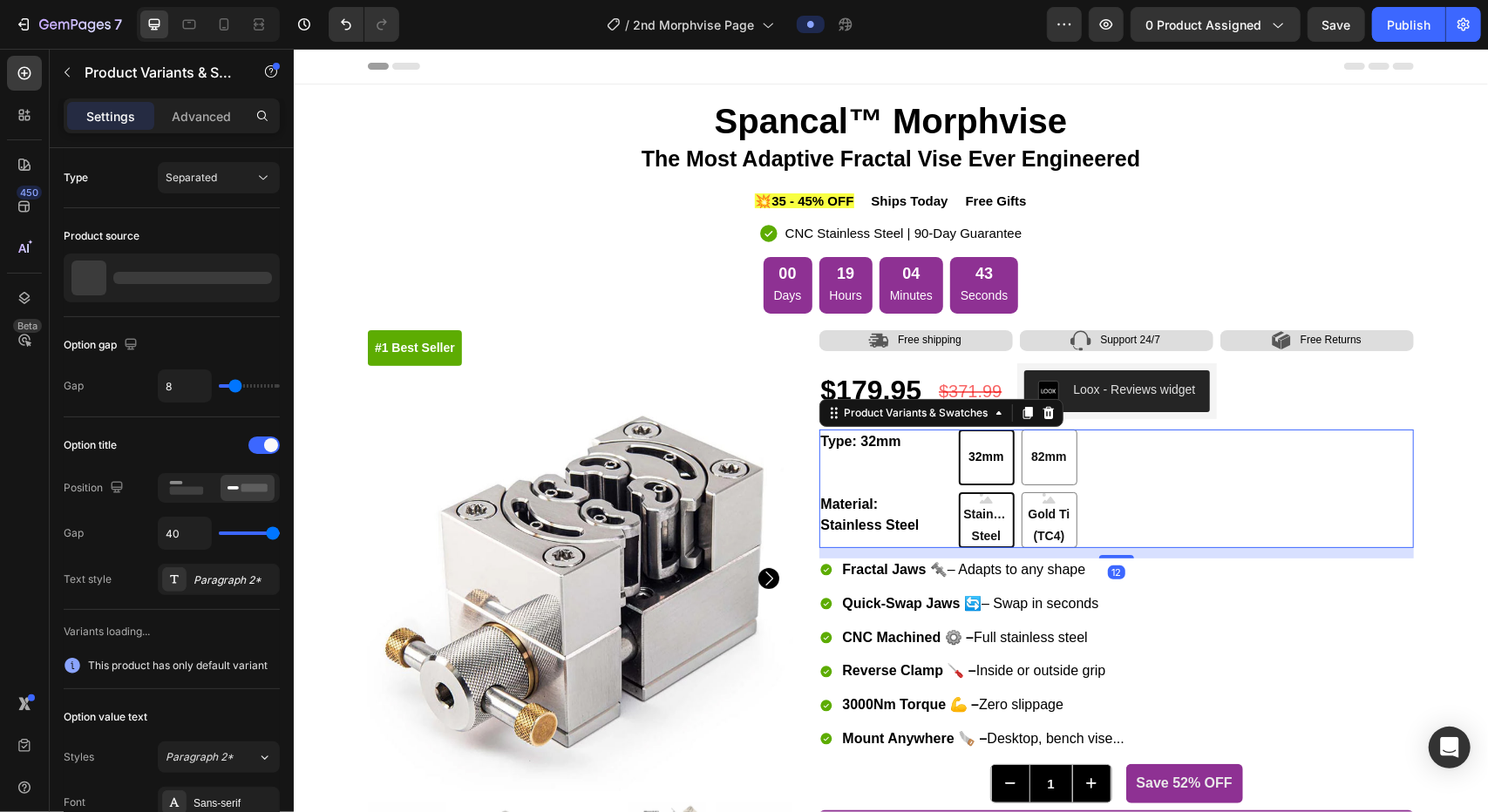 click on "Stainless Steel" at bounding box center (986, 524) 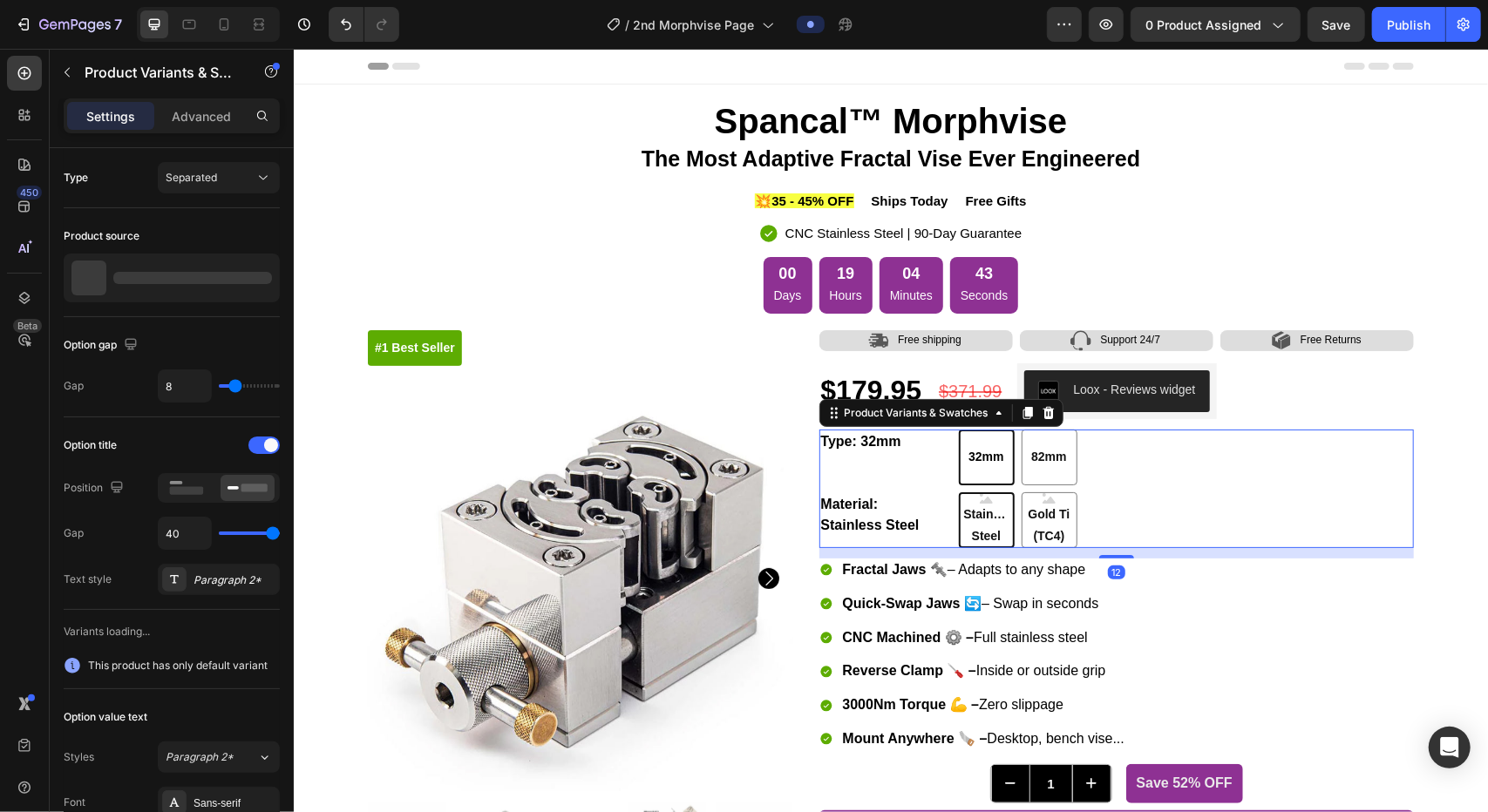 click on "Stainless Steel Stainless Steel Stainless Steel" at bounding box center (957, 491) 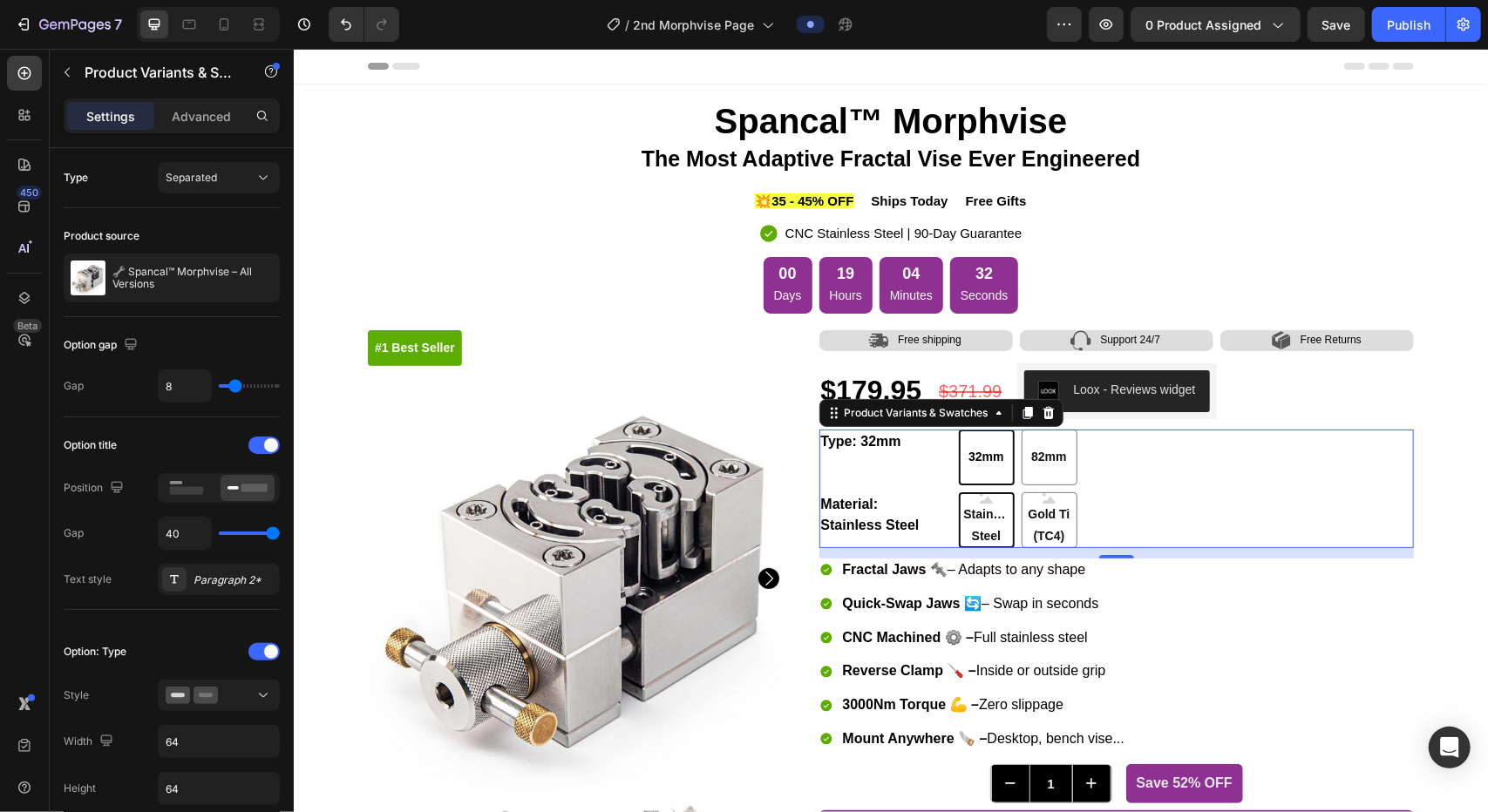 click on "Stainless Steel" at bounding box center (986, 524) 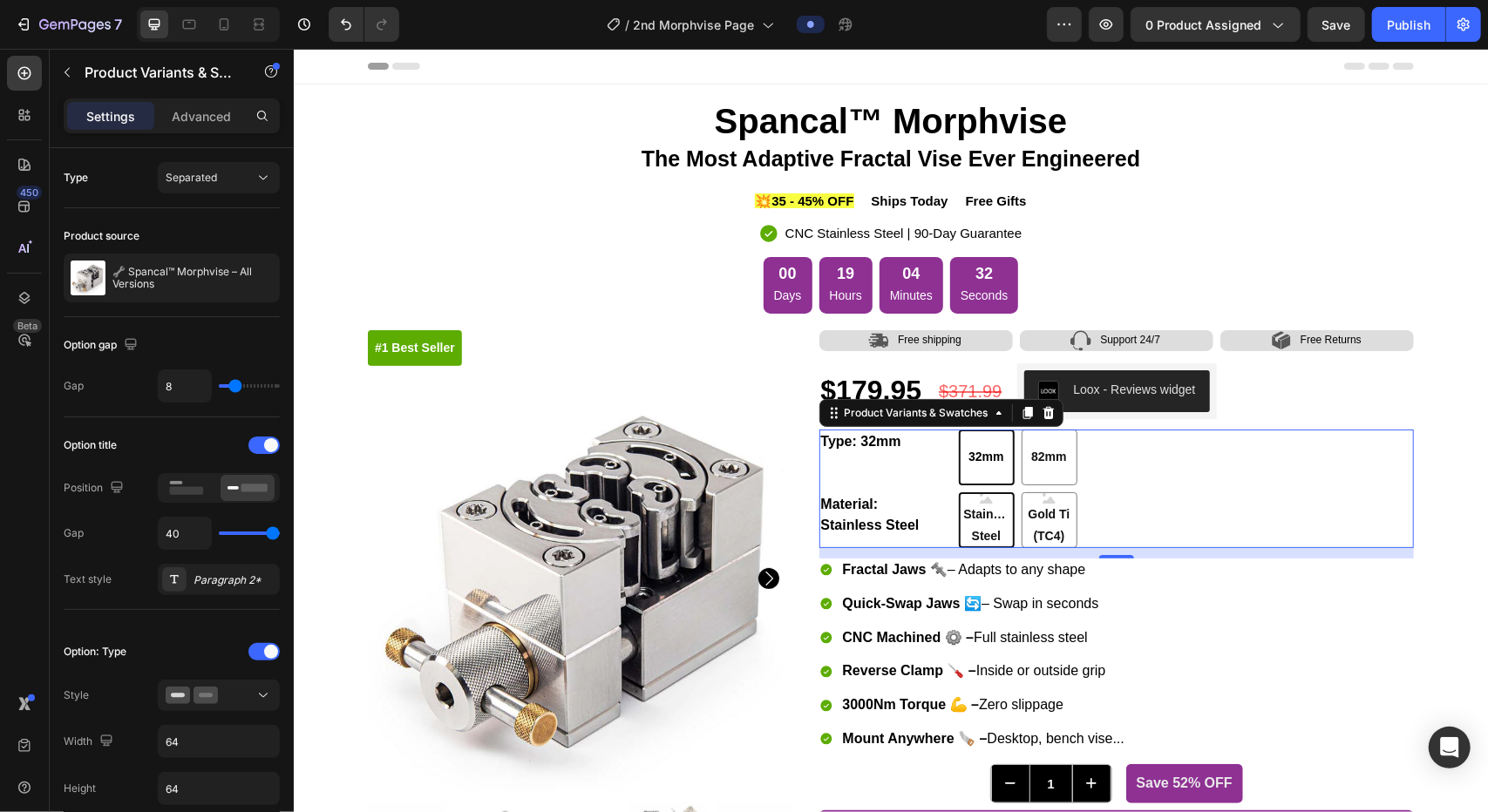 click on "Stainless Steel Stainless Steel Stainless Steel" at bounding box center (957, 491) 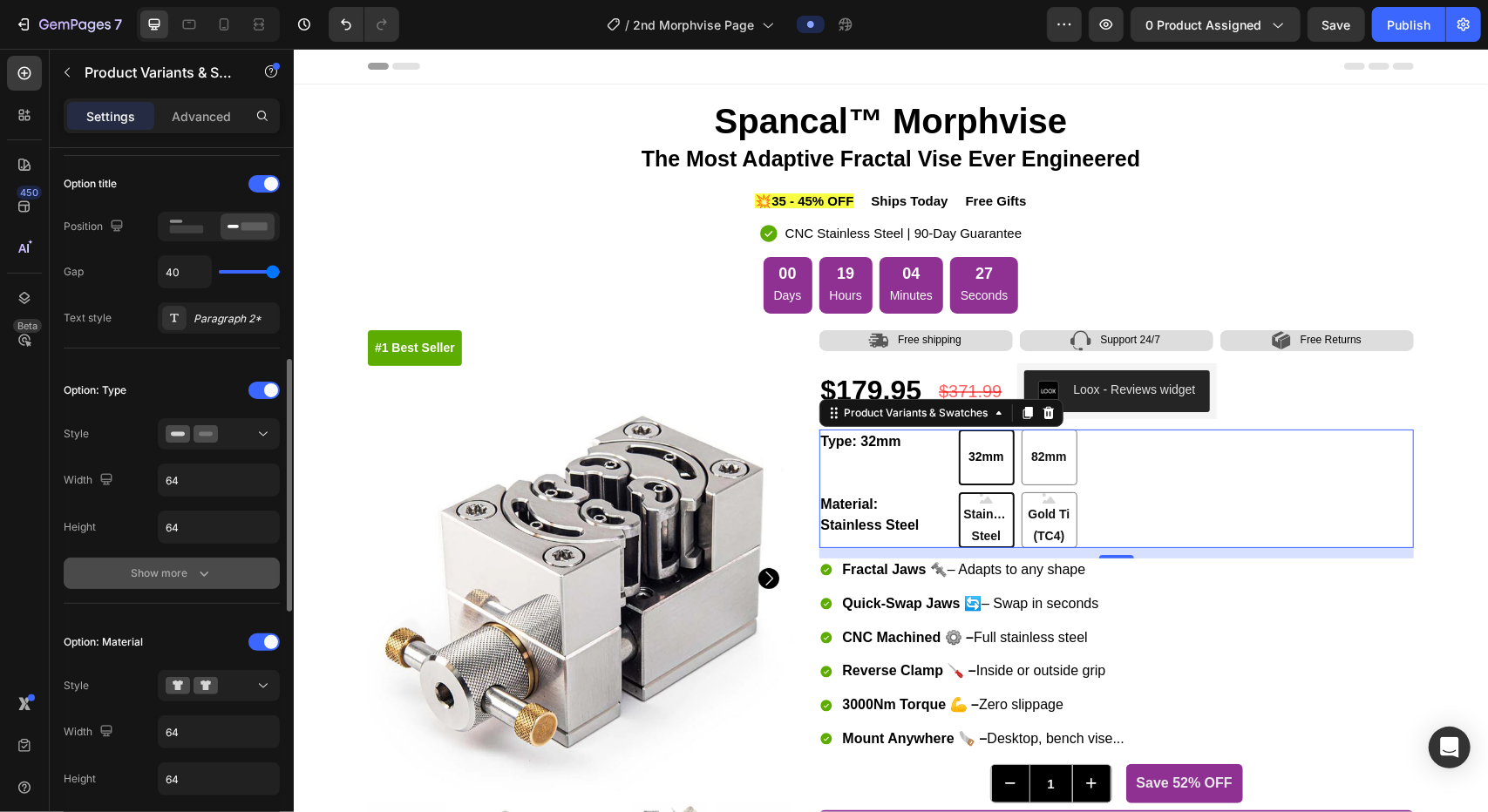 scroll, scrollTop: 348, scrollLeft: 0, axis: vertical 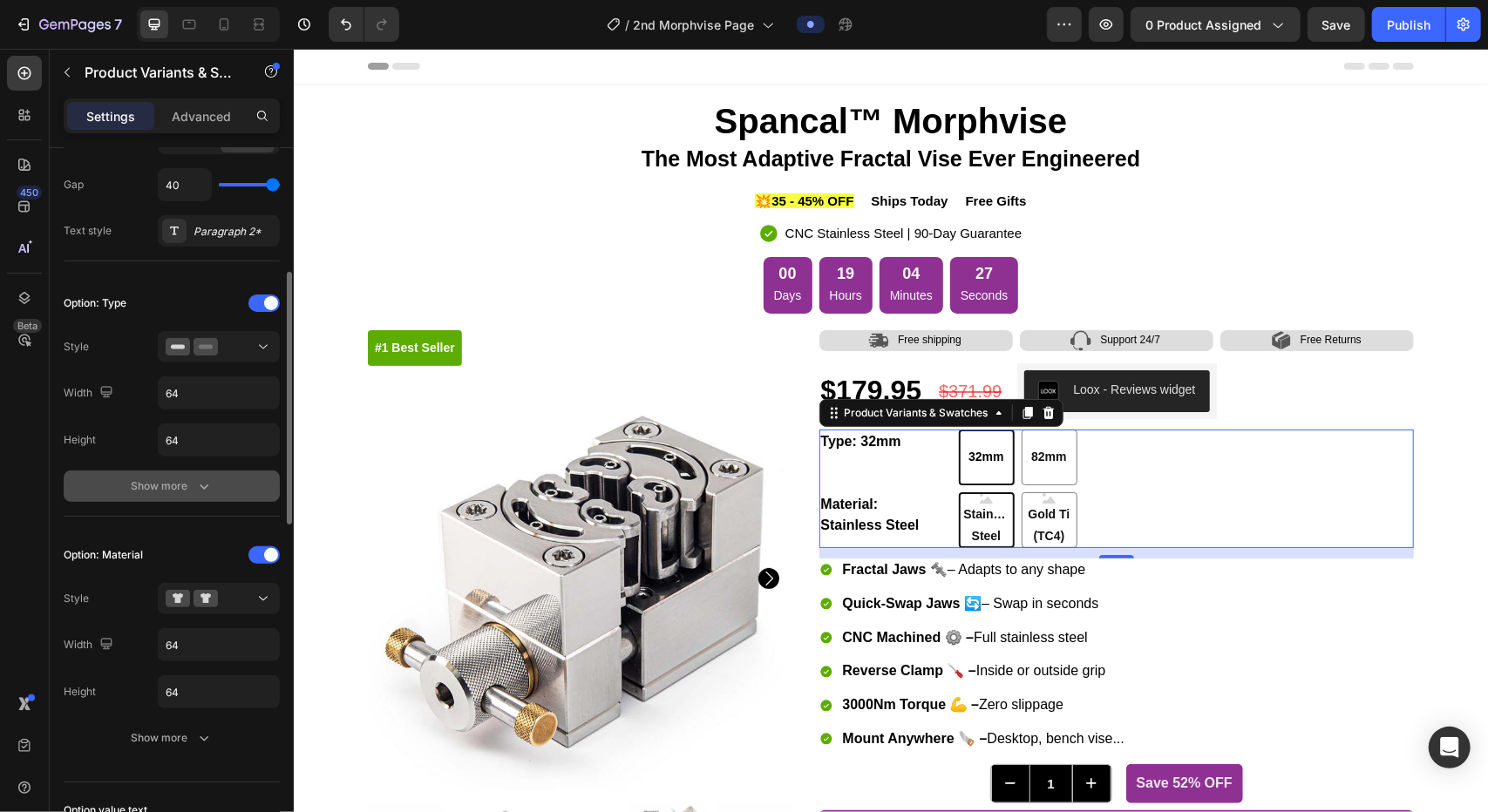 click 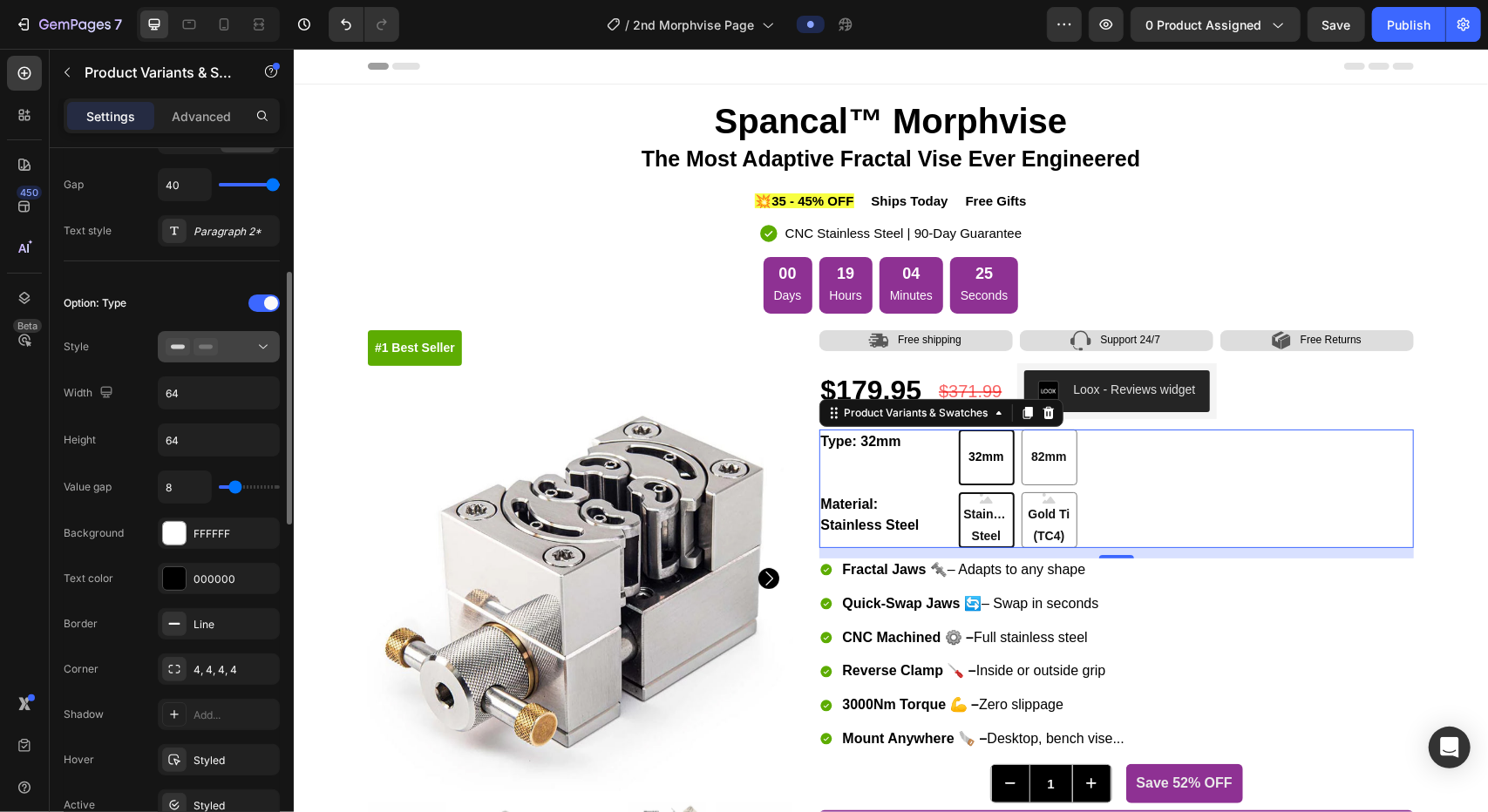 click at bounding box center [219, 347] 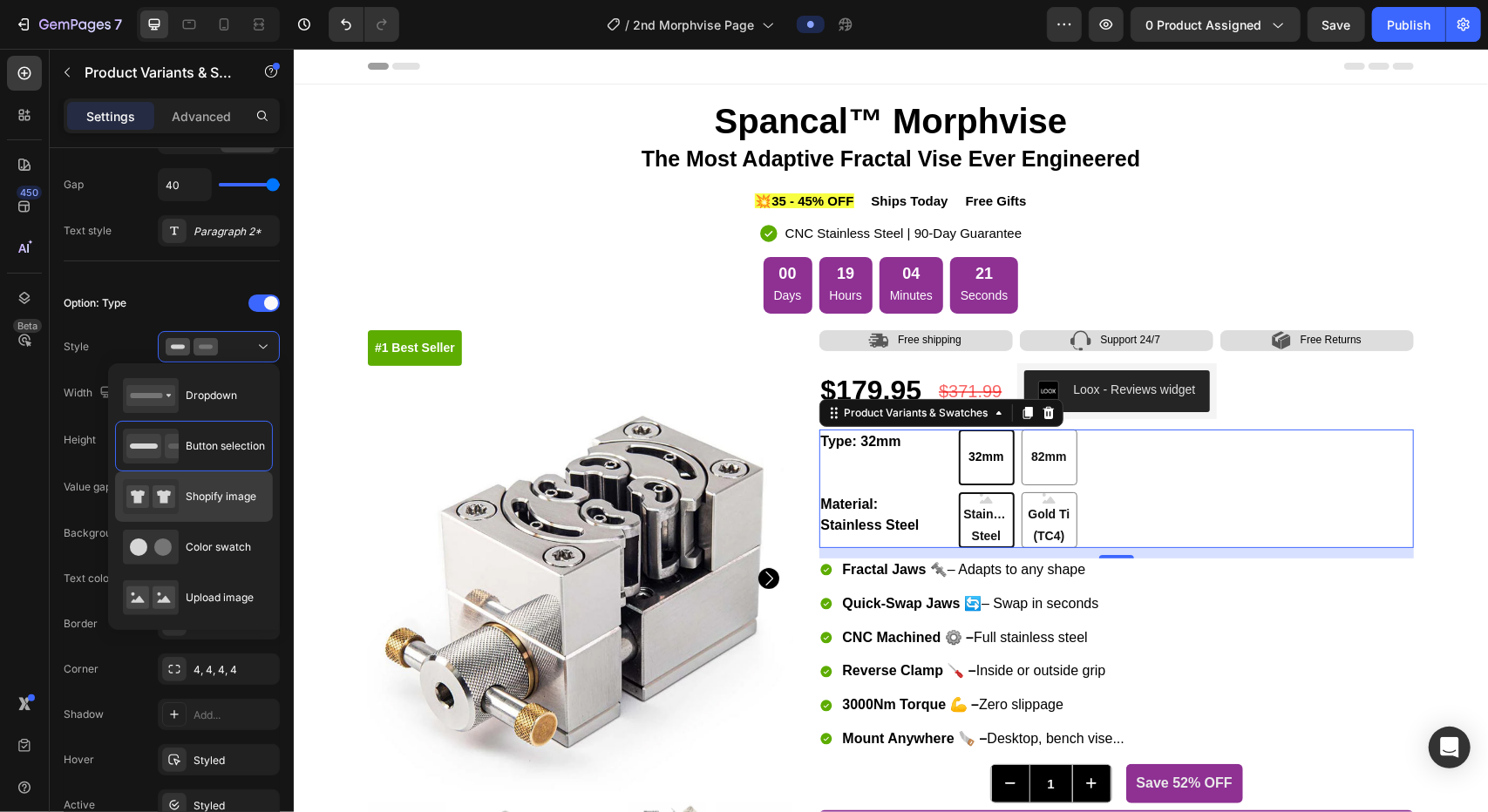 click on "Shopify image" at bounding box center [221, 497] 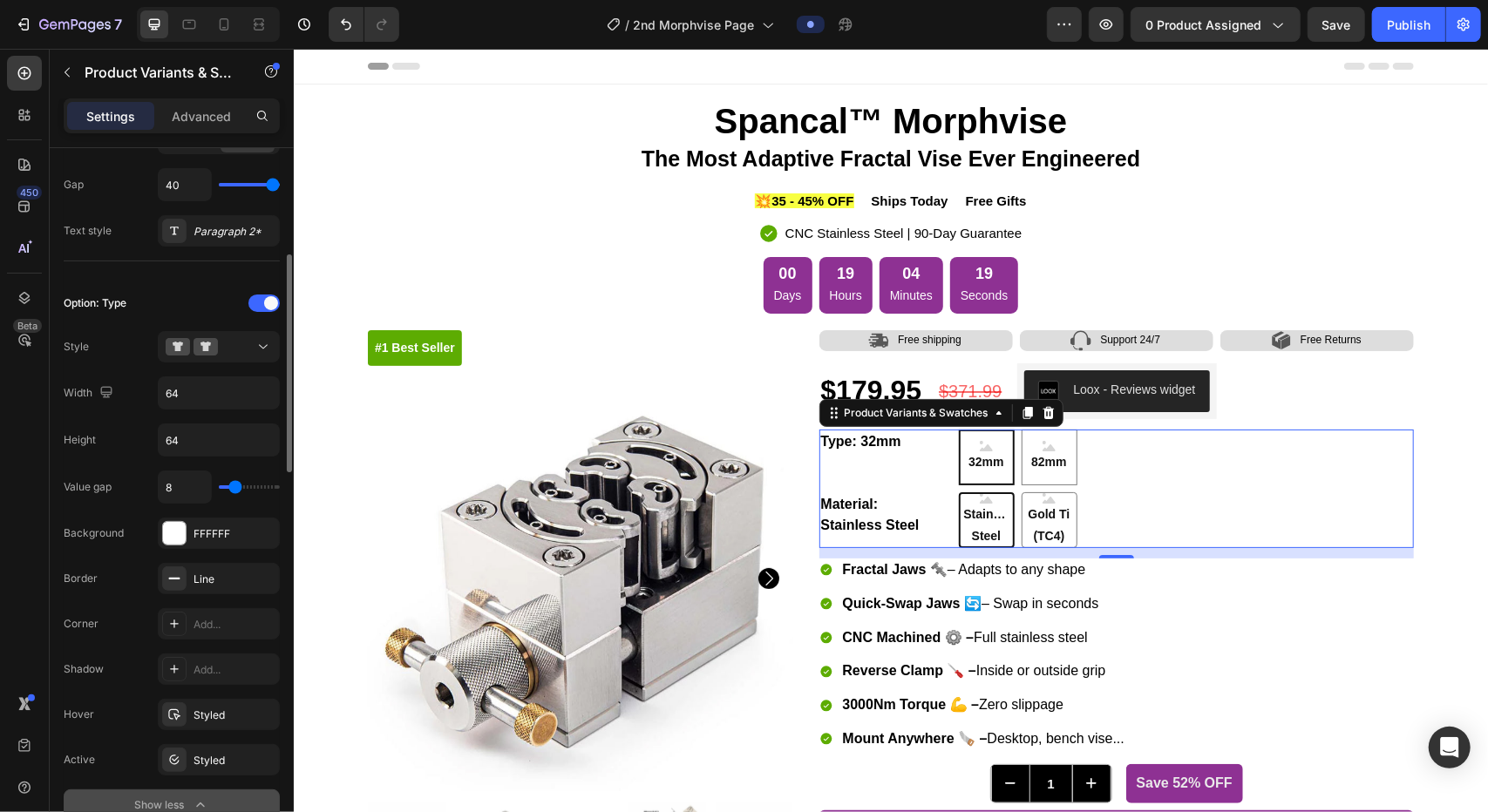 click on "Option: Type Style Width 64 Height 64 Value gap 8 Background FFFFFF Border Line Corner Add... Shadow Add... Hover Styled Active Styled Show less" at bounding box center [172, 555] 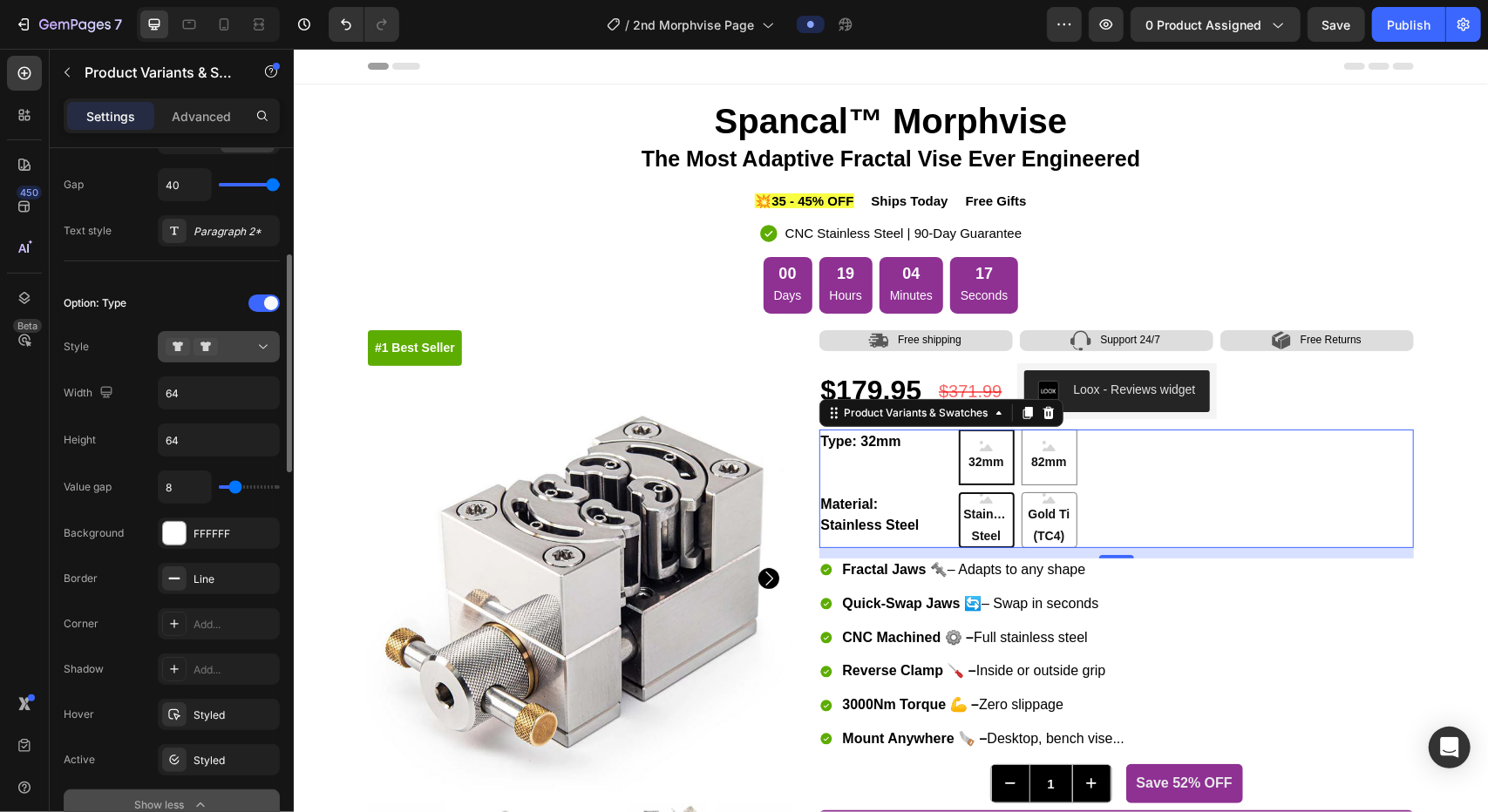 click 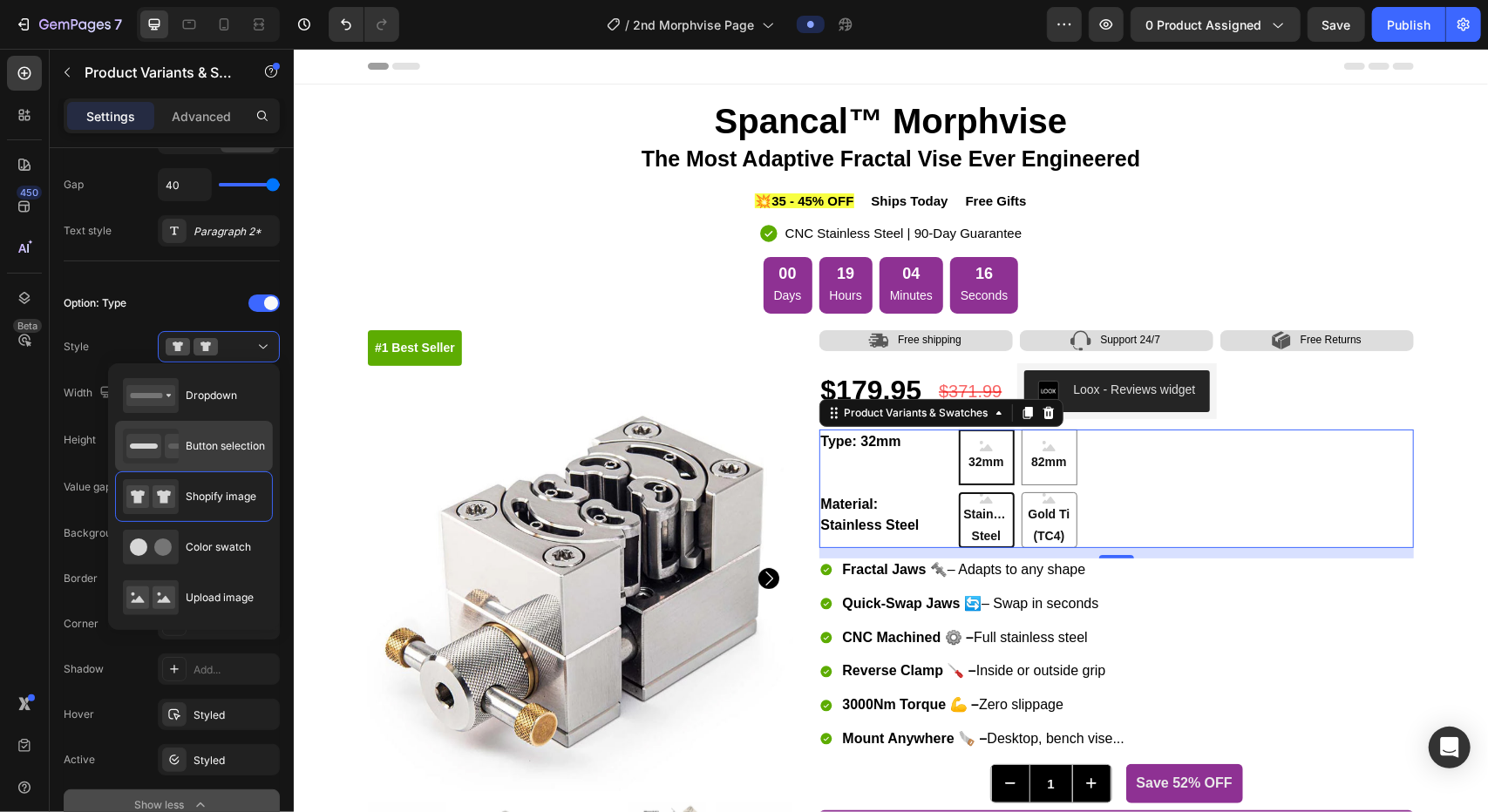 click on "Button selection" at bounding box center [225, 446] 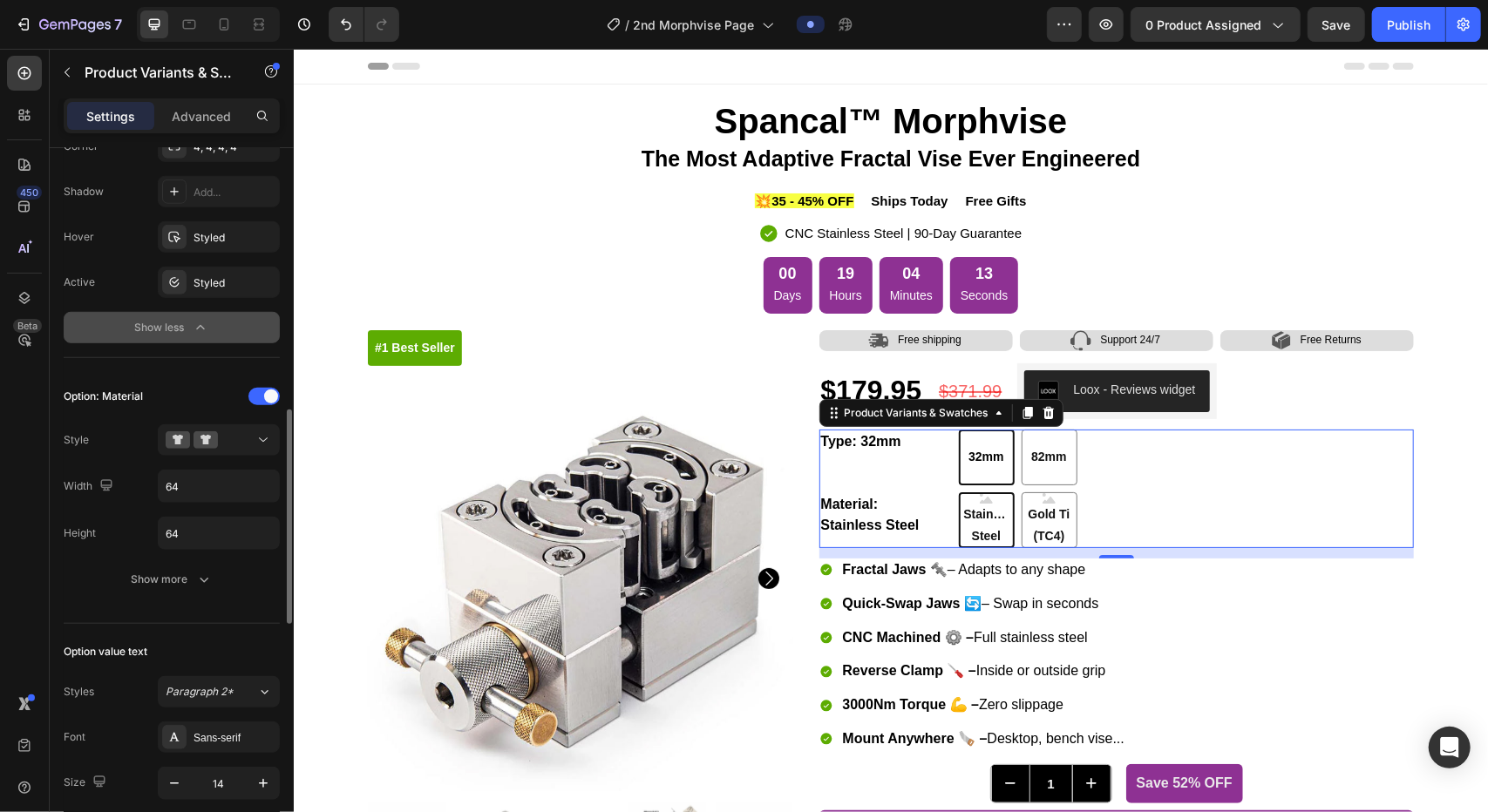 scroll, scrollTop: 958, scrollLeft: 0, axis: vertical 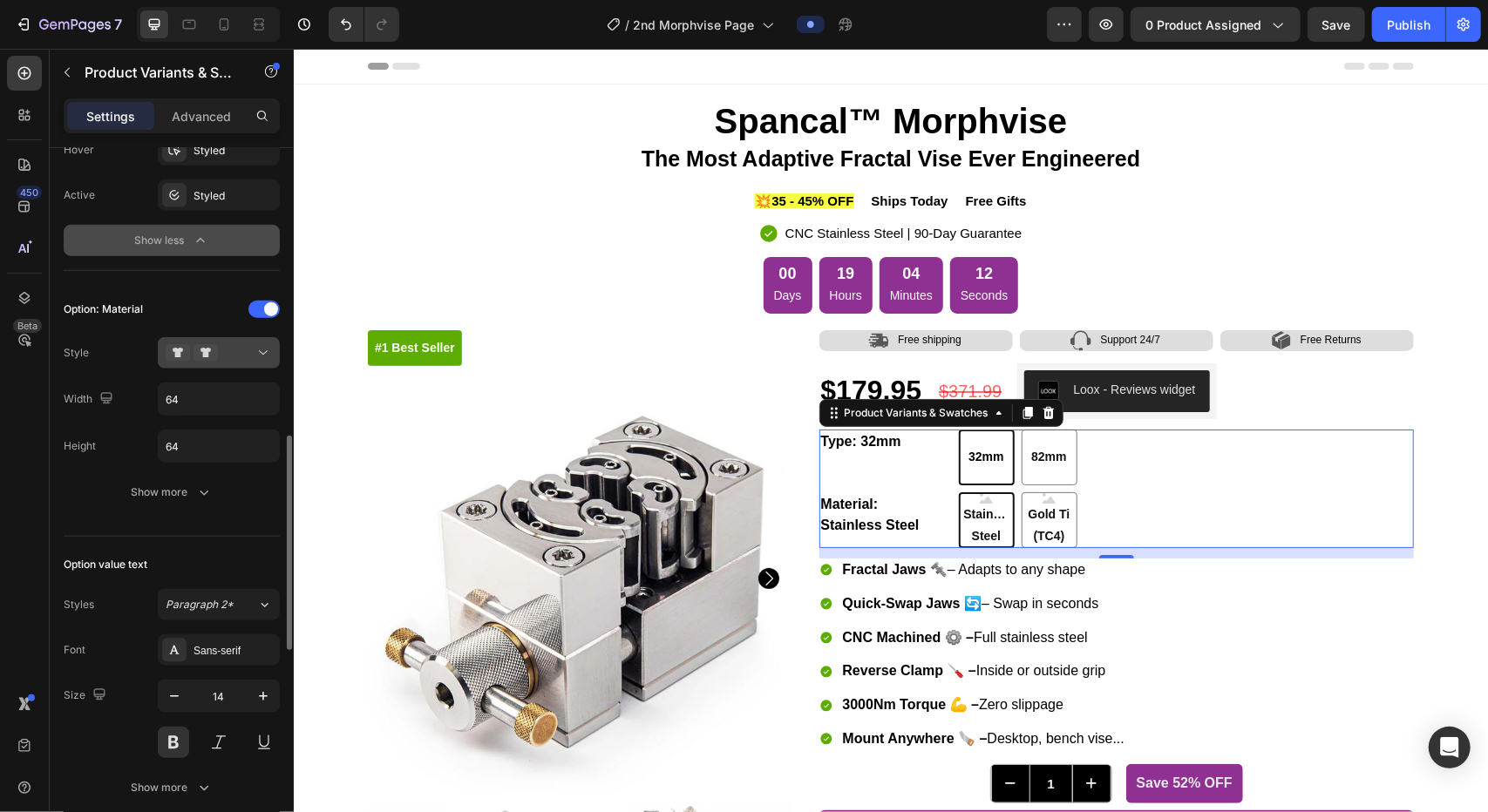 click 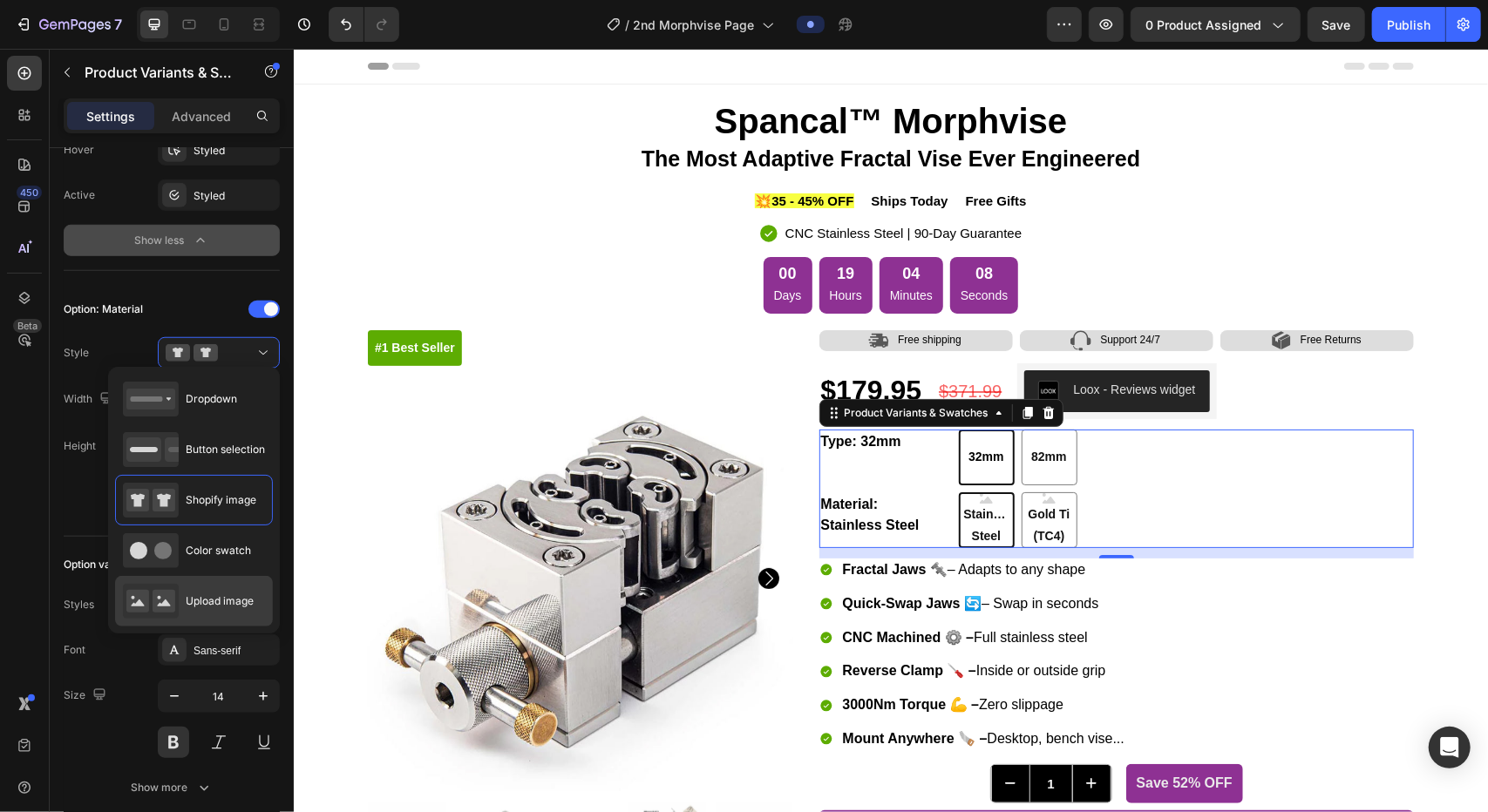 click on "Upload image" at bounding box center (220, 601) 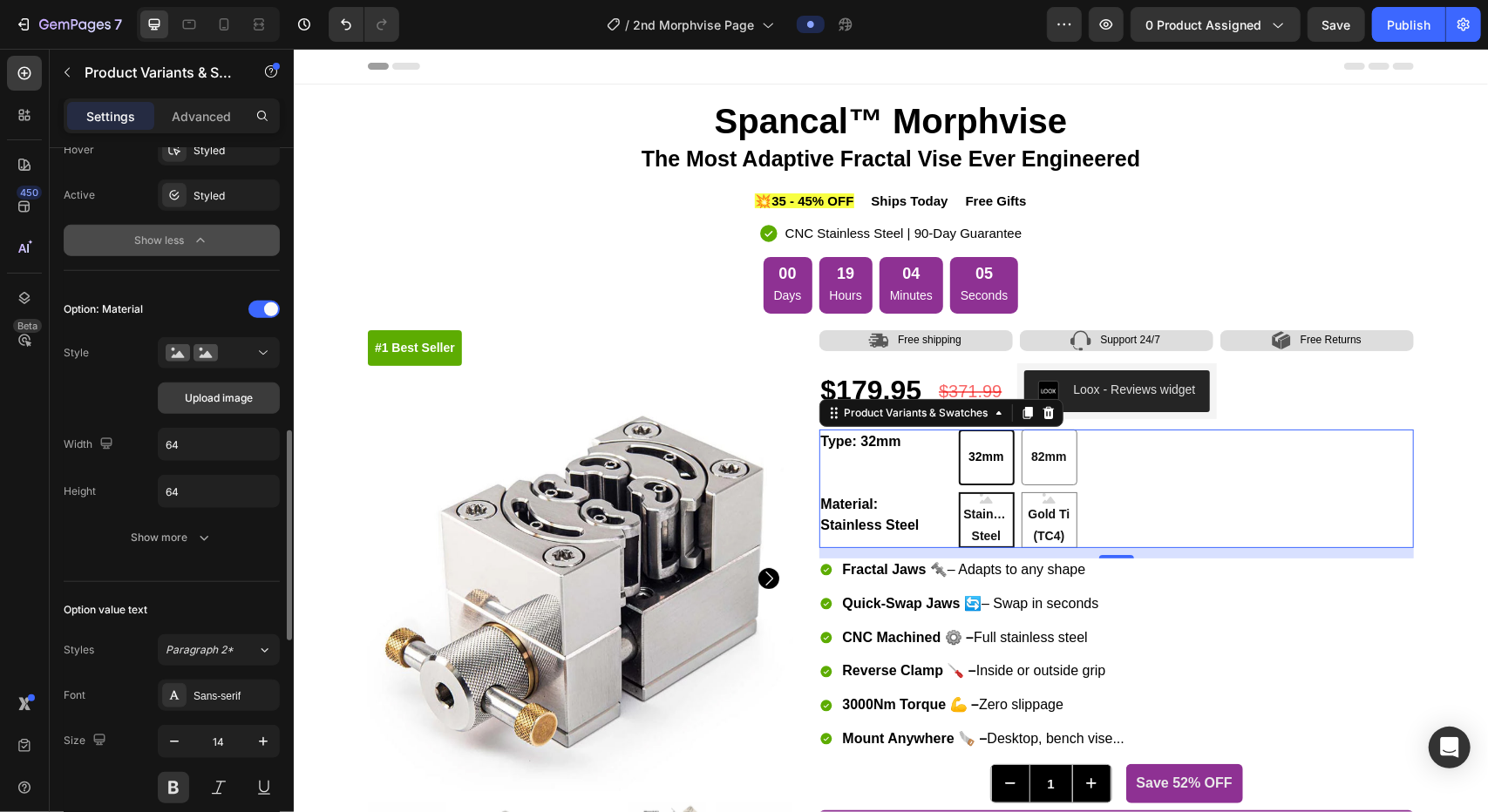click on "Upload image" 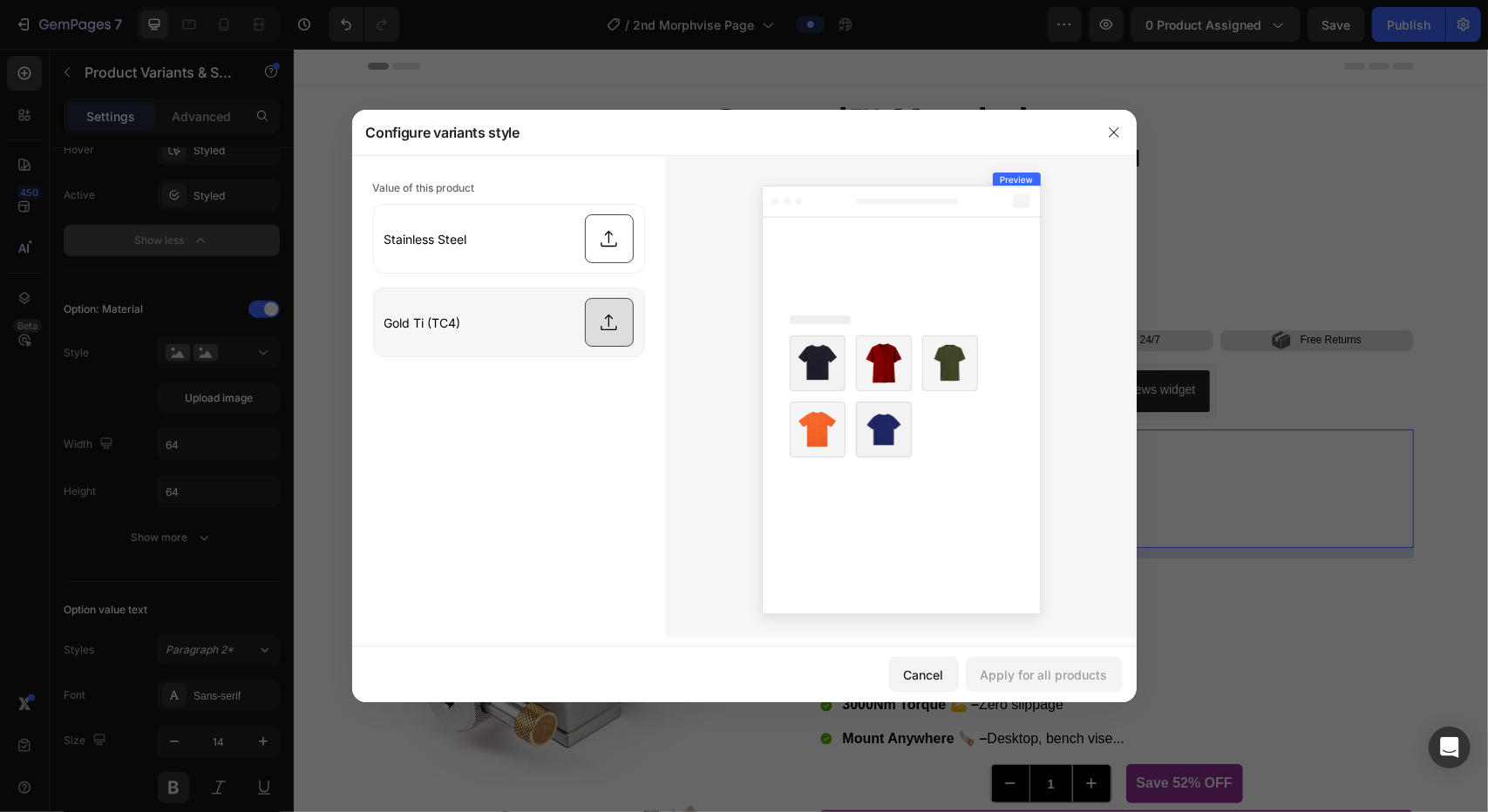 drag, startPoint x: 596, startPoint y: 248, endPoint x: 553, endPoint y: 342, distance: 103.3683 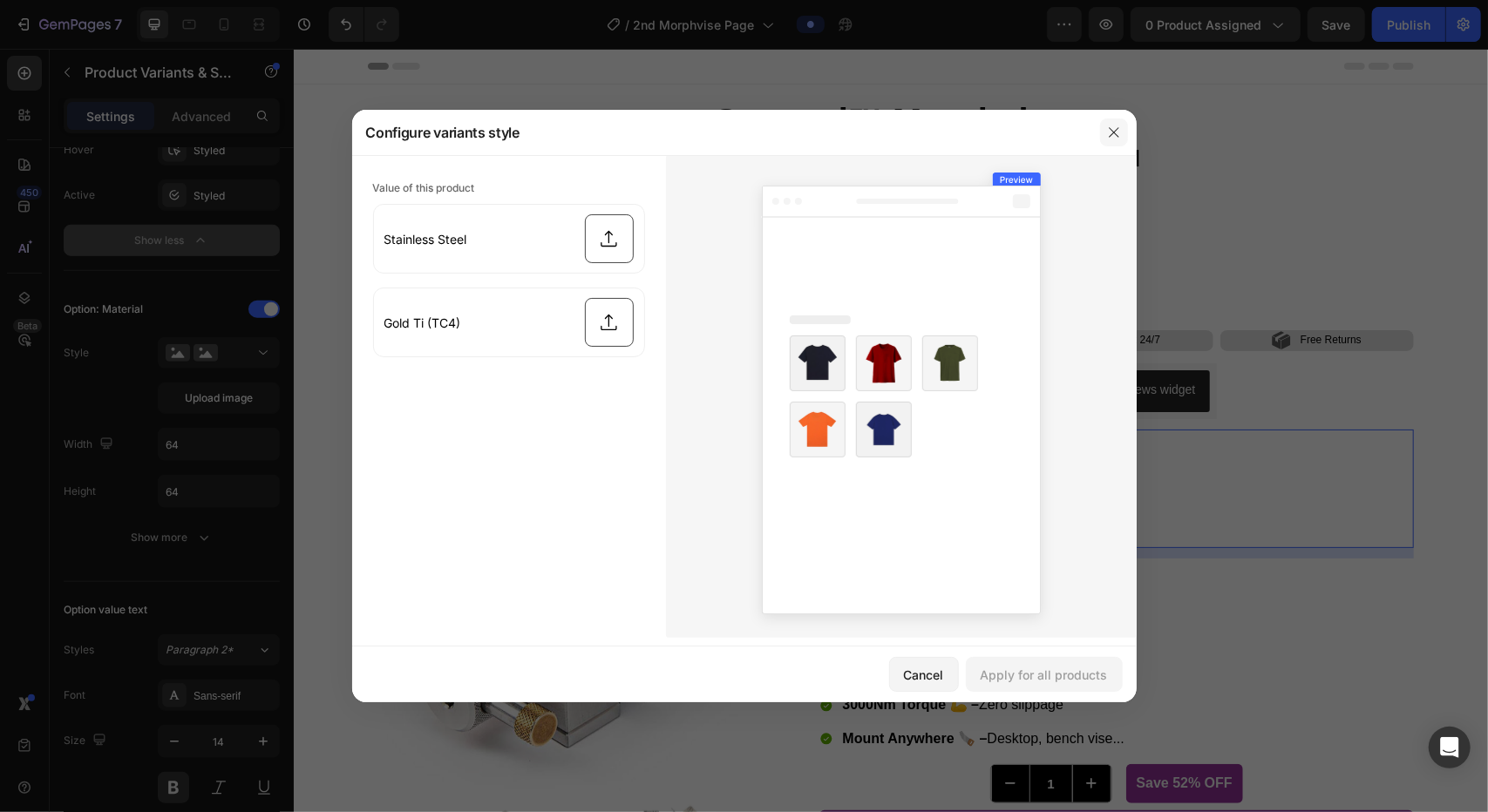 click 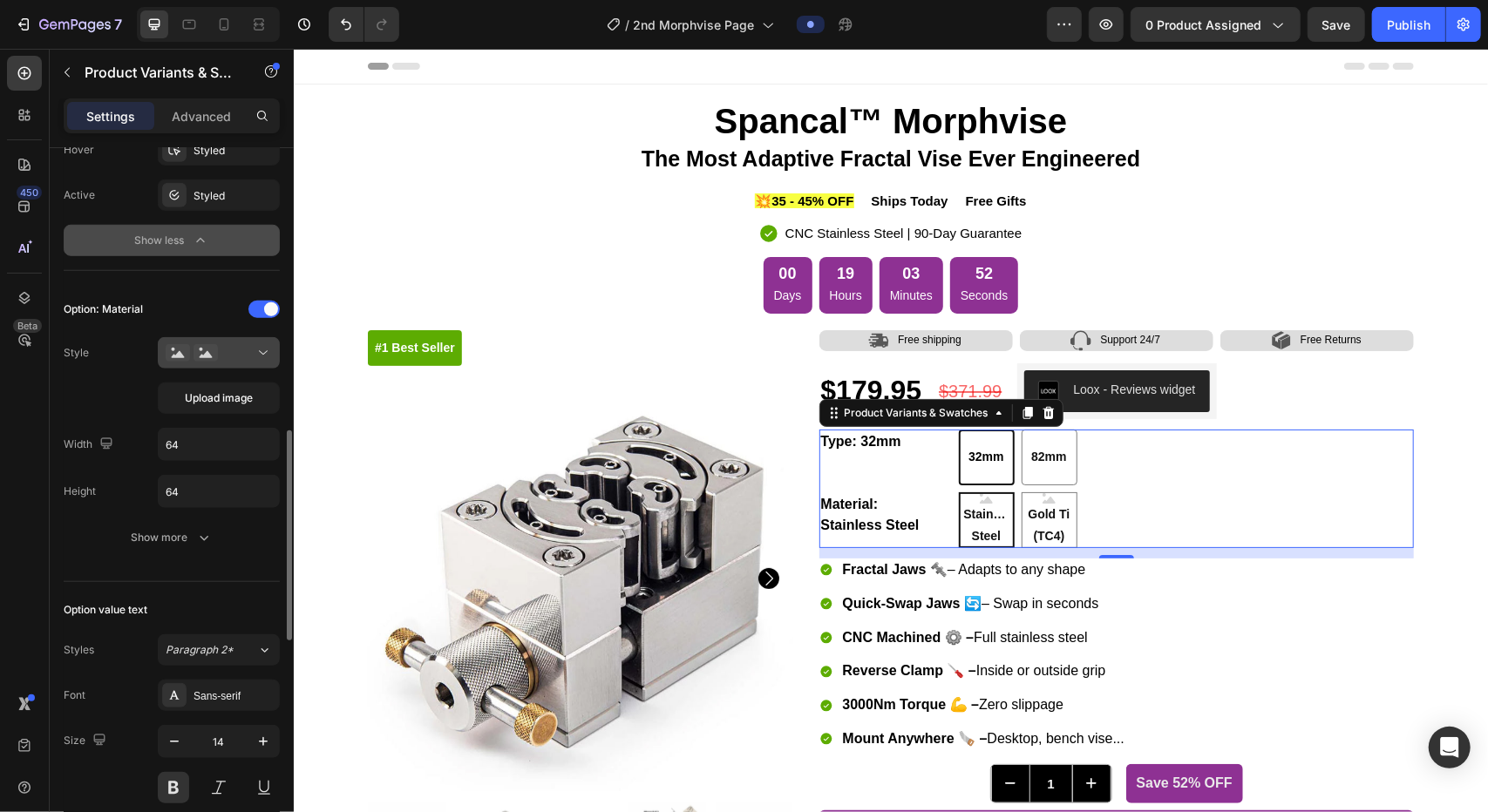 click 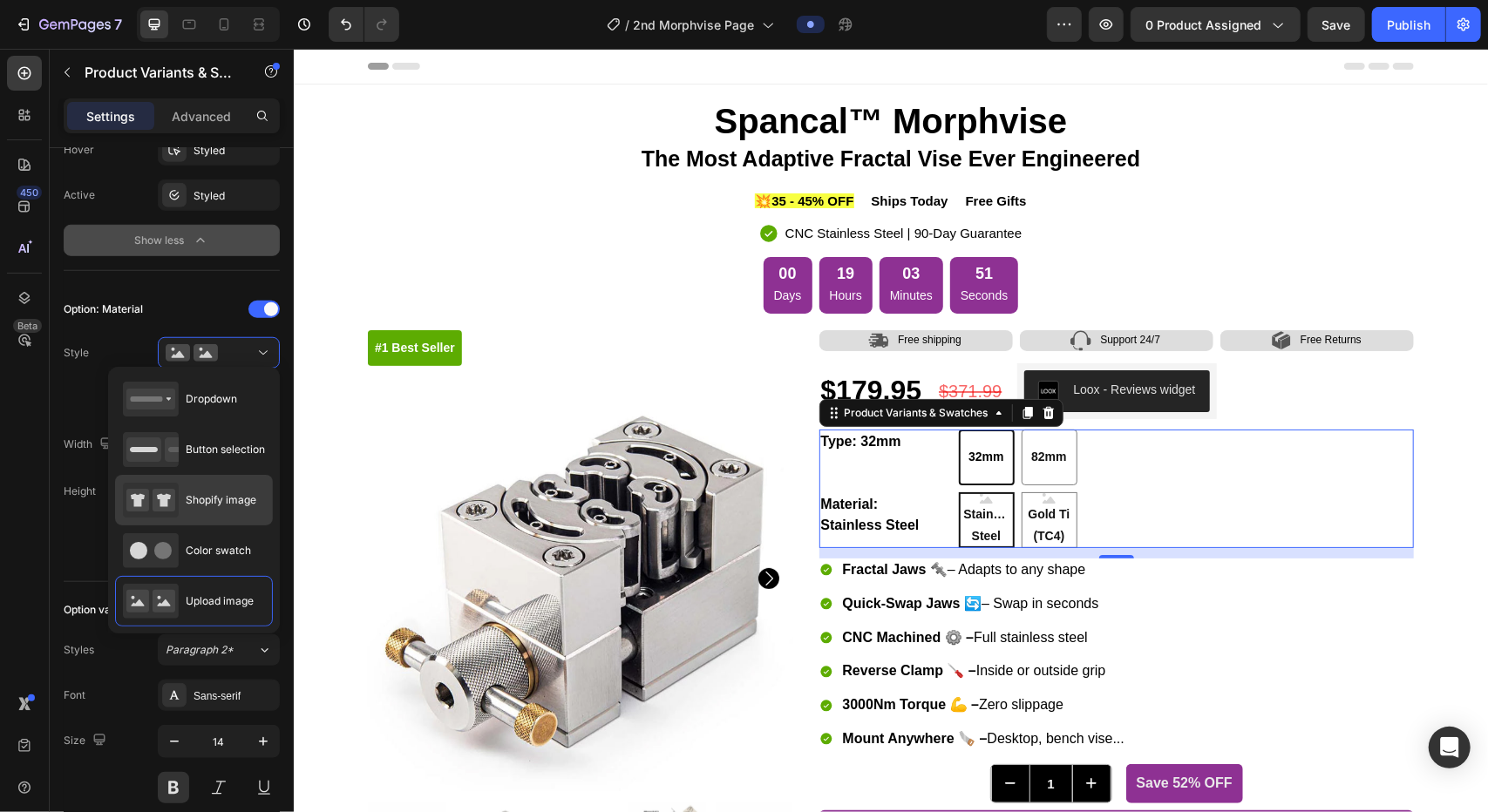 click on "Shopify image" at bounding box center [221, 500] 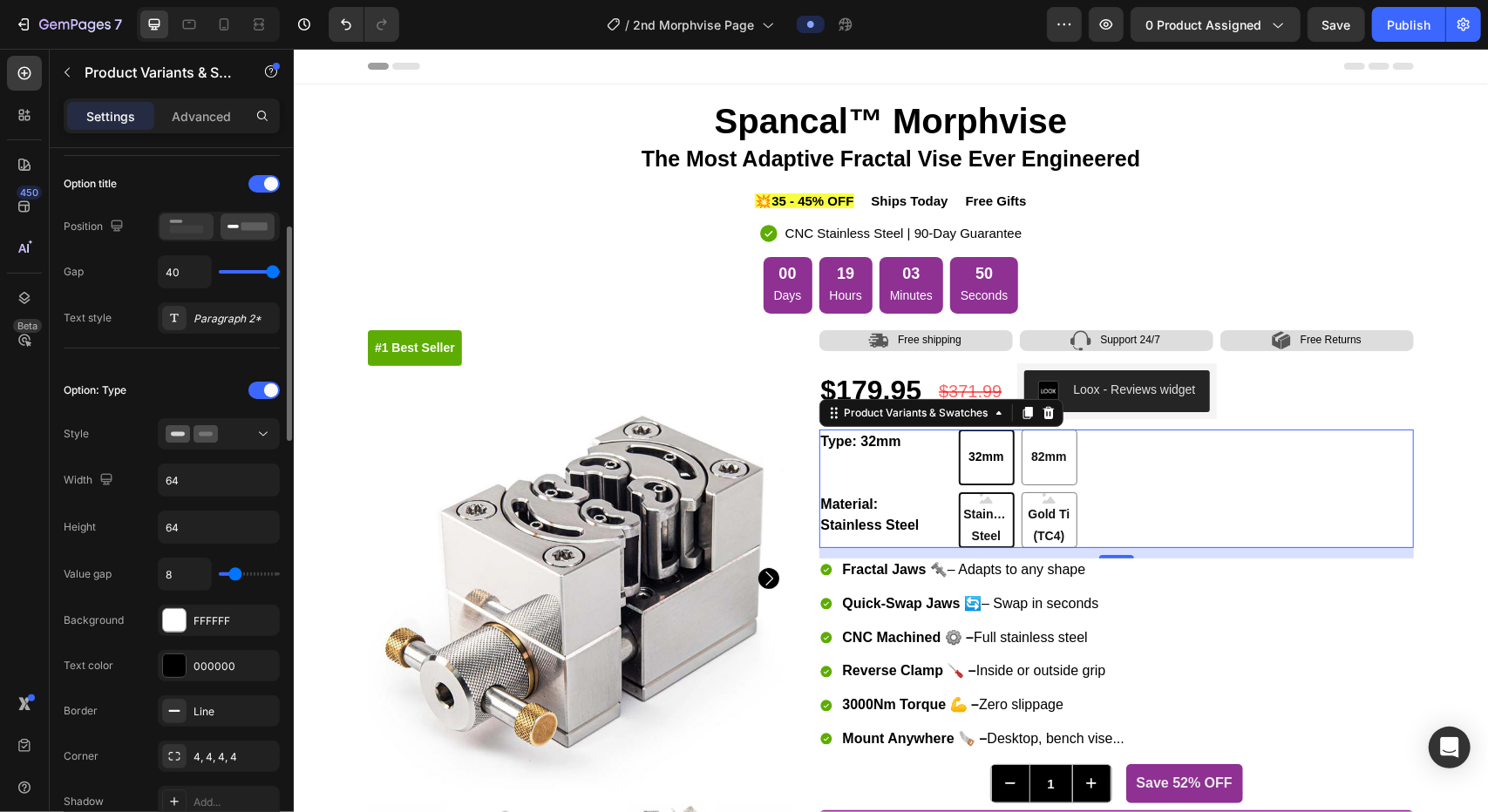 scroll, scrollTop: 0, scrollLeft: 0, axis: both 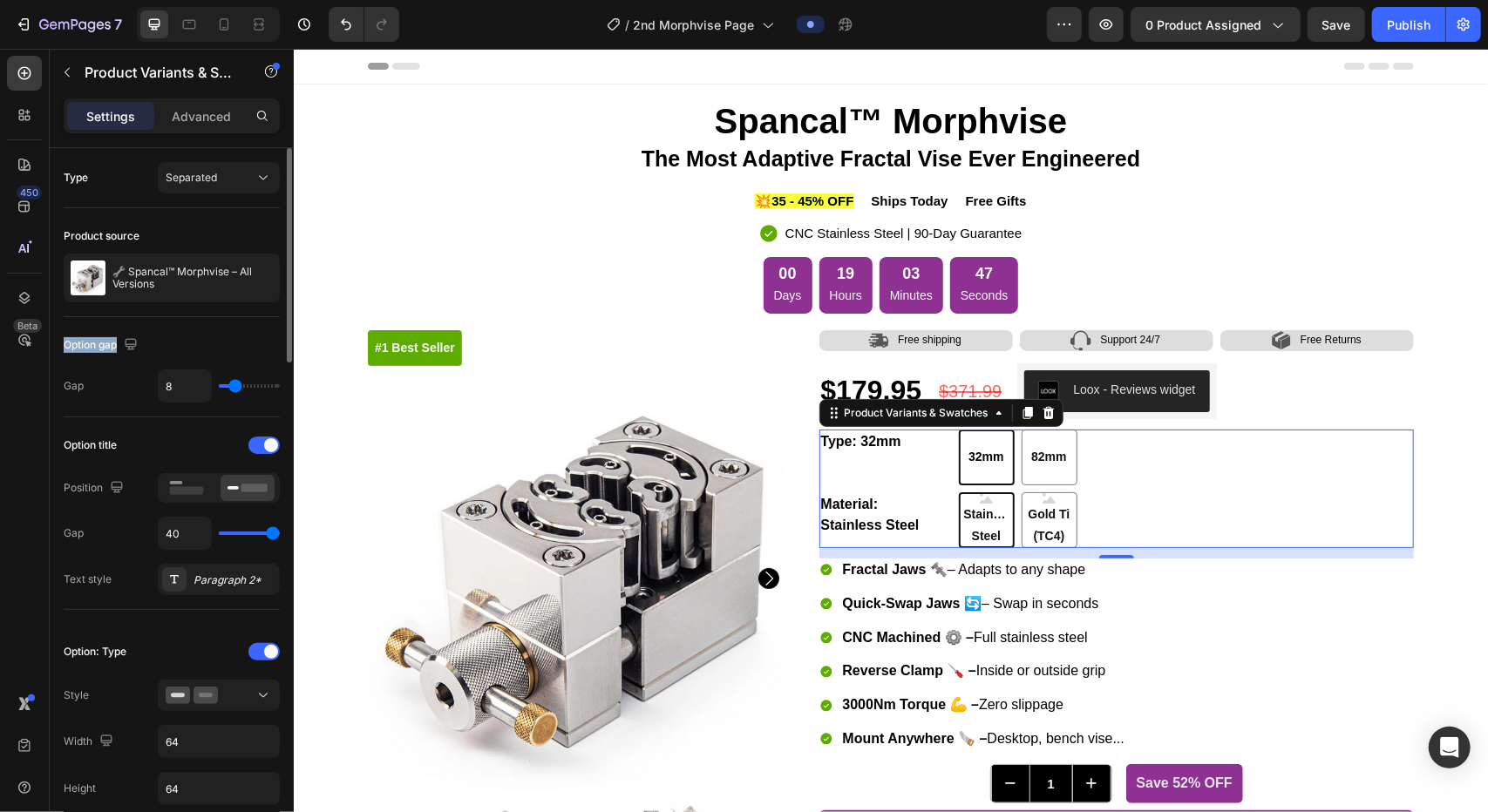 drag, startPoint x: 246, startPoint y: 272, endPoint x: 239, endPoint y: 320, distance: 48.507731 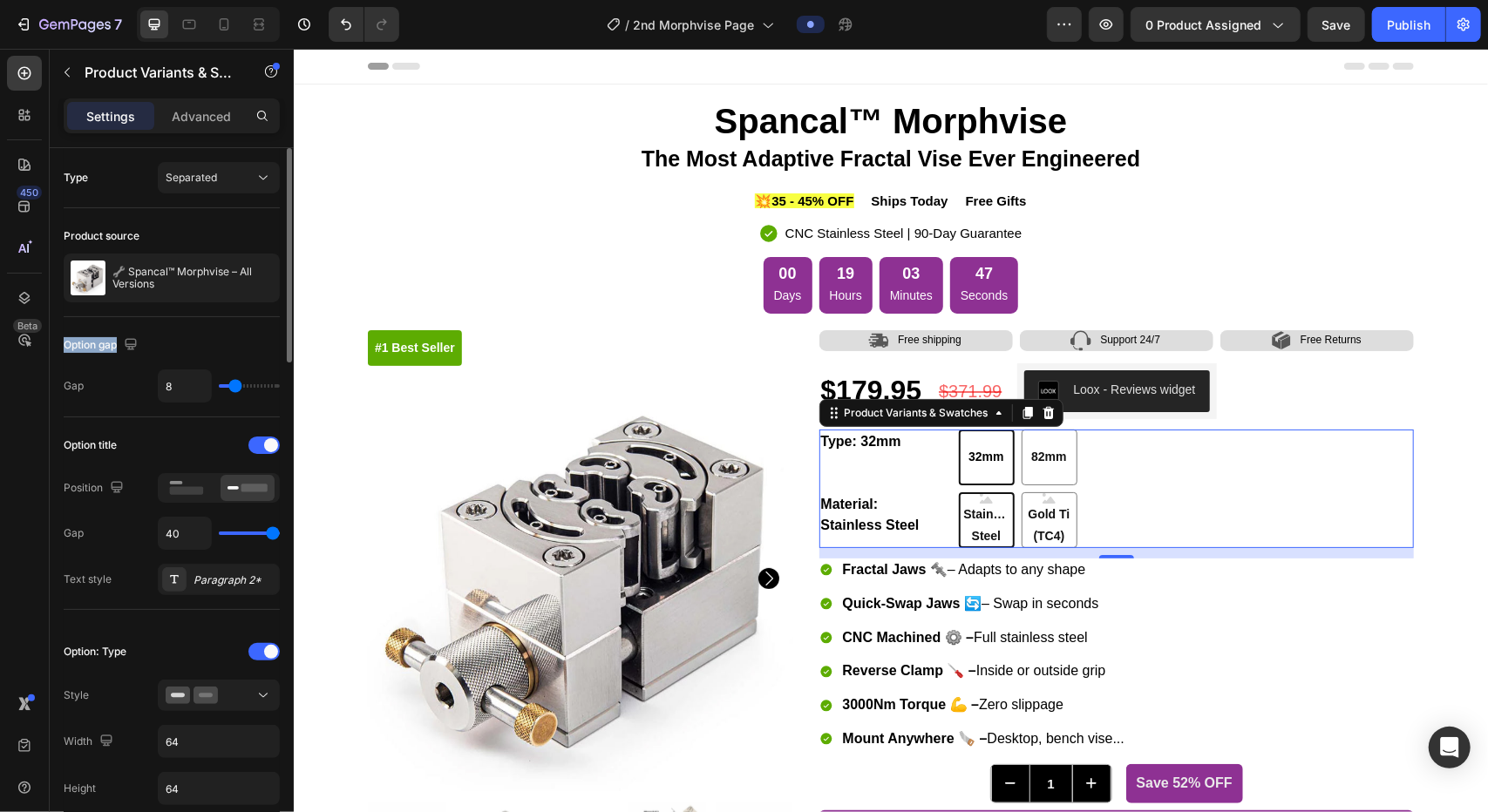 click on "Type Separated Product source 🔧 Spancal™ Morphvise – All Versions Option gap Gap 8 Option title Position Gap 40 Text style Paragraph 2* Option: Type Style Width 64 Height 64 Value gap 8 Background FFFFFF Text color 000000 Border Line Corner 4, 4, 4, 4 Shadow Add... Hover Styled Active Styled Show less Option: Material Style Width 64 Height 64 Show more Option value text Styles Paragraph 2* Font Sans-serif Size 14 Show more Sold out style Type Cross-out Size Width 100% Shape Border Add... Corner Add... Shadow Add... Display option Default variant Yes No Type 32mm Material Stainless Steel Align" at bounding box center (172, 1280) 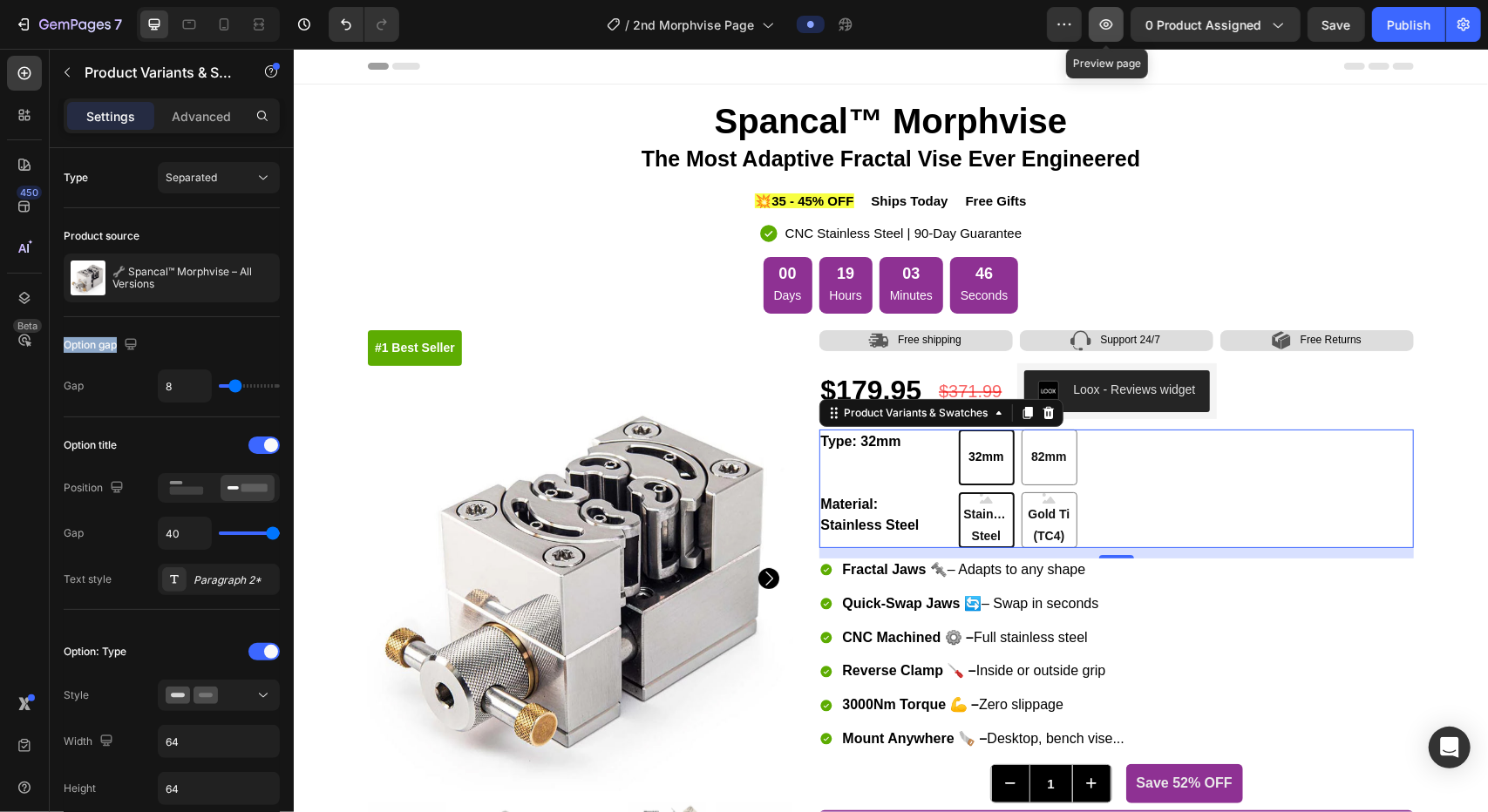 click 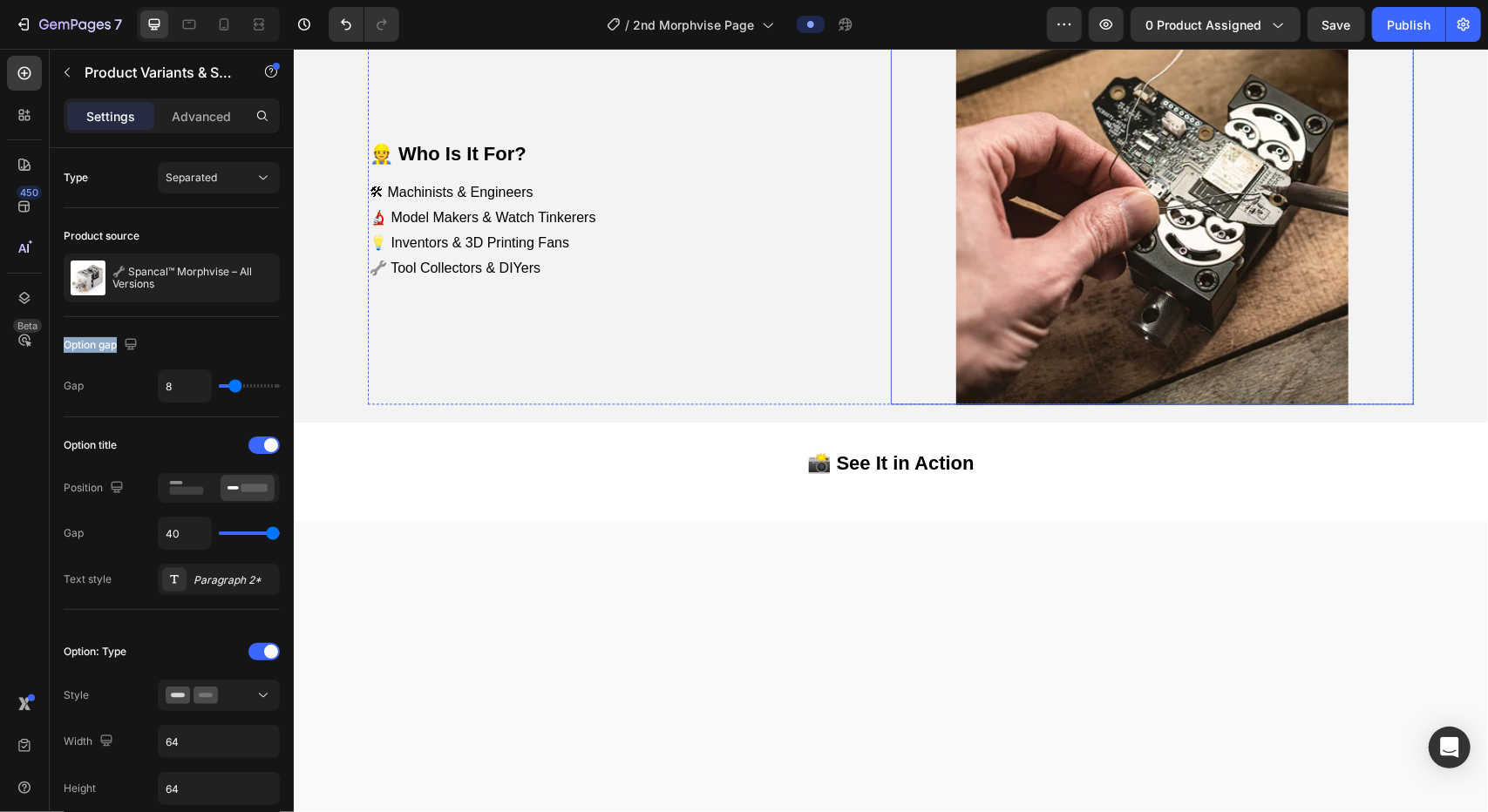 scroll, scrollTop: 2091, scrollLeft: 0, axis: vertical 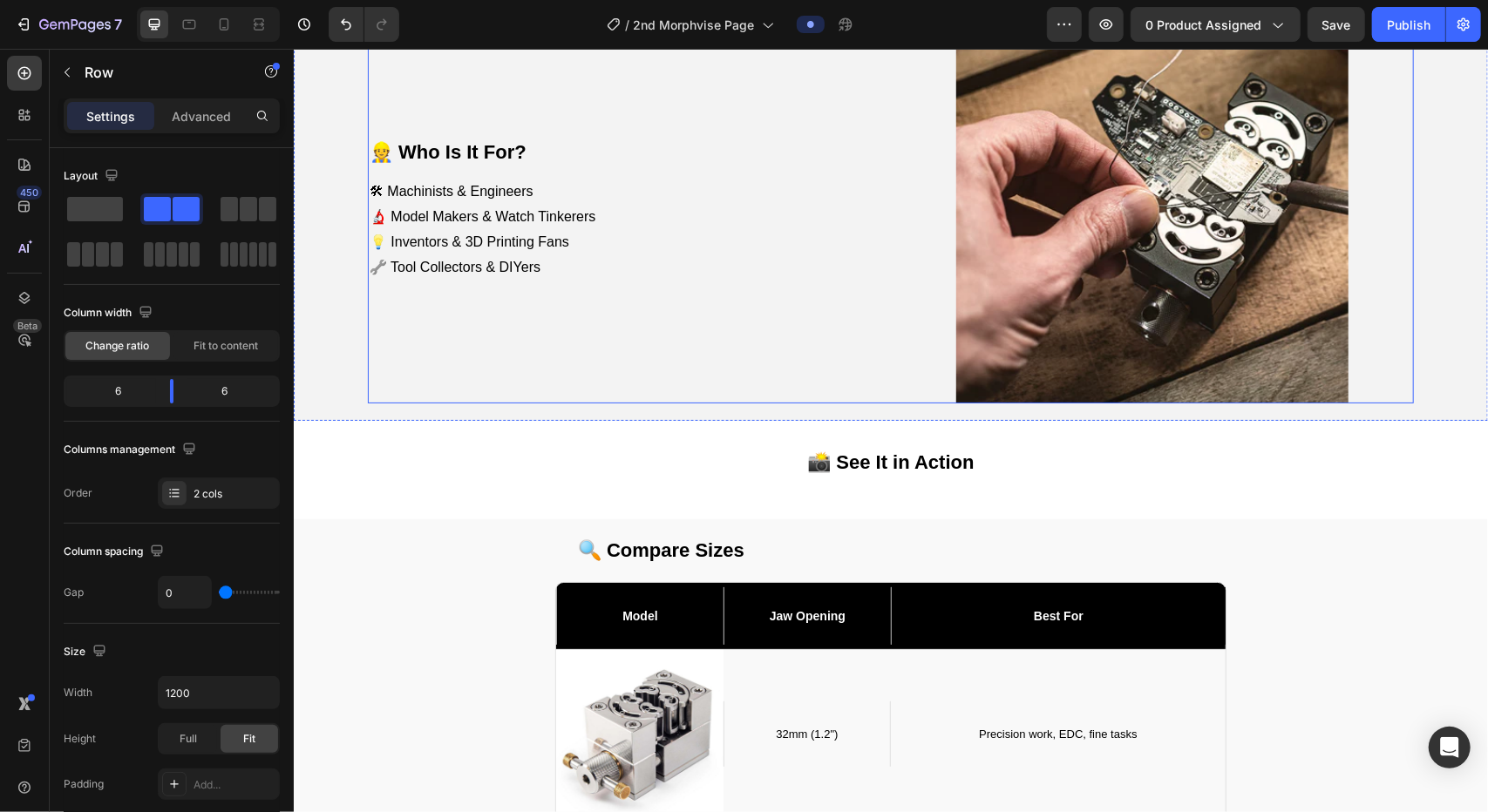 click on "👷 Who Is It For? Text Block 🛠 Machinists & Engineers 🔬 Model Makers & Watch Tinkerers 💡 Inventors & 3D Printing Fans 🔧 Tool Collectors & DIYers Text Block" at bounding box center [628, 206] 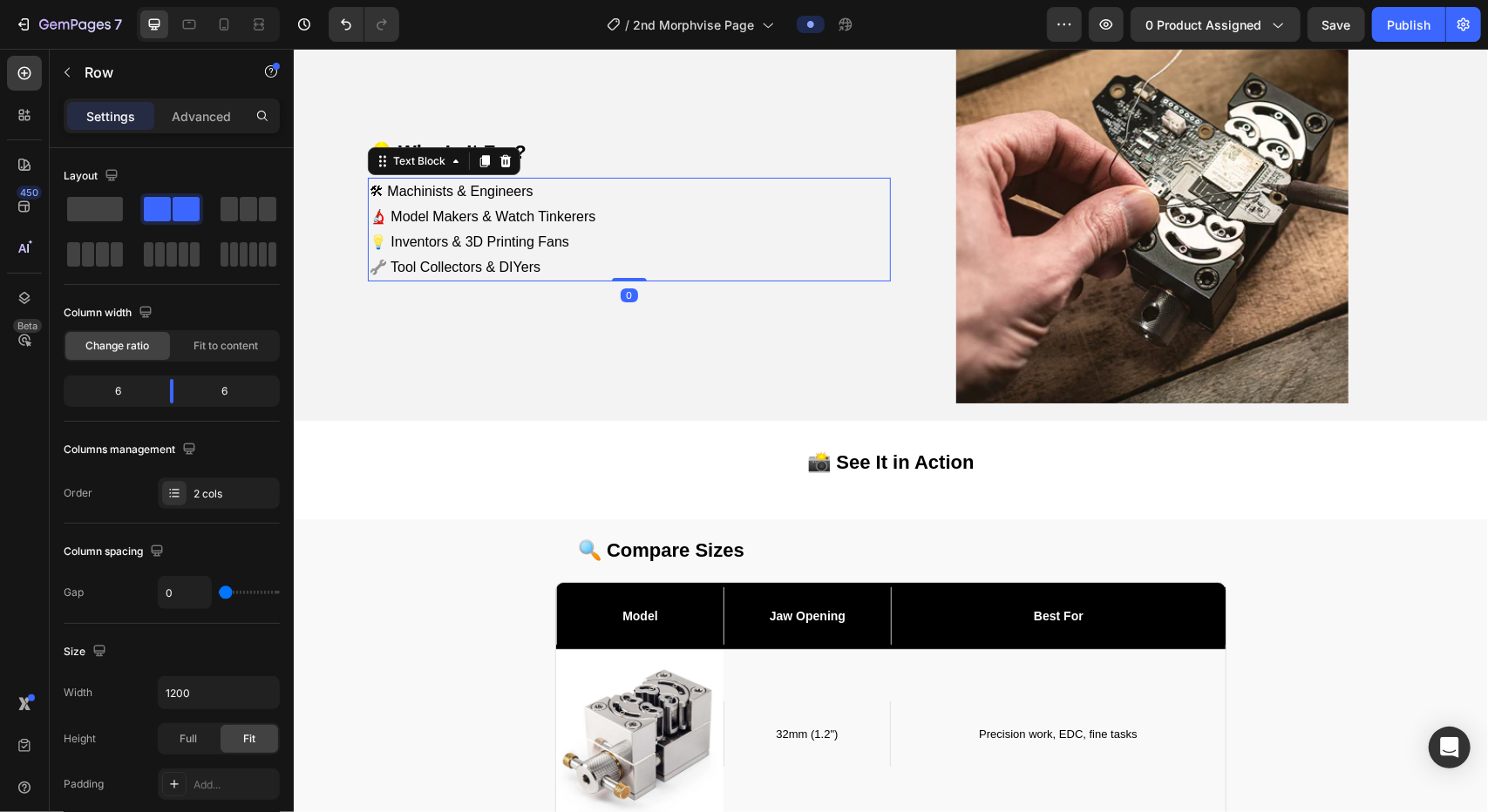 click on "🔧 Tool Collectors & DIYers" at bounding box center [628, 267] 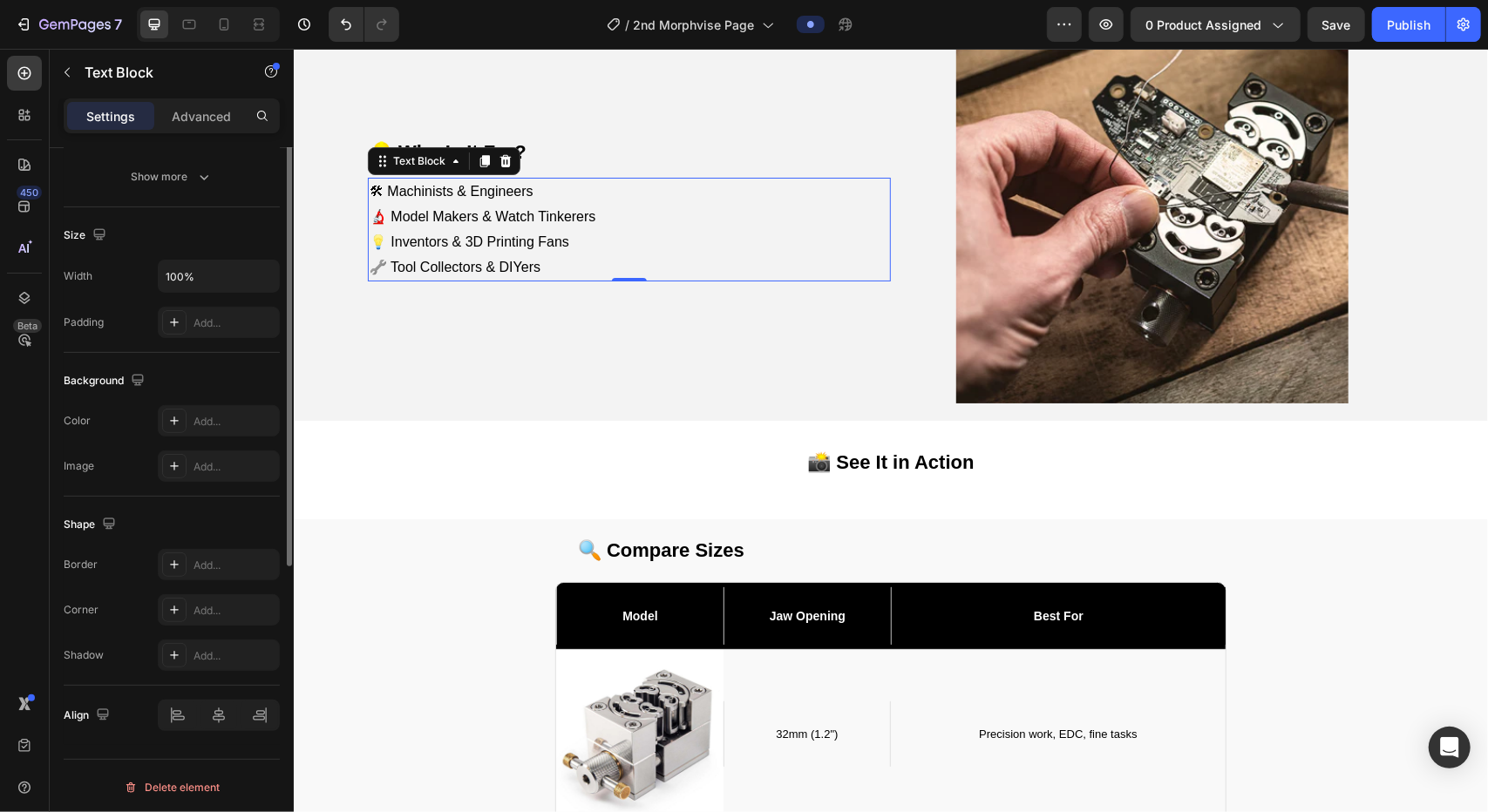 scroll, scrollTop: 142, scrollLeft: 0, axis: vertical 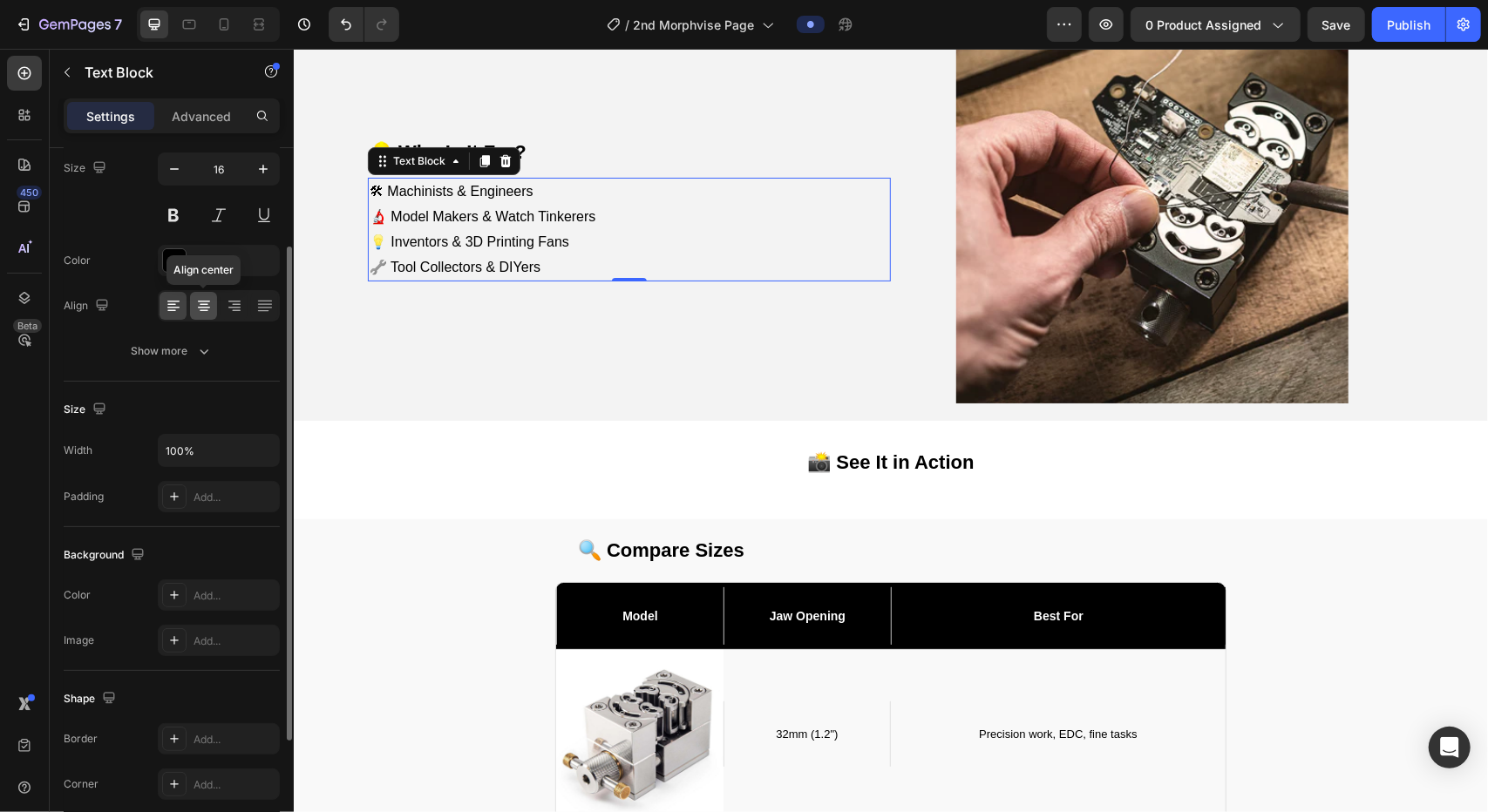 click 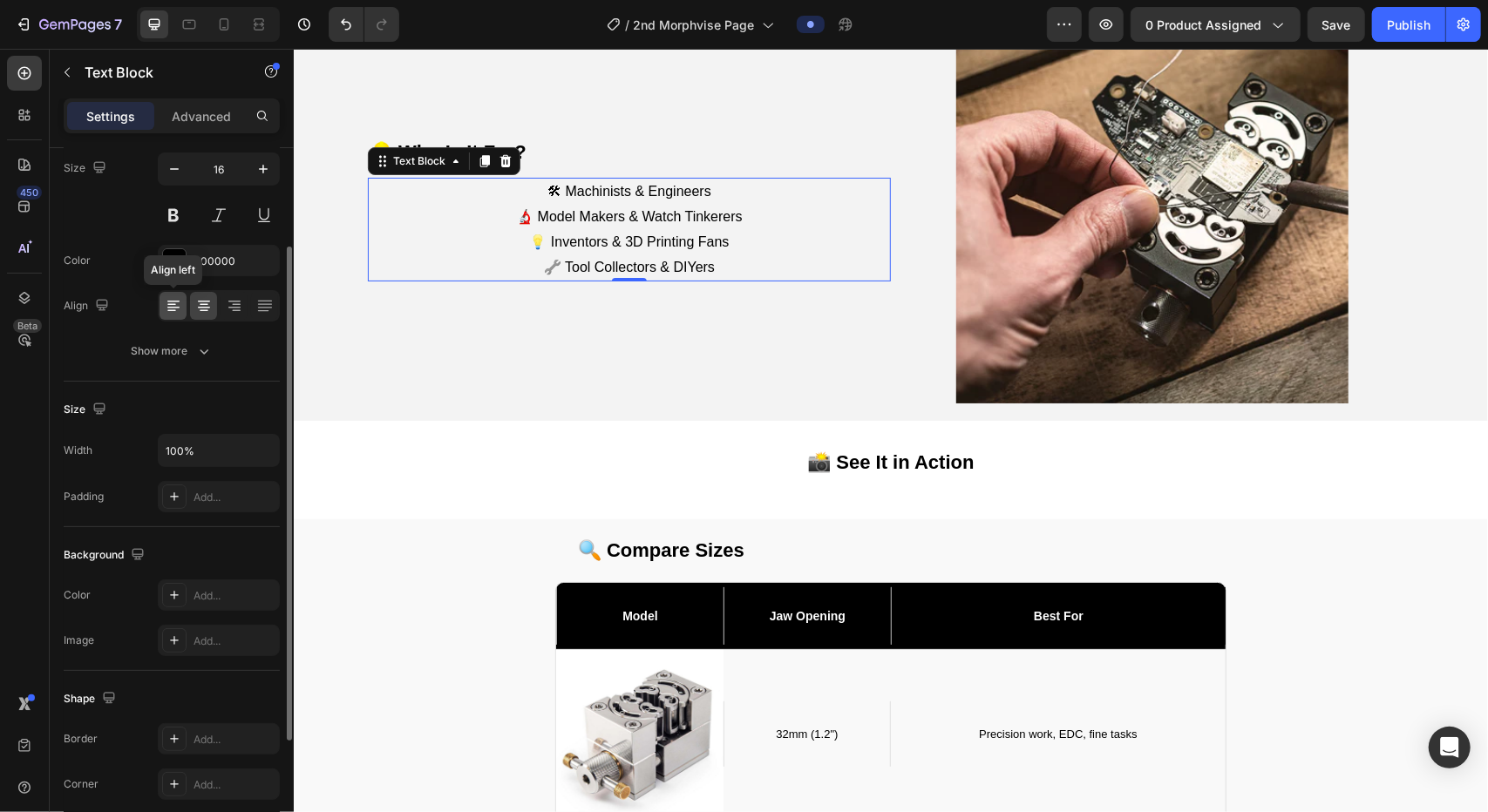 click 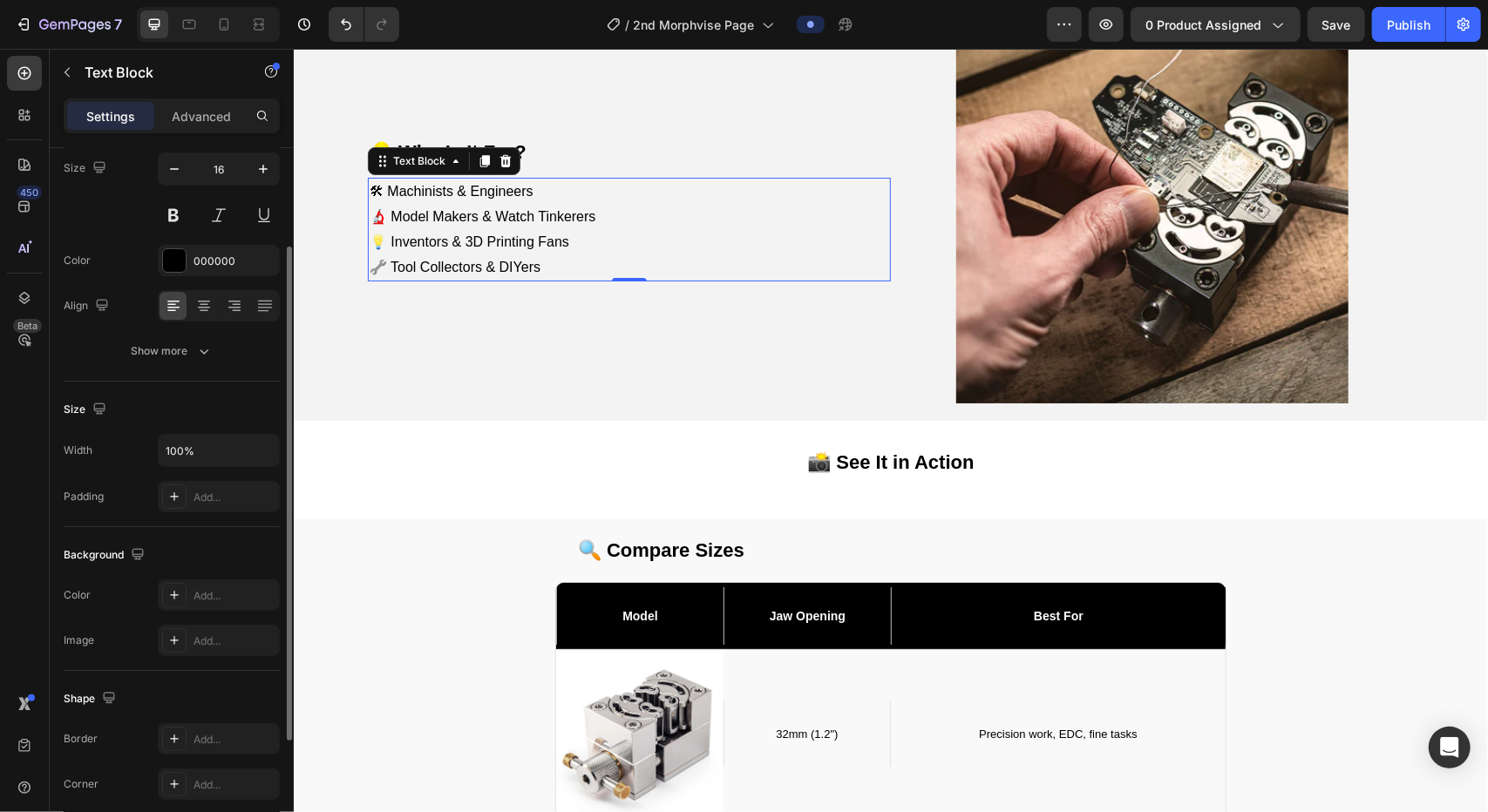 scroll, scrollTop: 316, scrollLeft: 0, axis: vertical 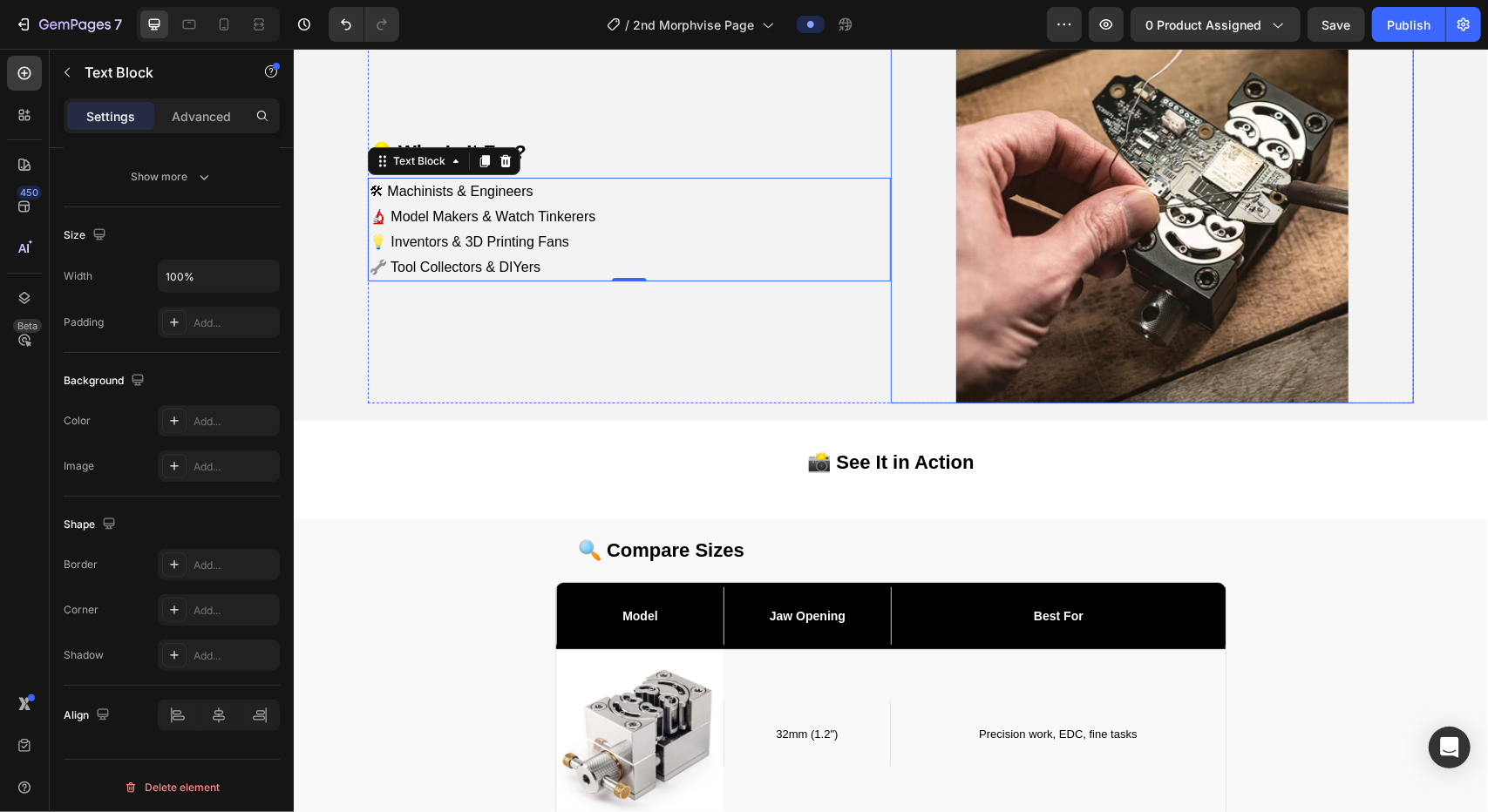 click at bounding box center (1152, 206) 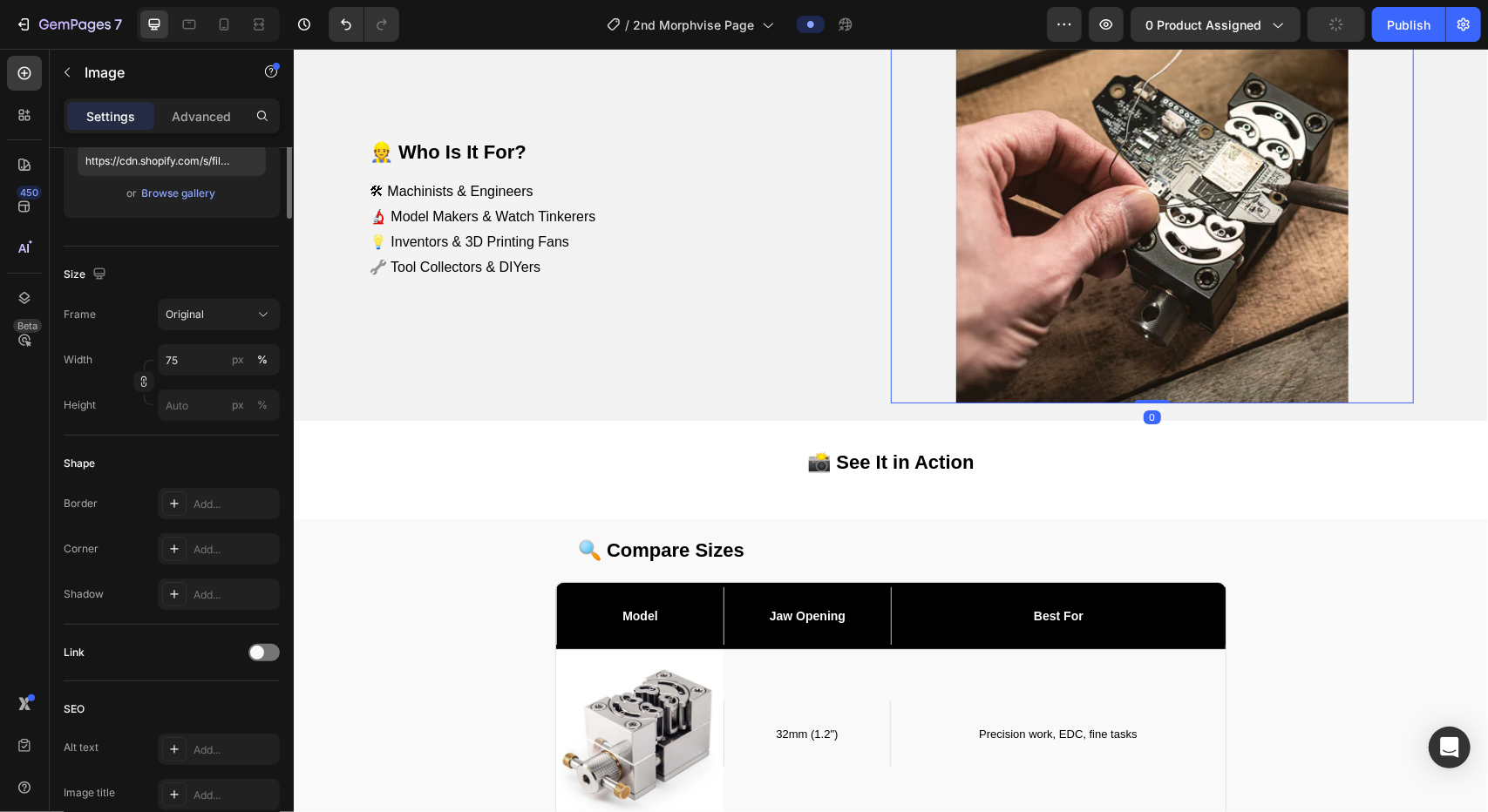 scroll, scrollTop: 0, scrollLeft: 0, axis: both 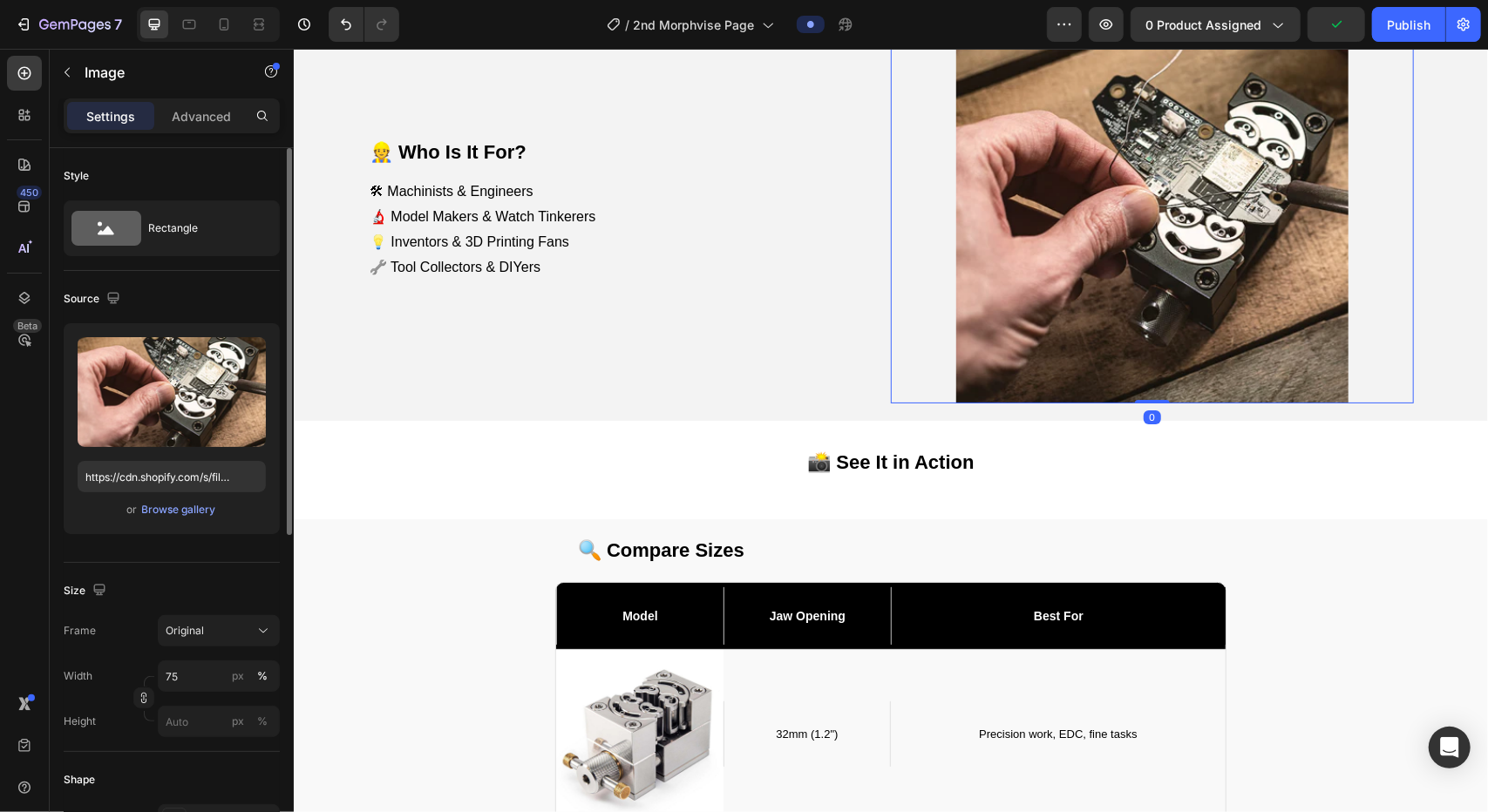 click at bounding box center [1152, 206] 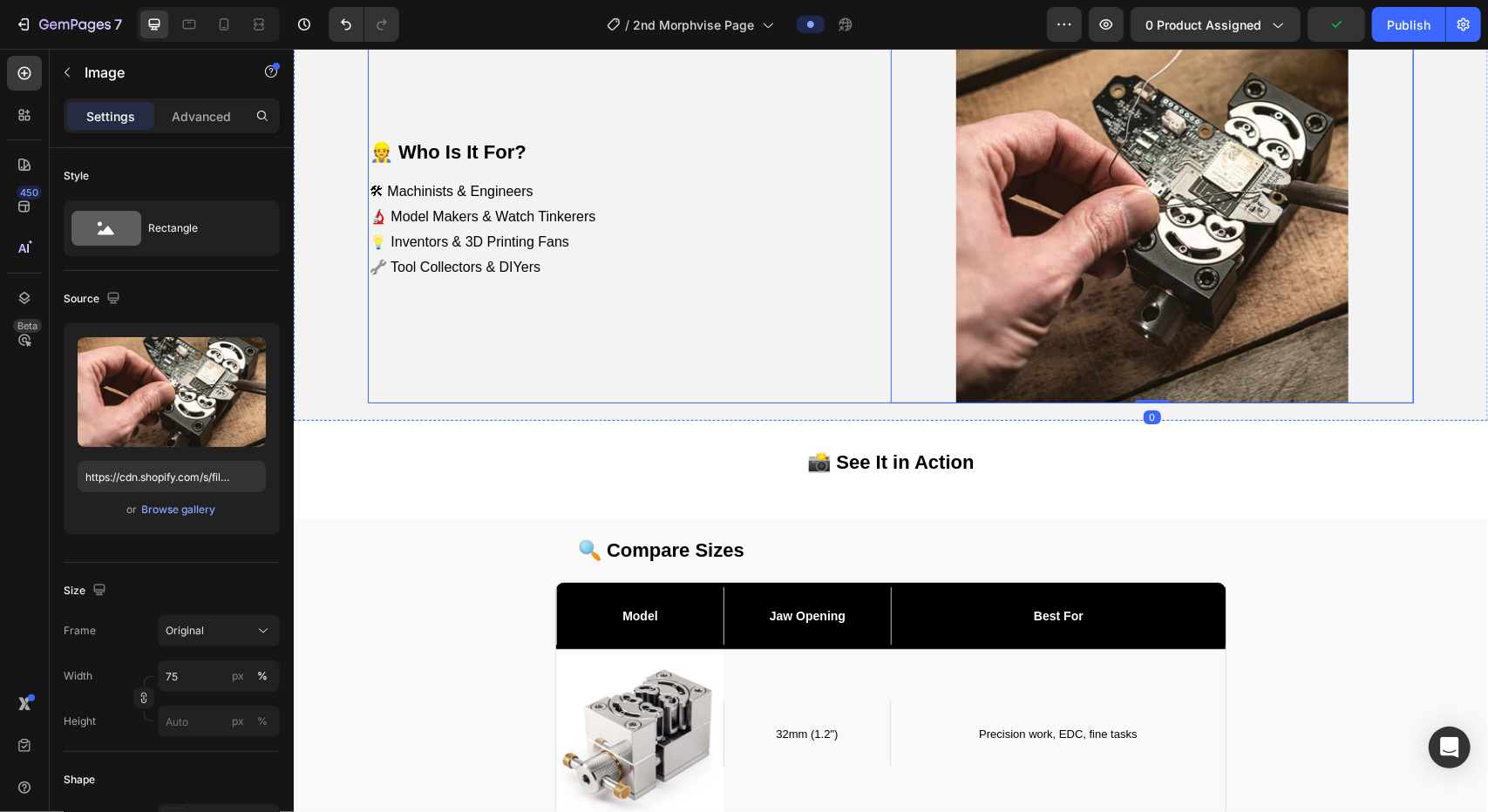 click on "👷 Who Is It For? Text Block 🛠 Machinists & Engineers 🔬 Model Makers & Watch Tinkerers 💡 Inventors & 3D Printing Fans 🔧 Tool Collectors & DIYers Text Block" at bounding box center [628, 206] 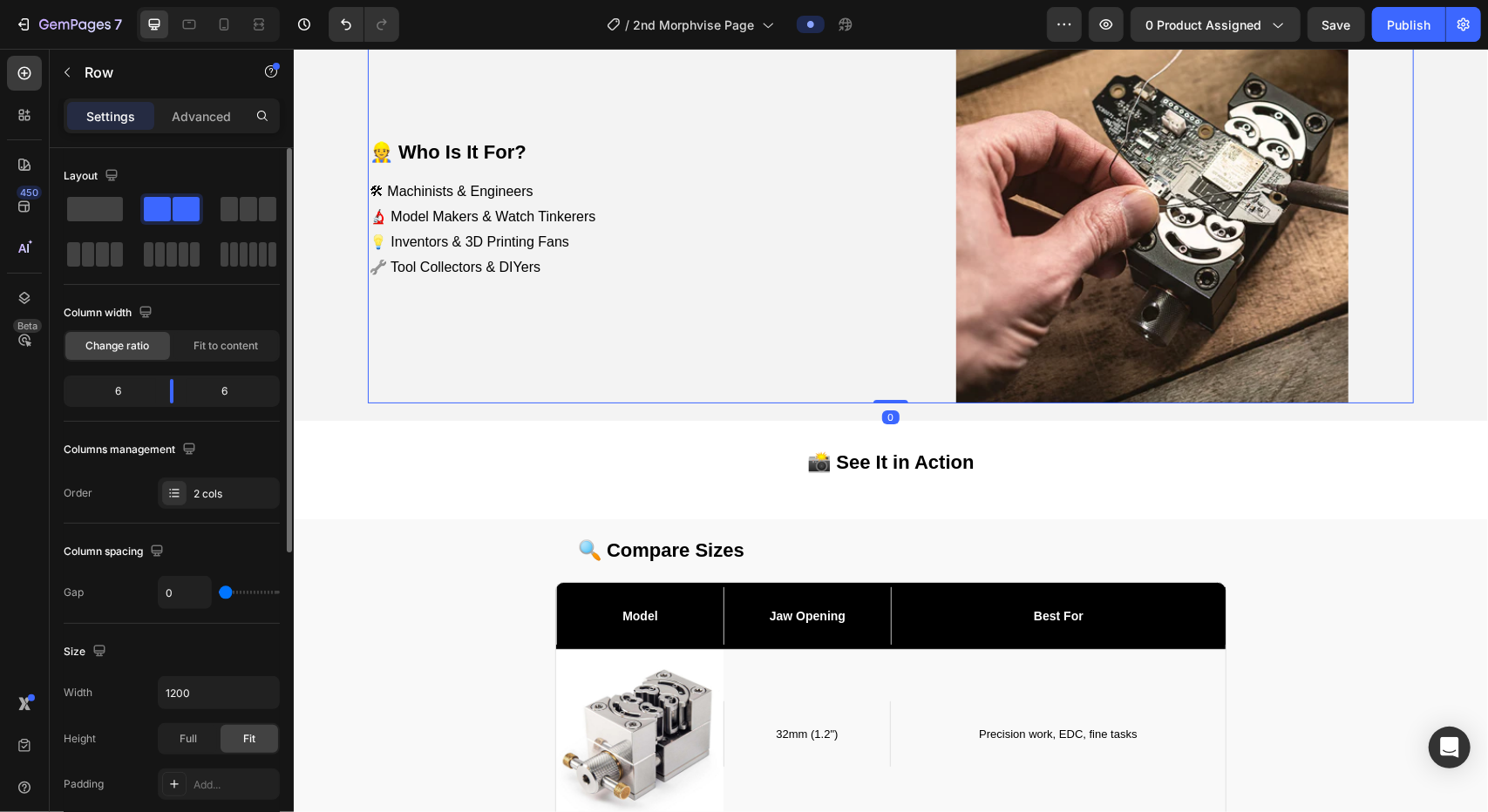 scroll, scrollTop: 87, scrollLeft: 0, axis: vertical 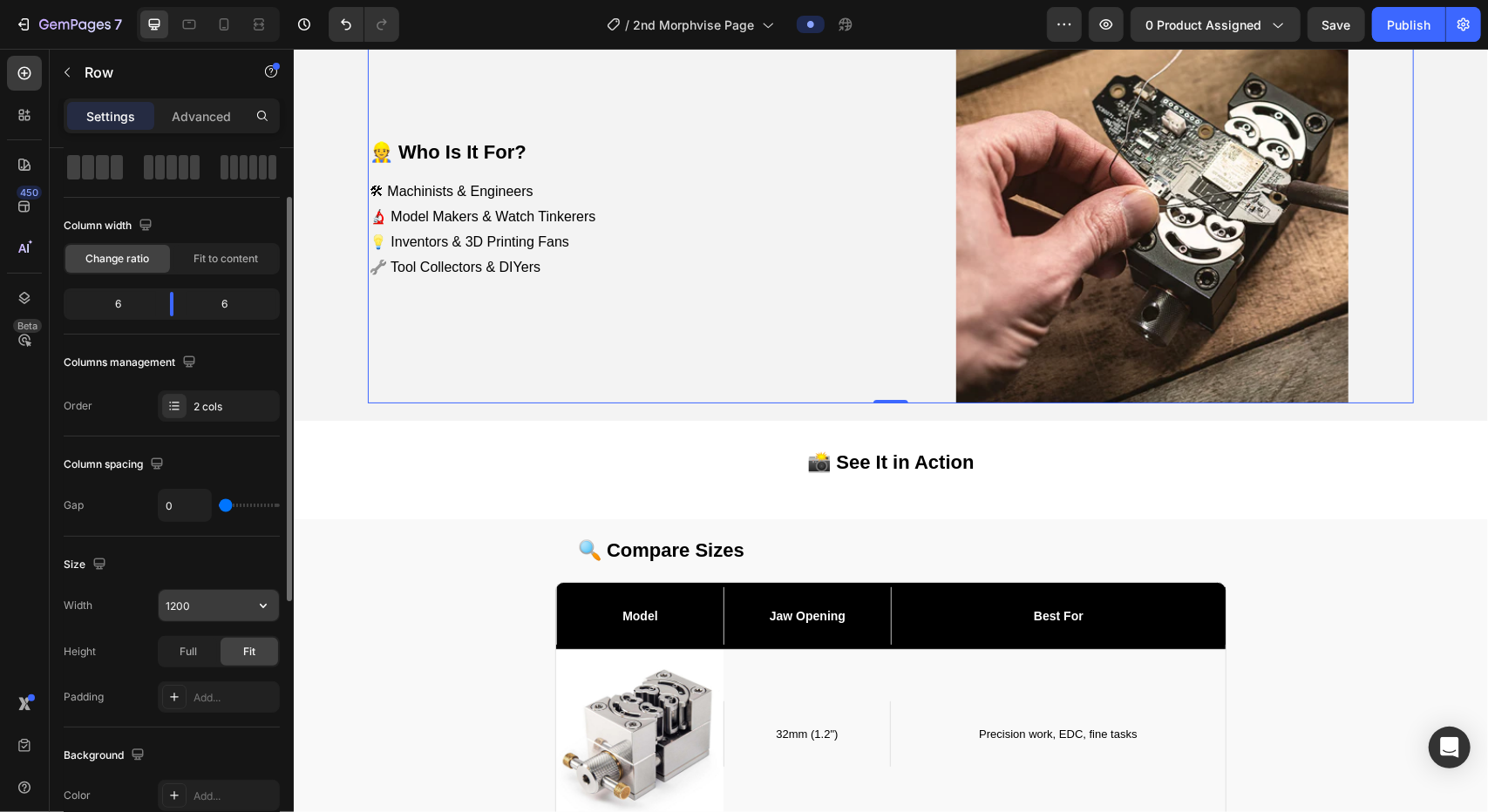 click on "1200" at bounding box center (219, 606) 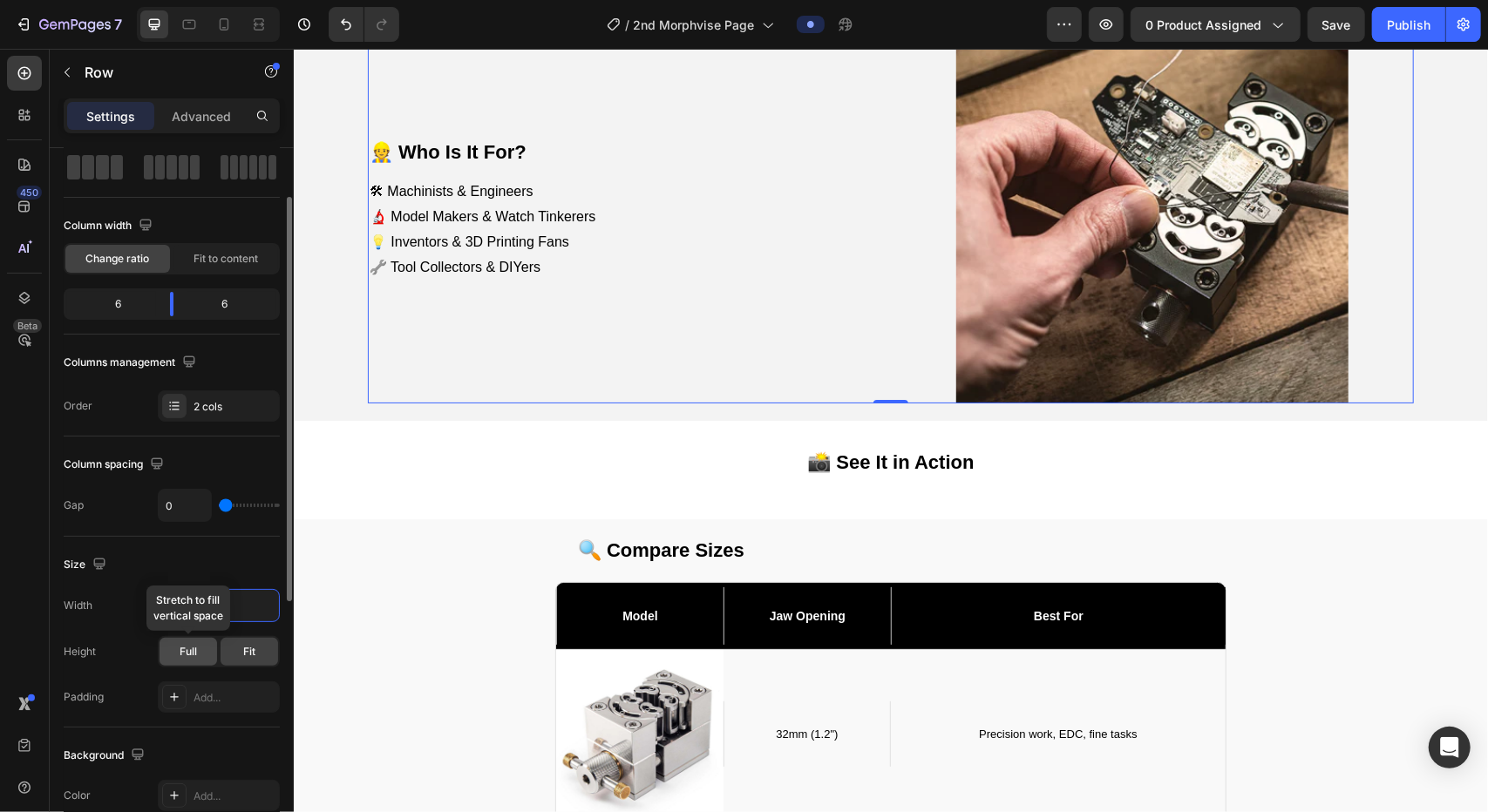 click on "Full" 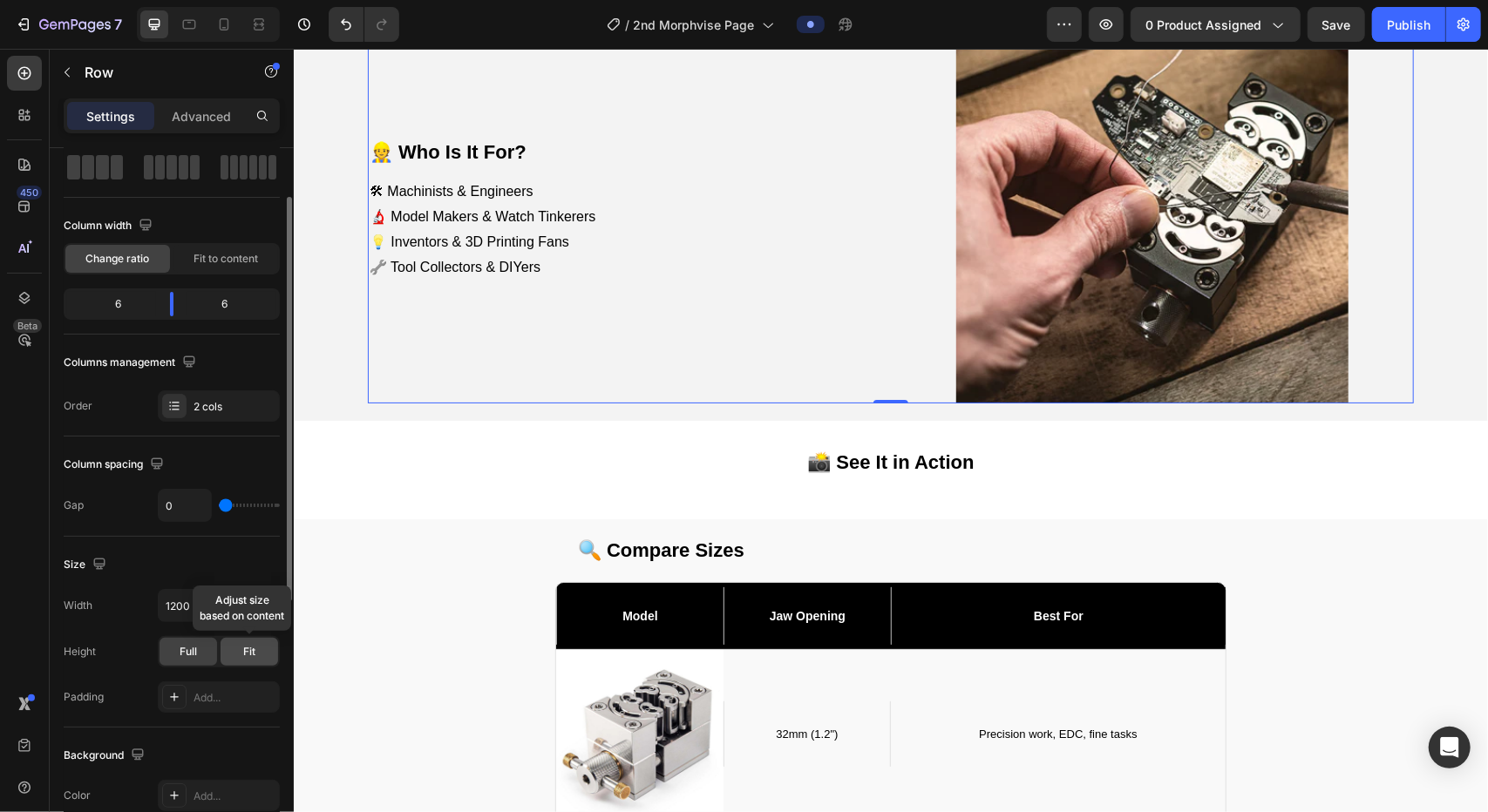 click on "Fit" 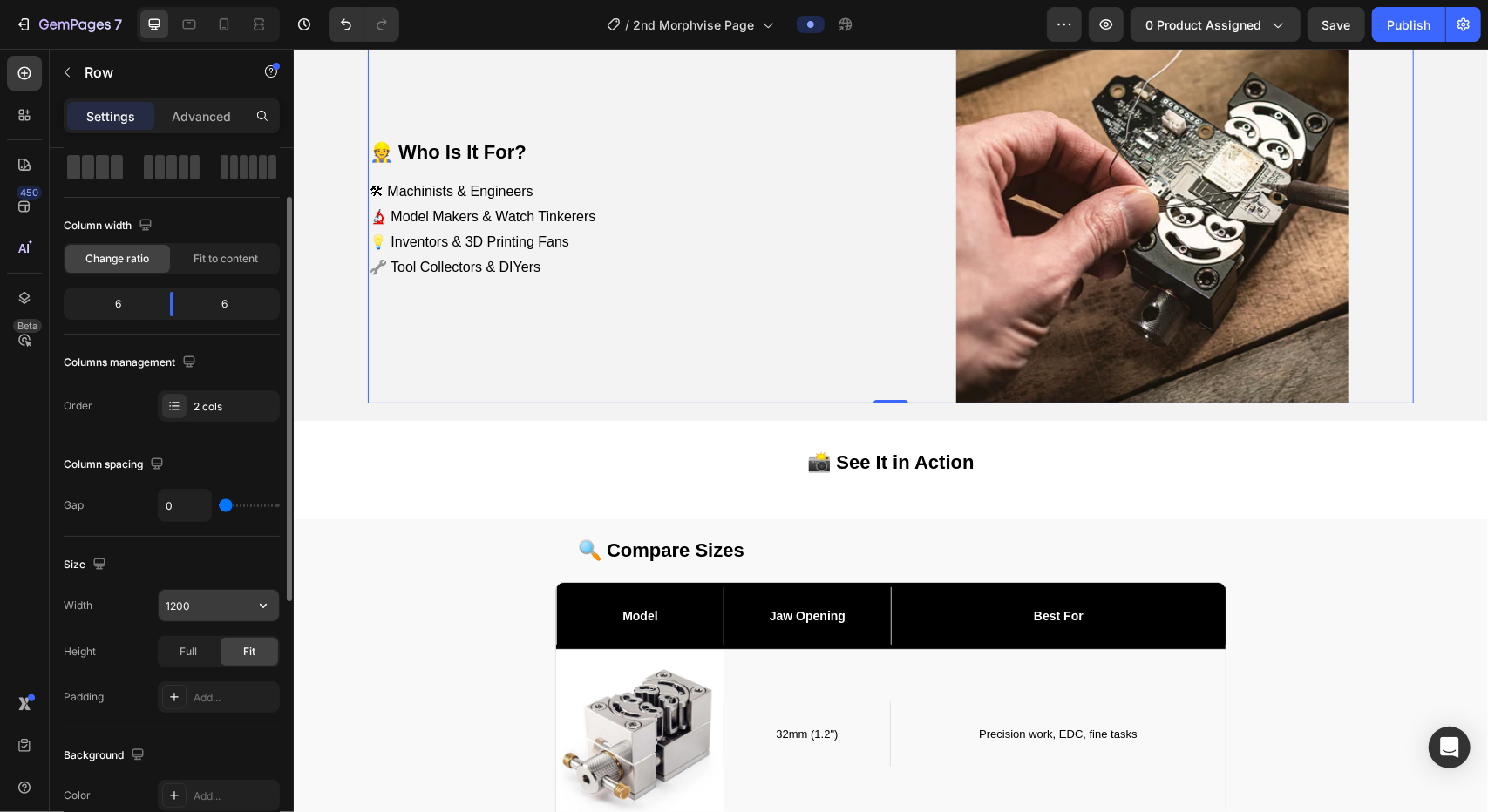 click 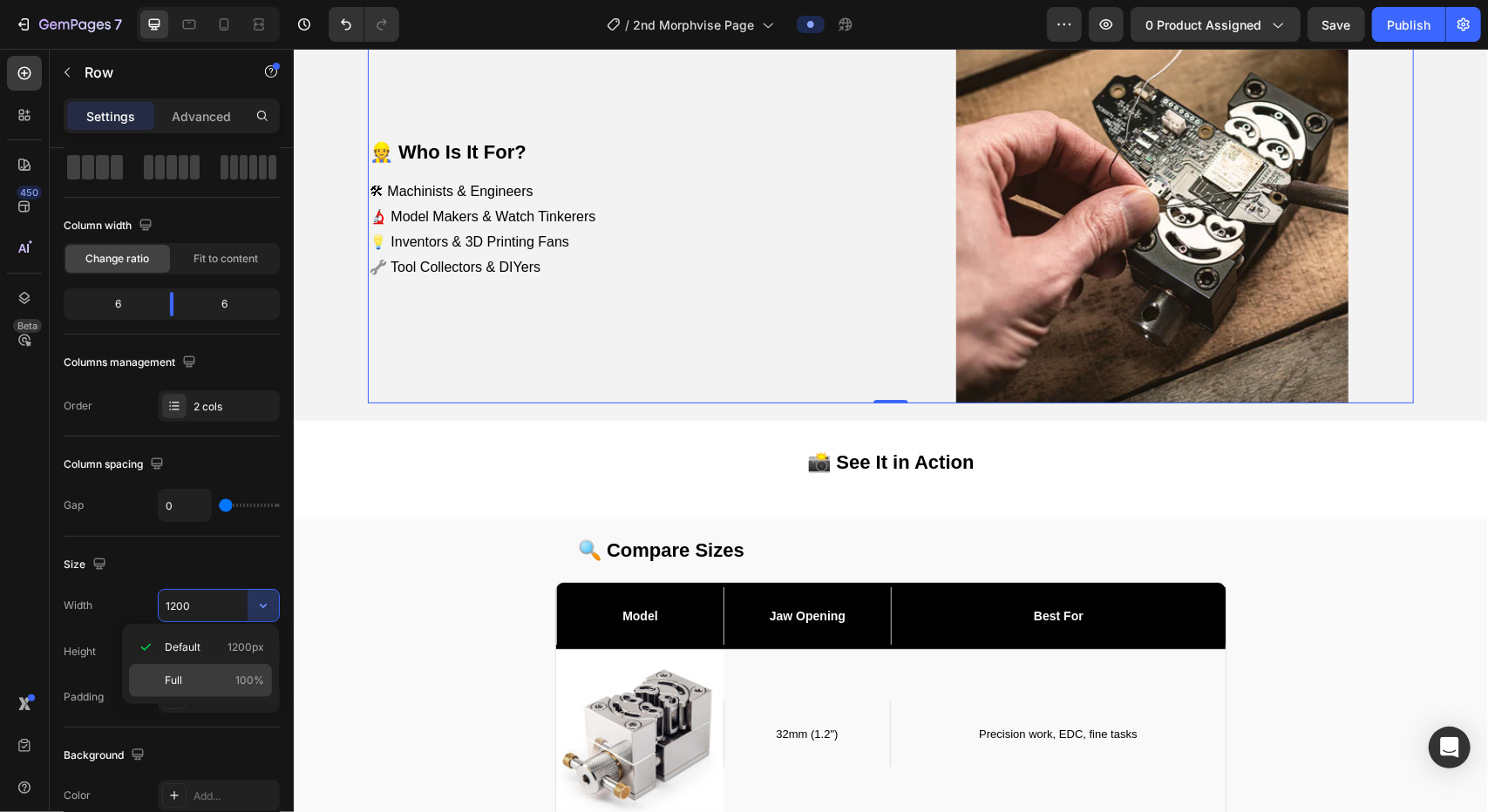 click on "100%" at bounding box center [249, 680] 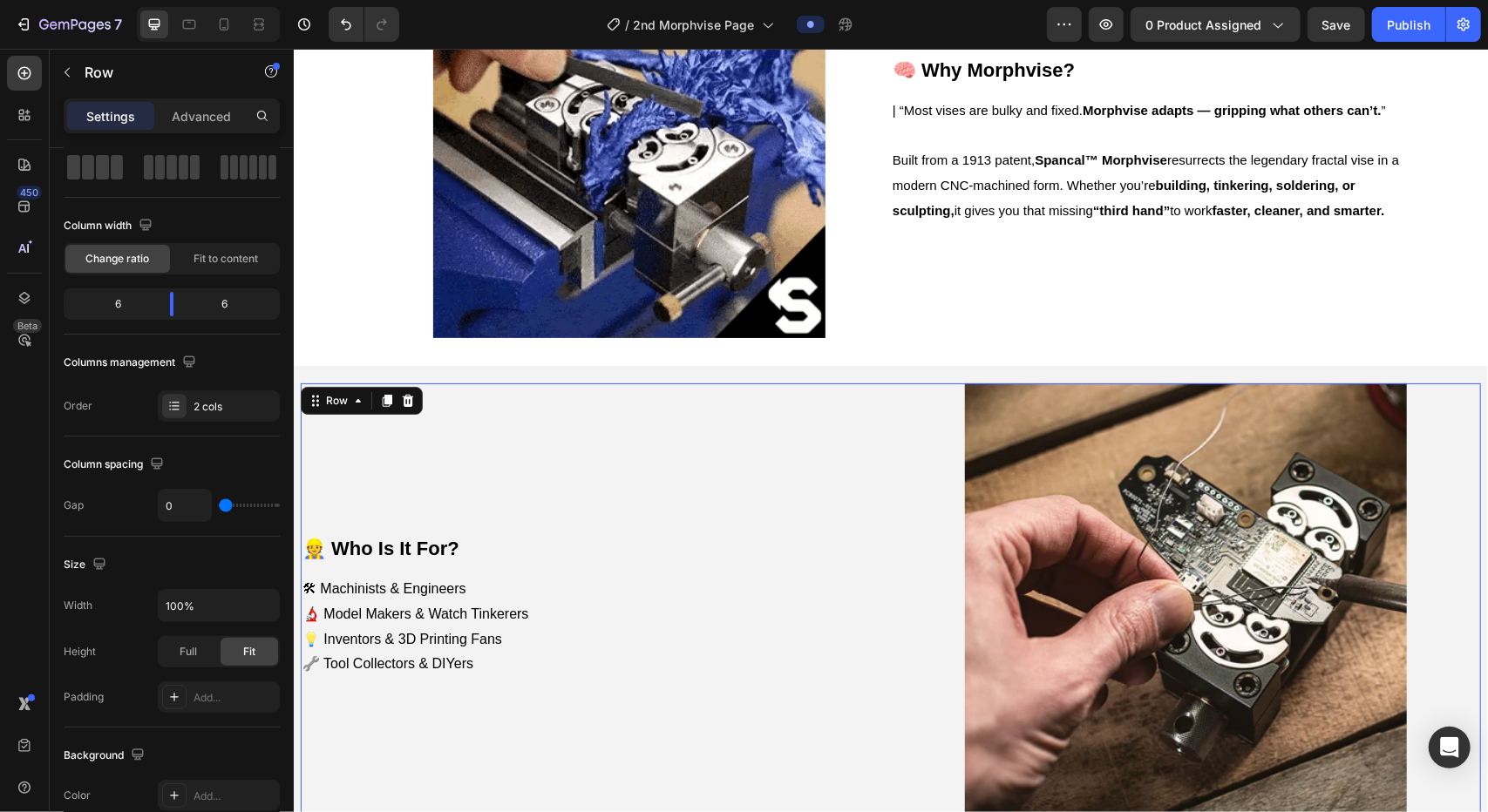 scroll, scrollTop: 1742, scrollLeft: 0, axis: vertical 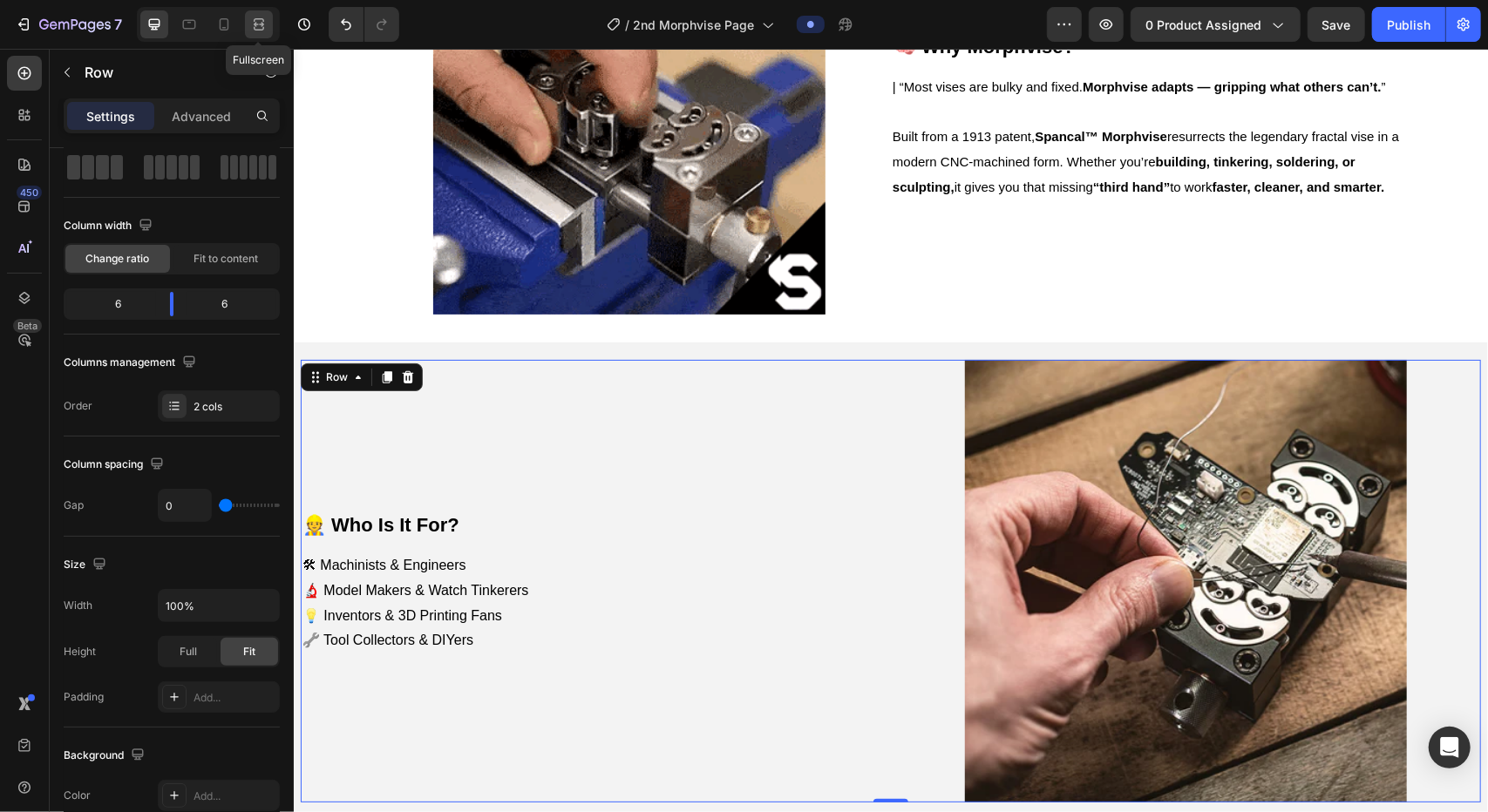 click 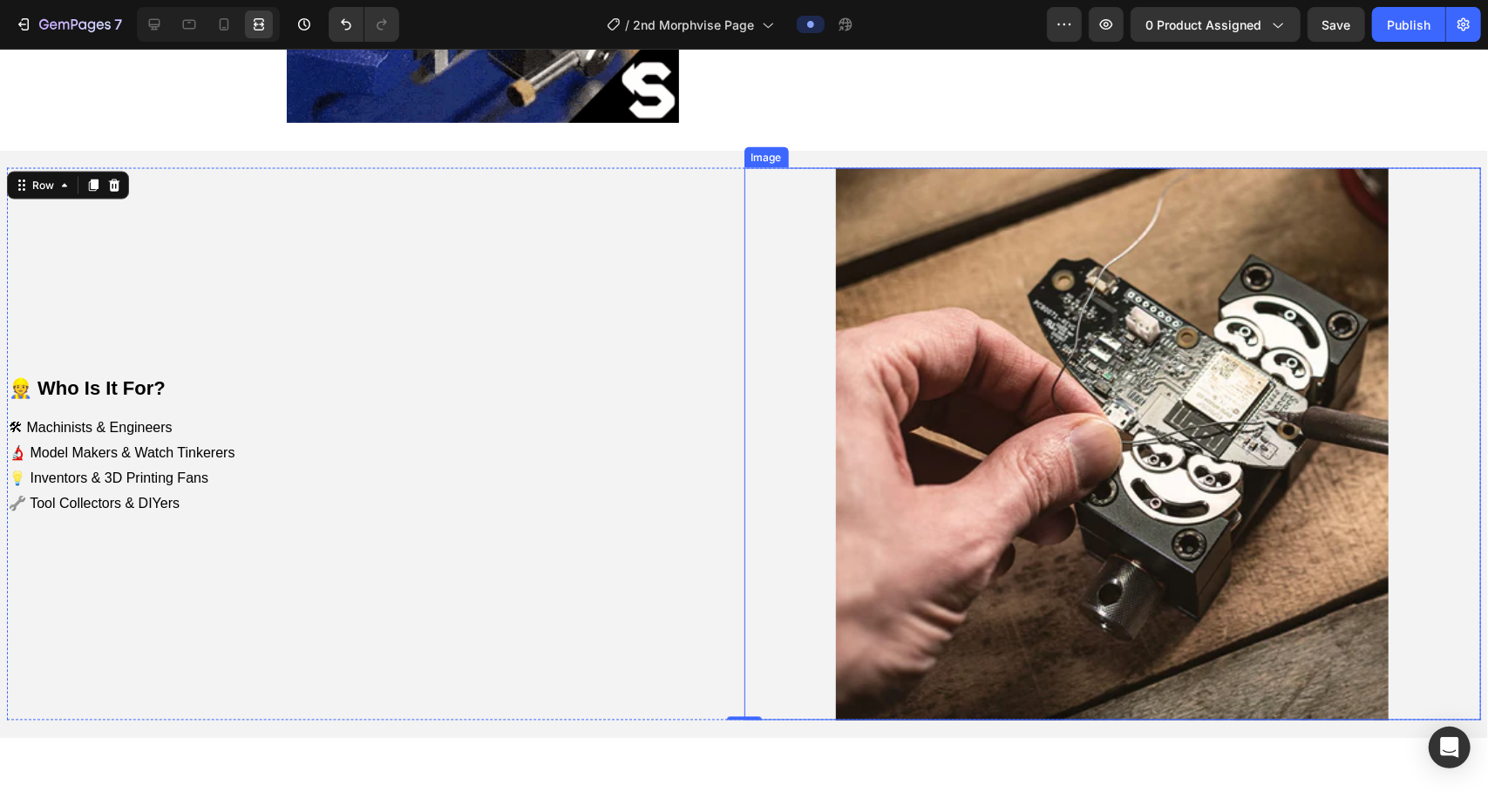 scroll, scrollTop: 2091, scrollLeft: 0, axis: vertical 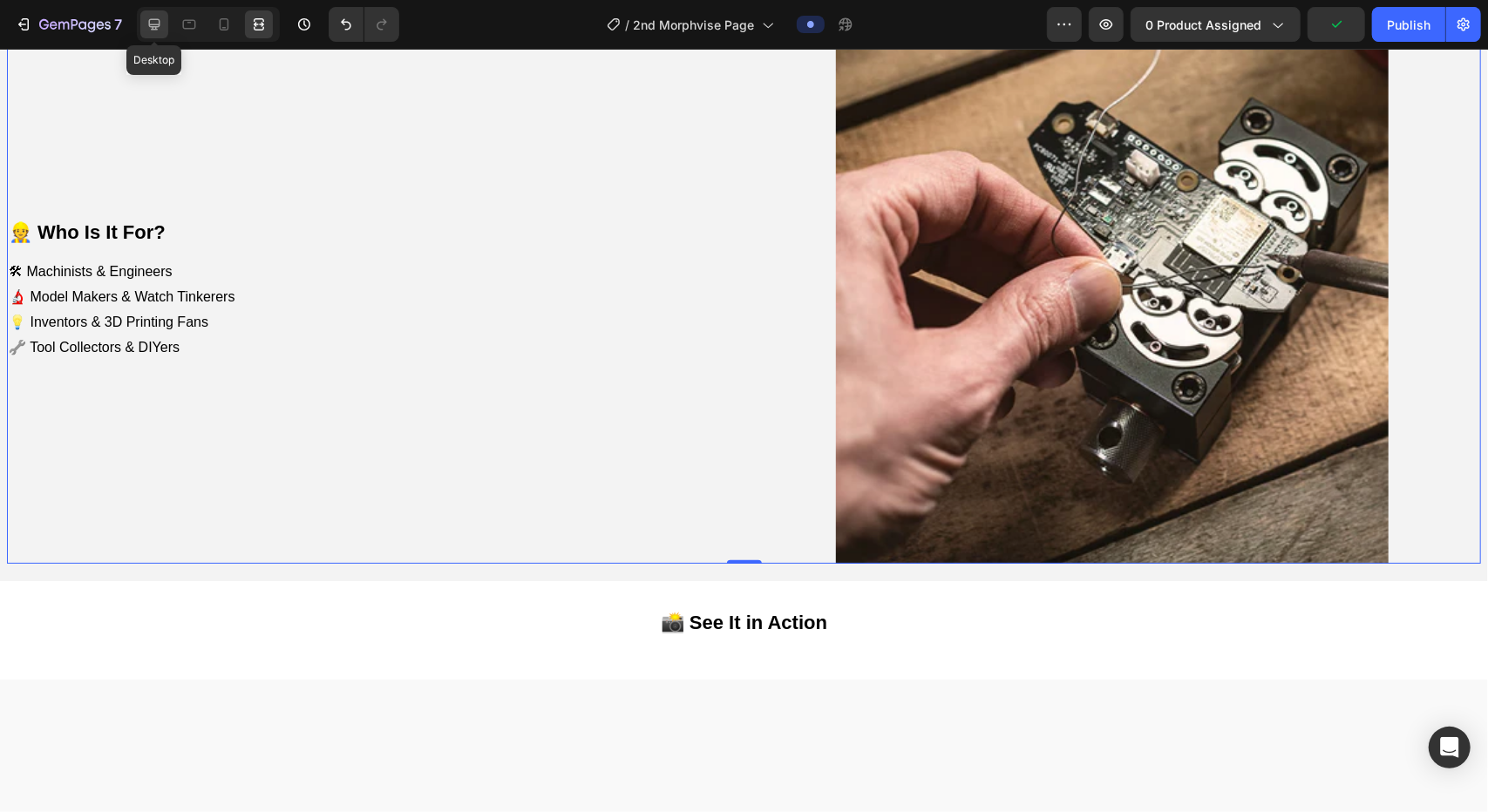 click 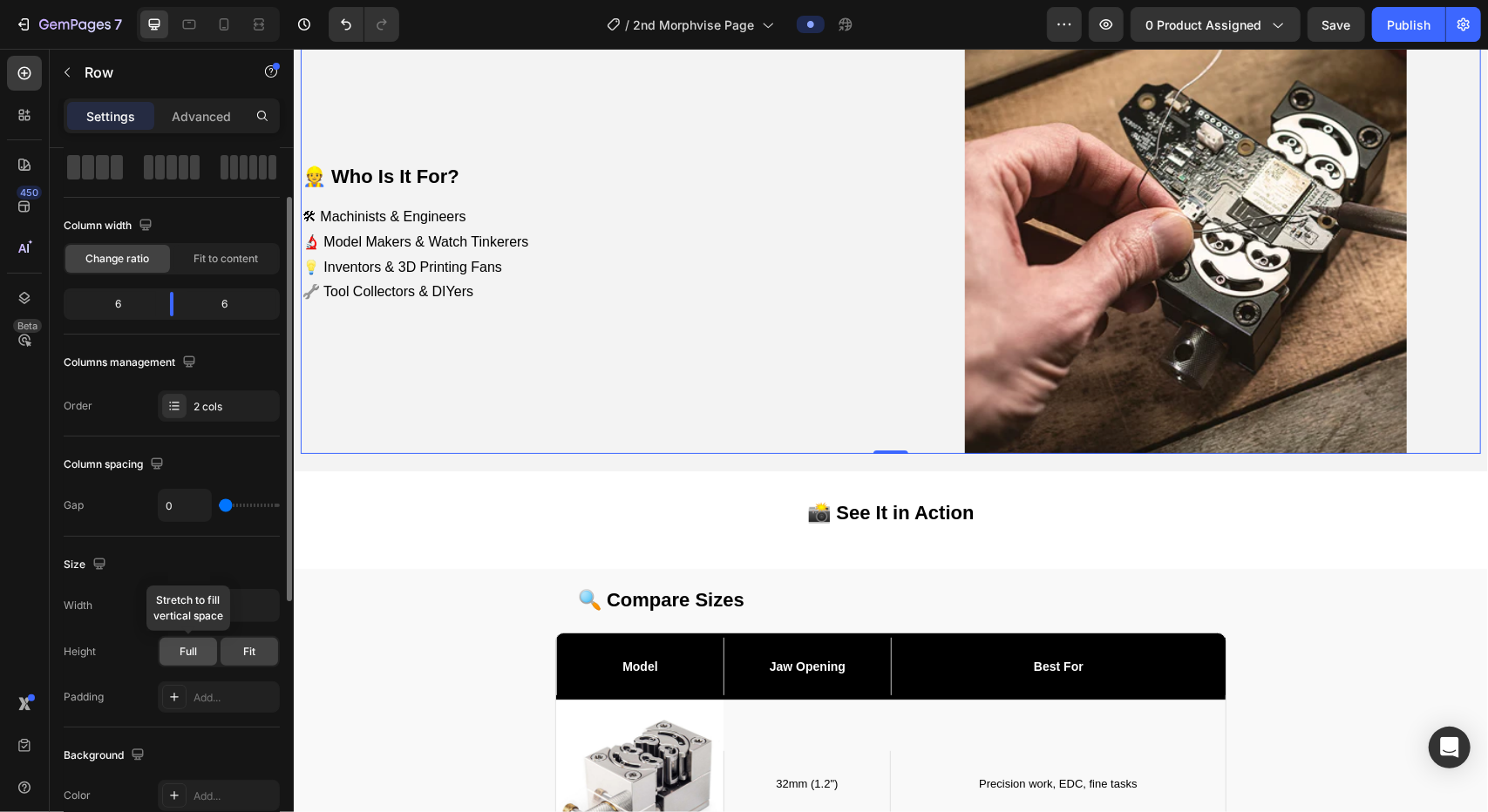 click on "Full" 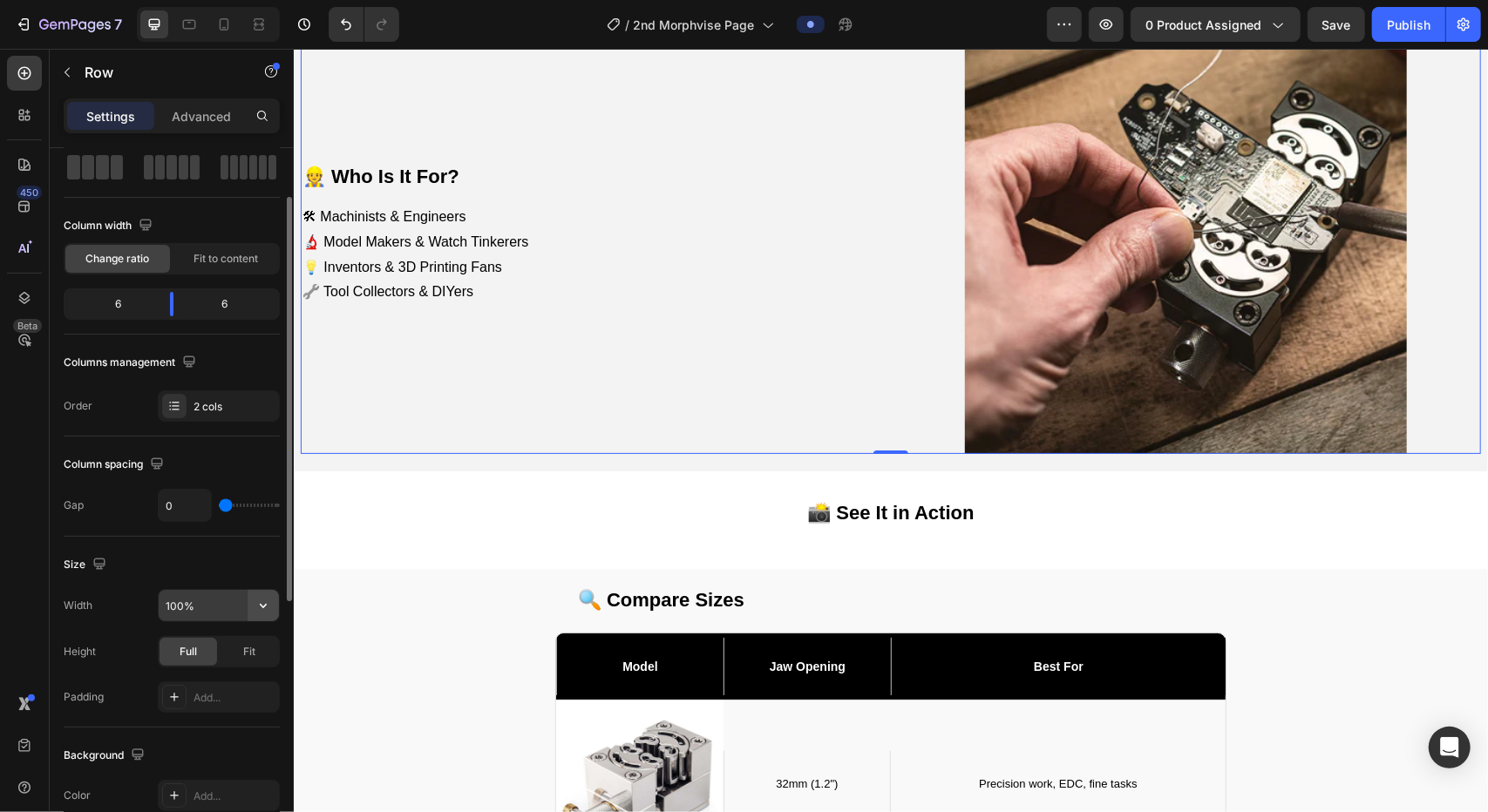 click 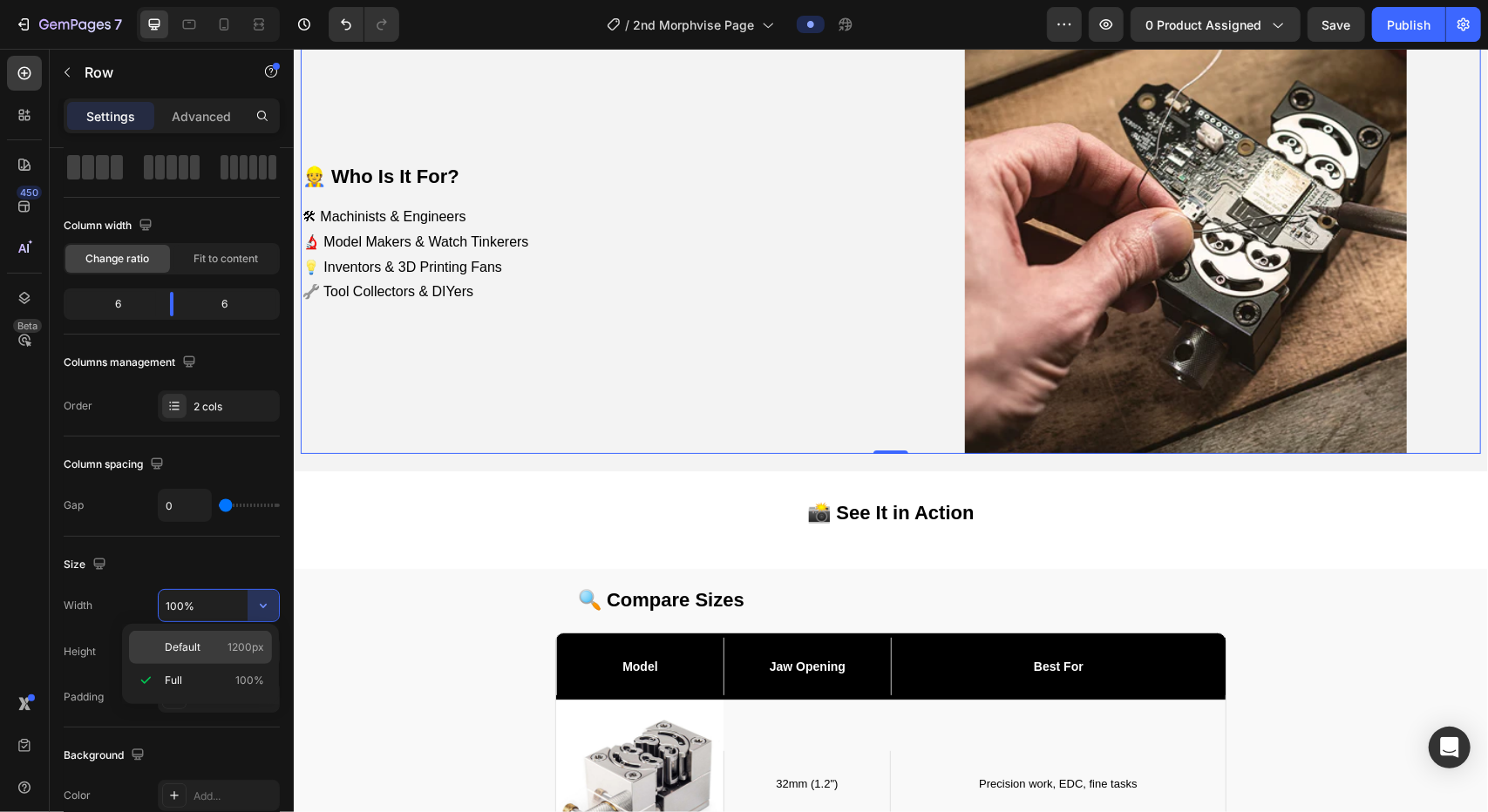 click on "Default 1200px" 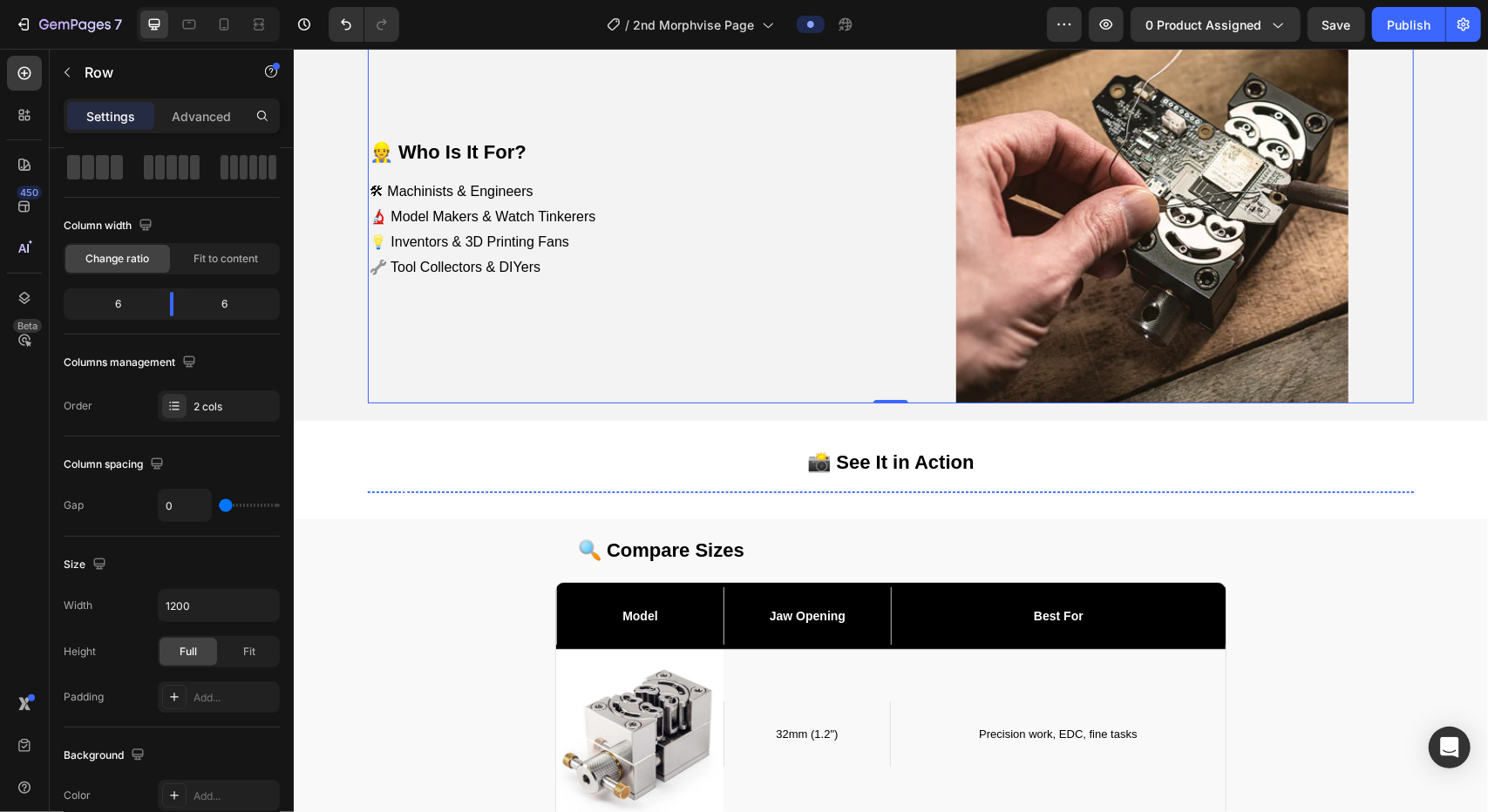 scroll, scrollTop: 1830, scrollLeft: 0, axis: vertical 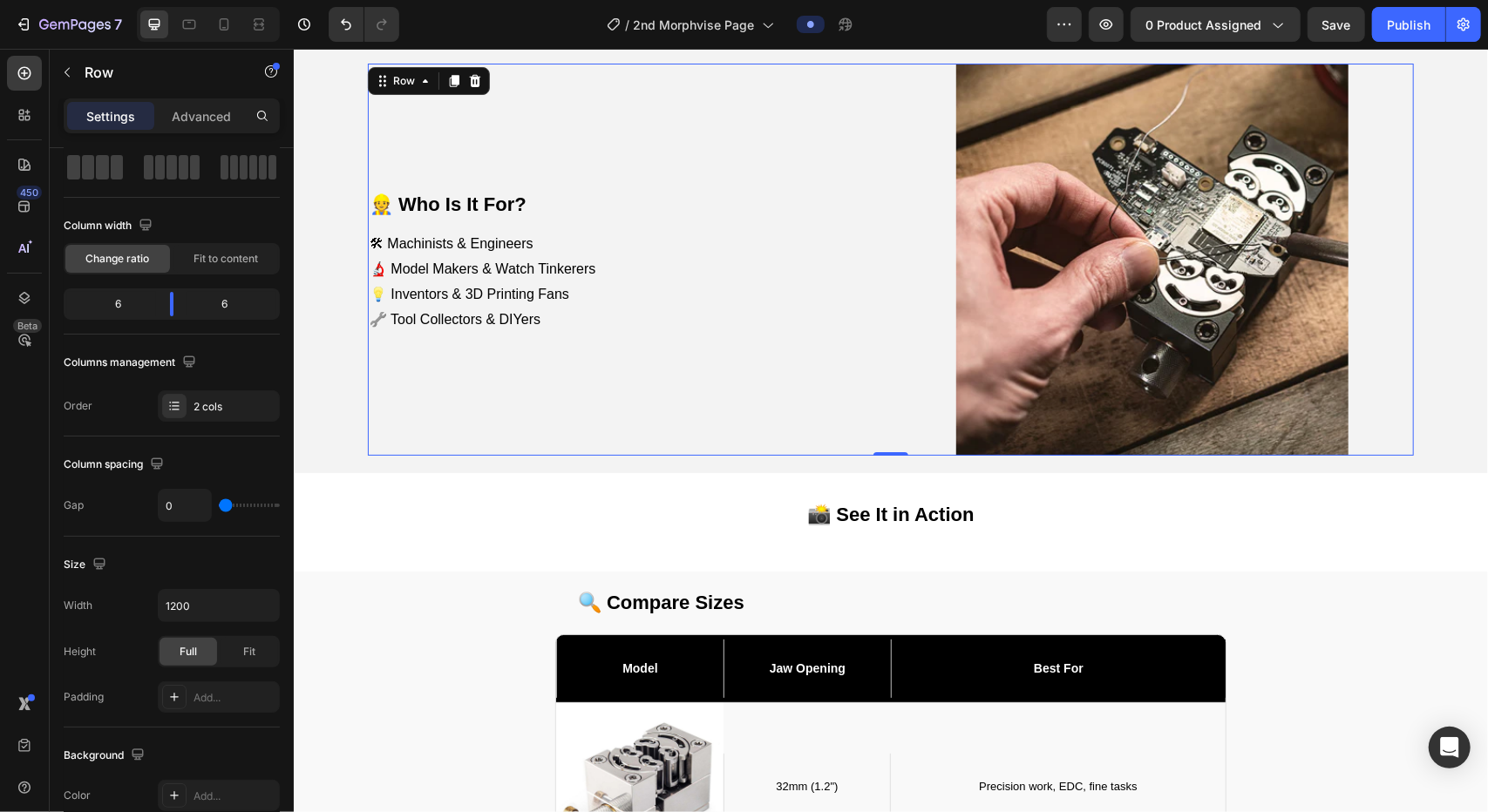click on "👷 Who Is It For? Text Block 🛠 Machinists & Engineers 🔬 Model Makers & Watch Tinkerers 💡 Inventors & 3D Printing Fans 🔧 Tool Collectors & DIYers Text Block" at bounding box center (628, 259) 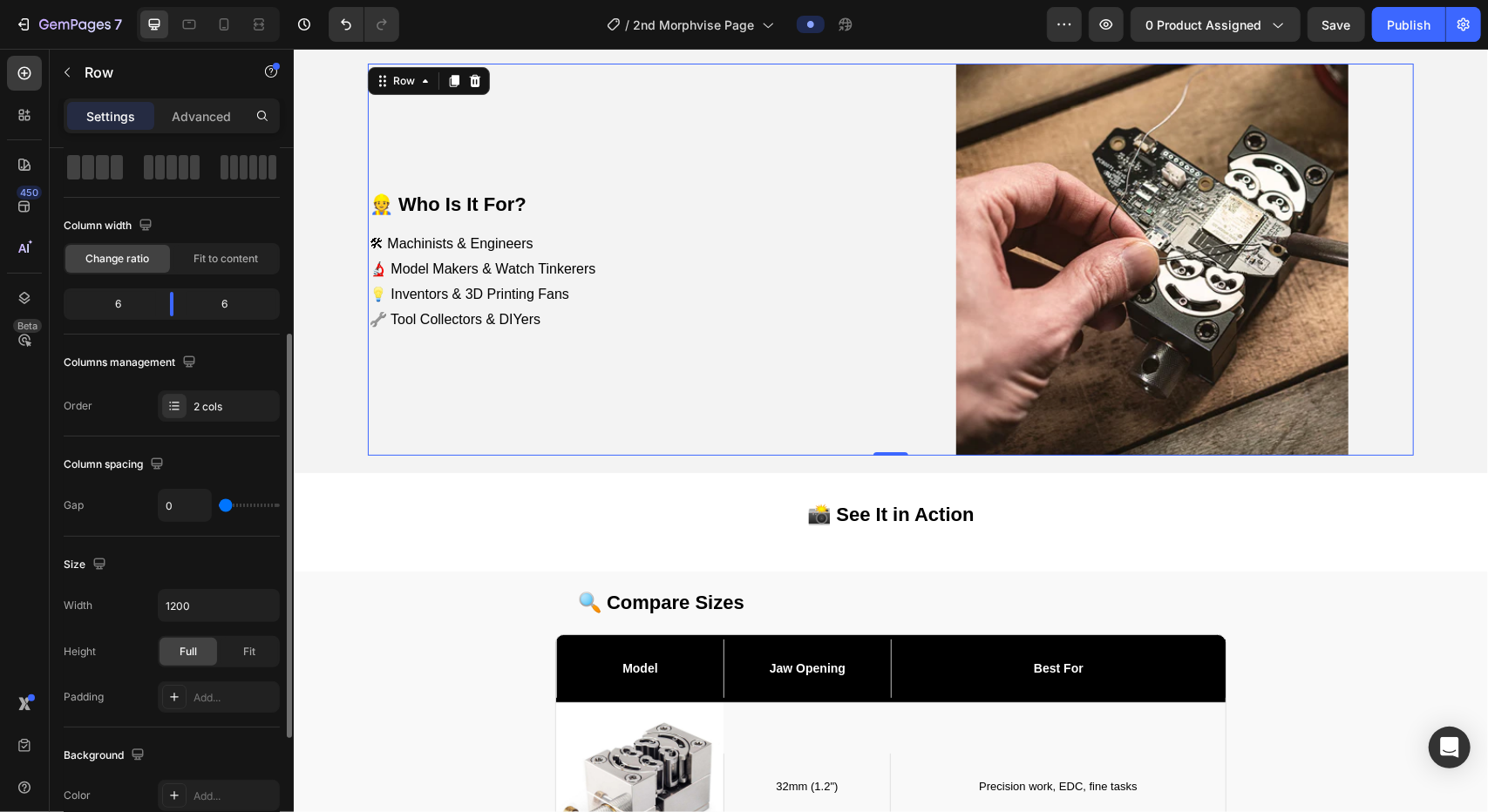 scroll, scrollTop: 545, scrollLeft: 0, axis: vertical 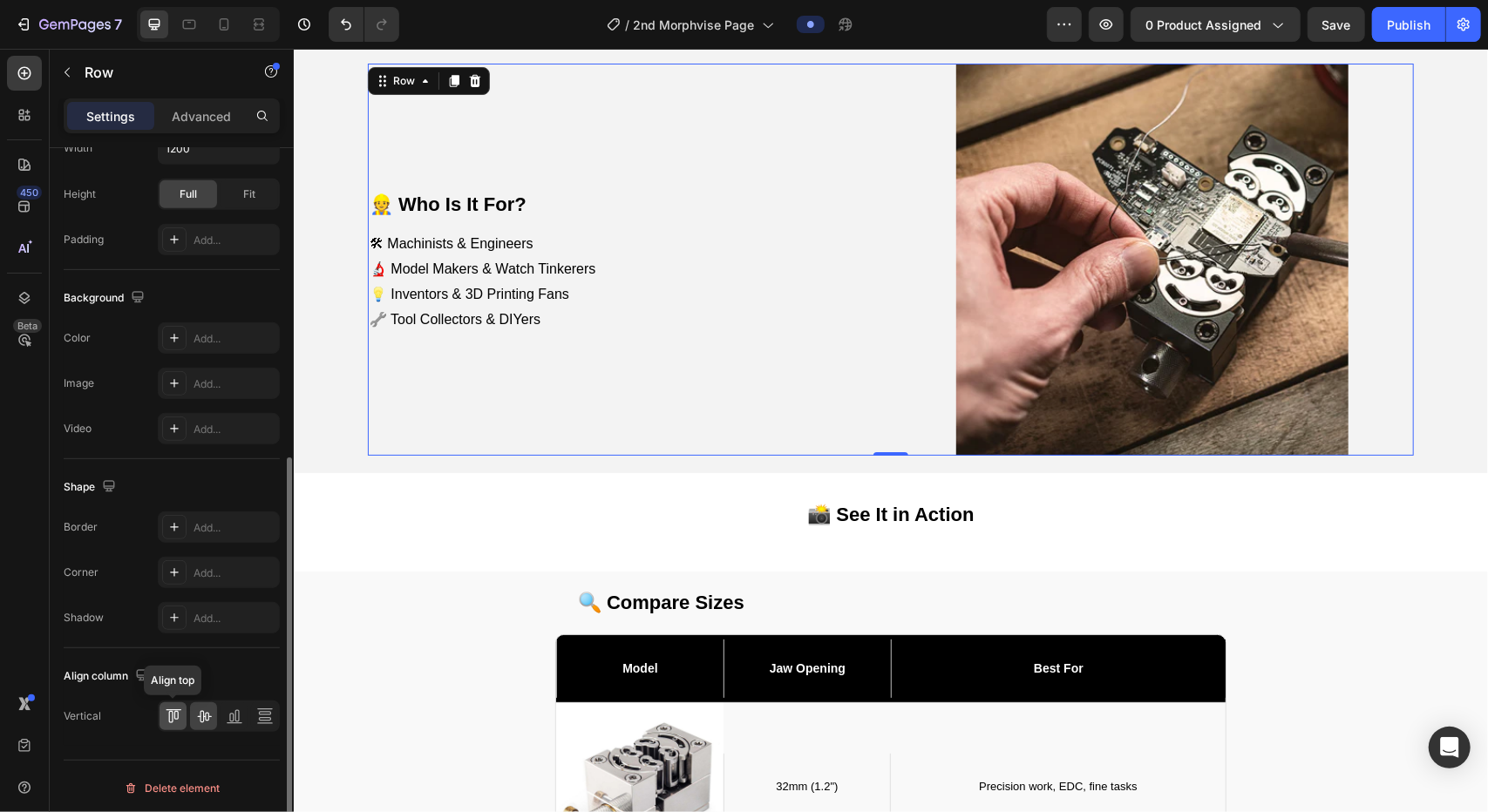 click 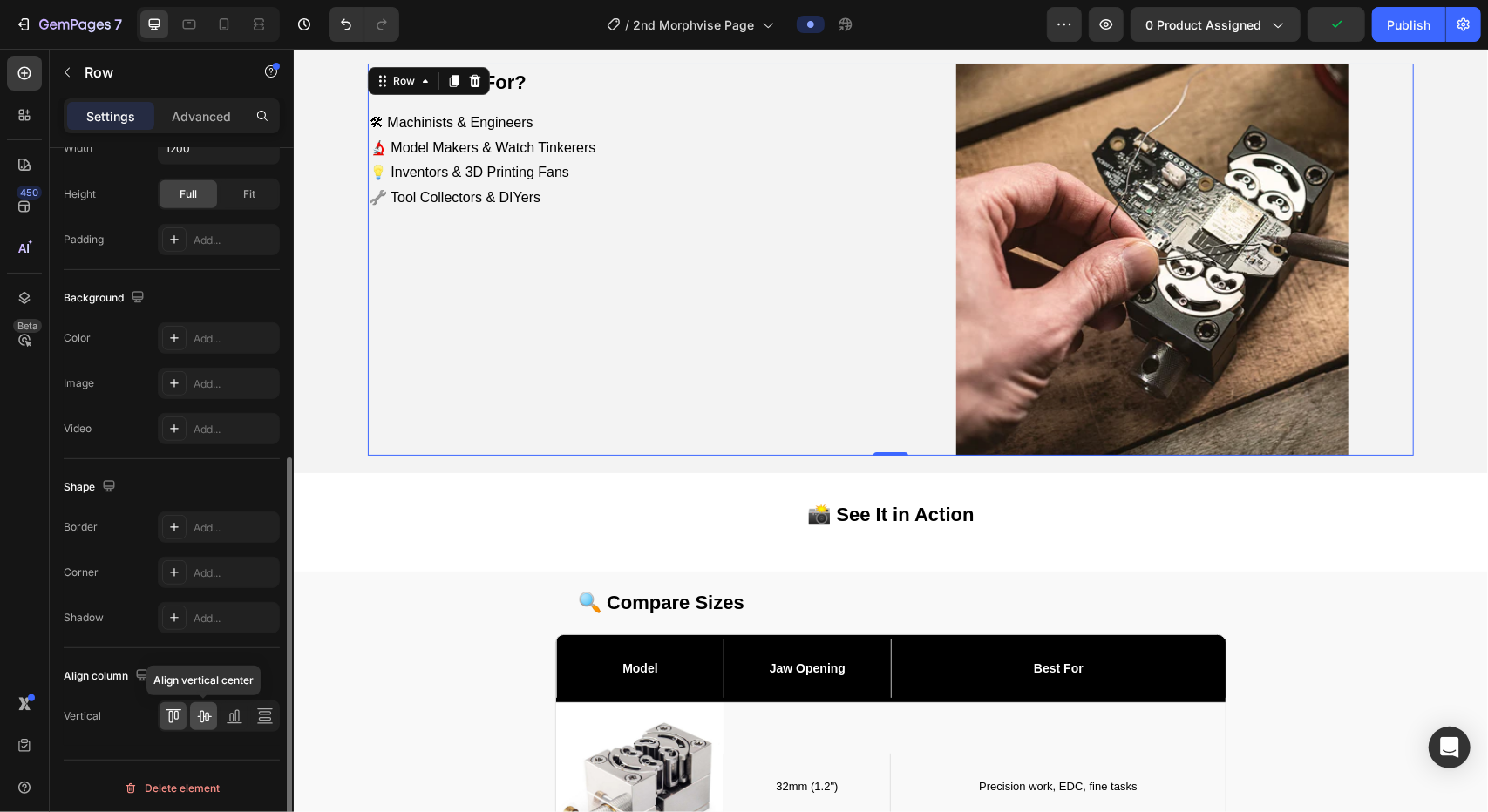 click 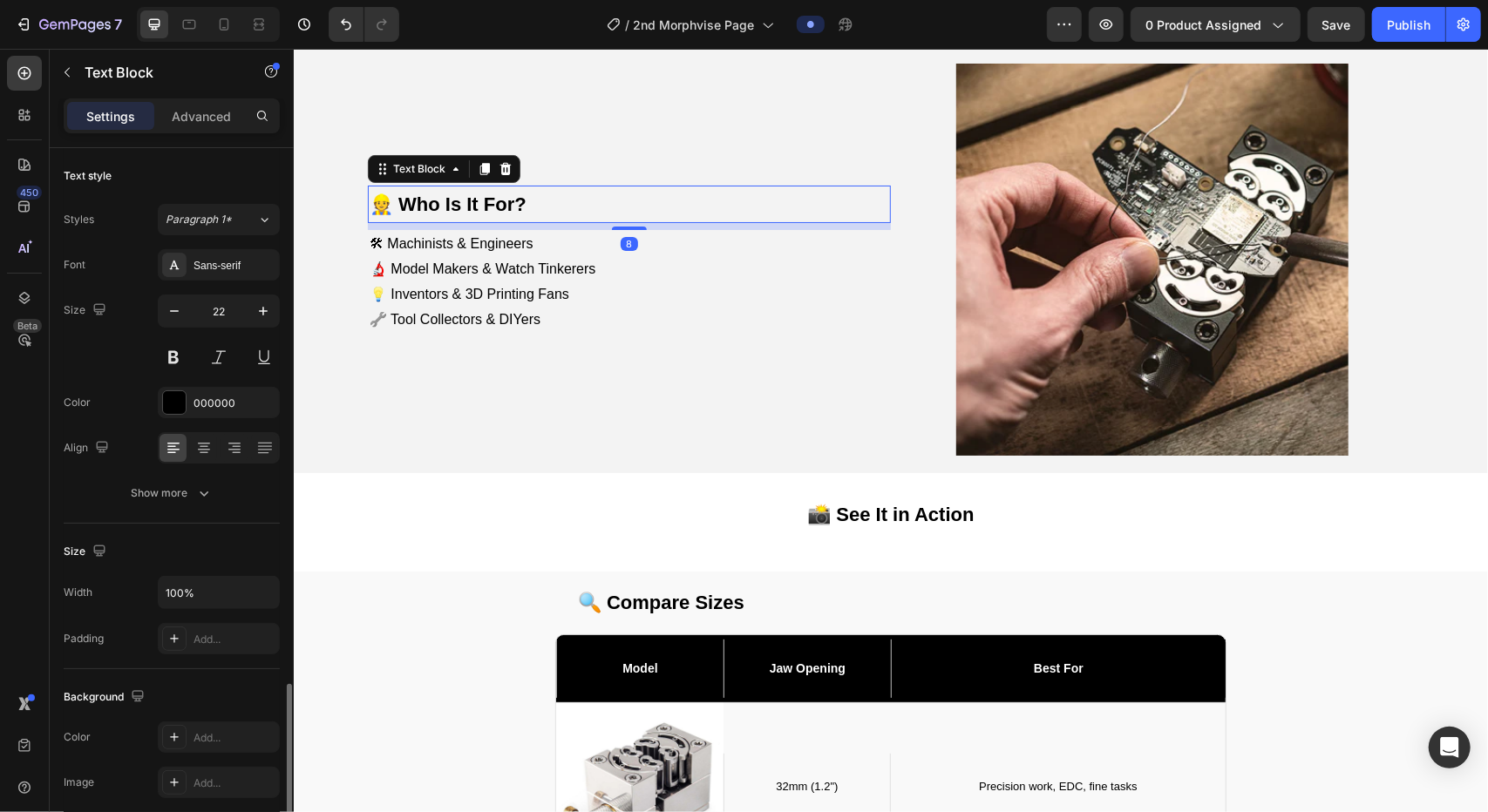 click on "👷 Who Is It For?" at bounding box center (628, 204) 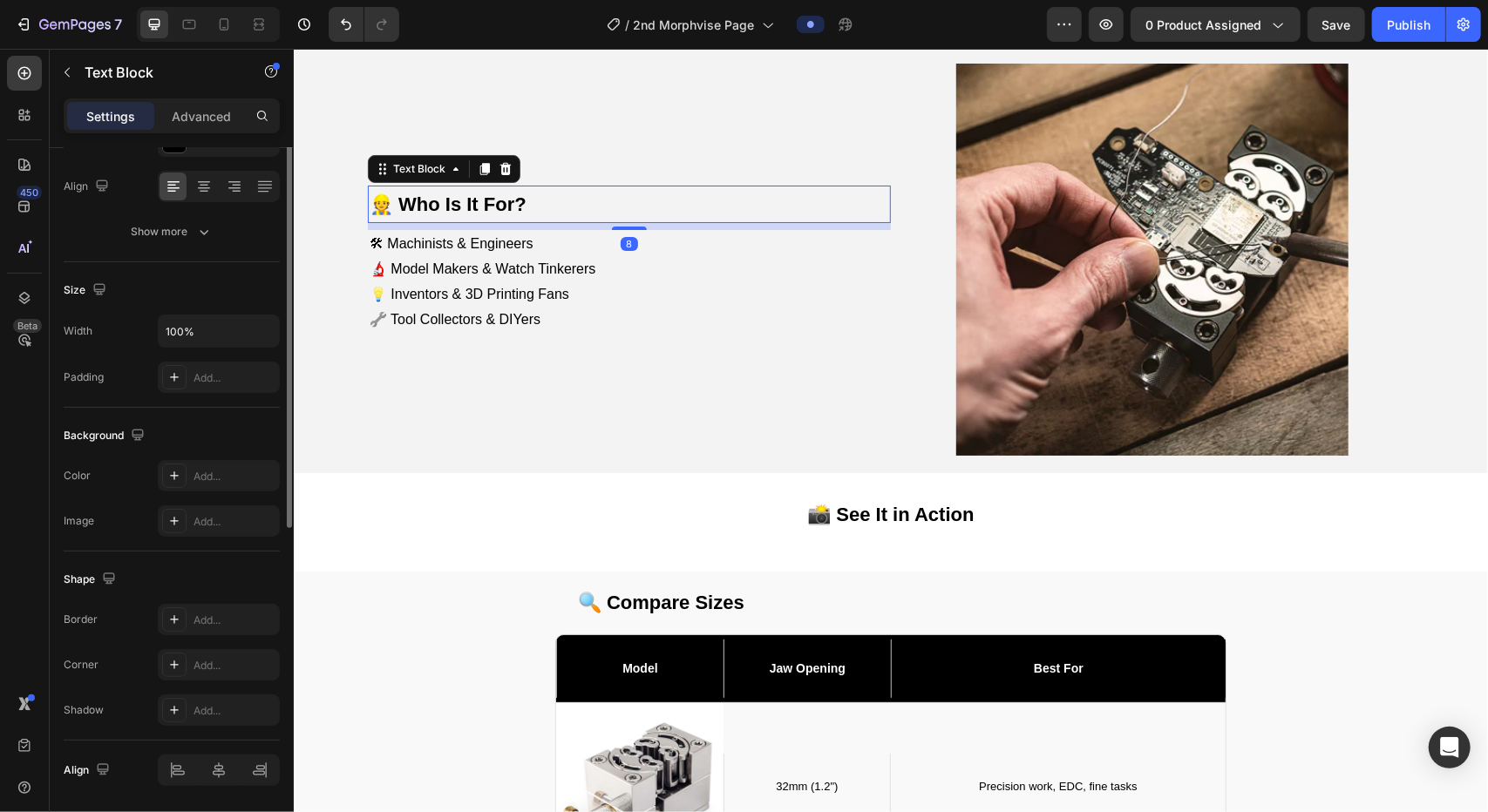 scroll, scrollTop: 316, scrollLeft: 0, axis: vertical 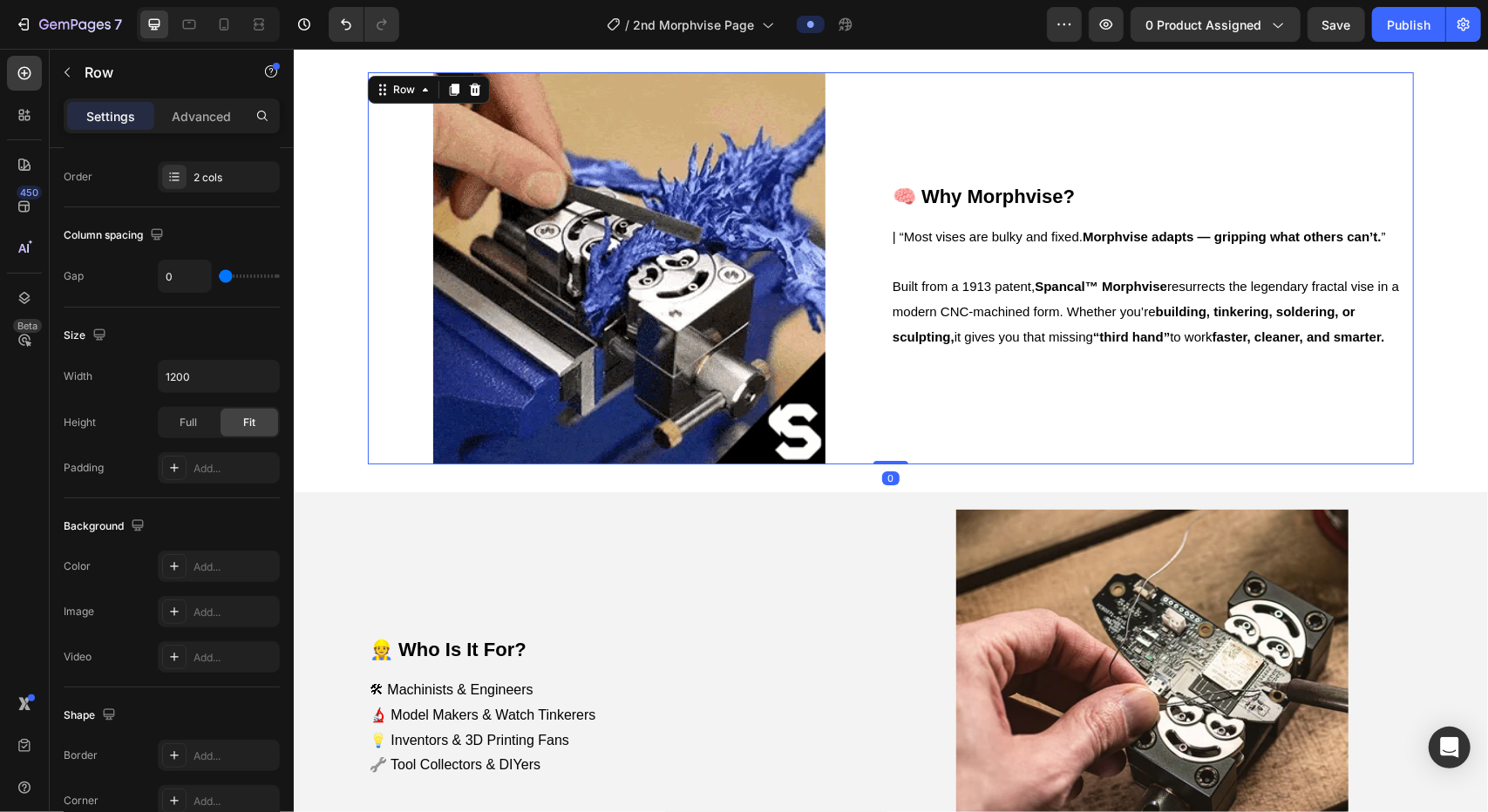 click on "🧠 Why Morphvise? Text Block | “Most vises are bulky and fixed.  Morphvise adapts — gripping what others can’t. ”   Built from a 1913 patent,  Spancal™ Morphvise  resurrects the legendary fractal vise in a modern CNC-machined form. Whether you’re  building, tinkering, soldering, or sculpting,  it gives you that missing  “third hand”  to work  faster, cleaner, and smarter. Text Block Row" at bounding box center [1152, 267] 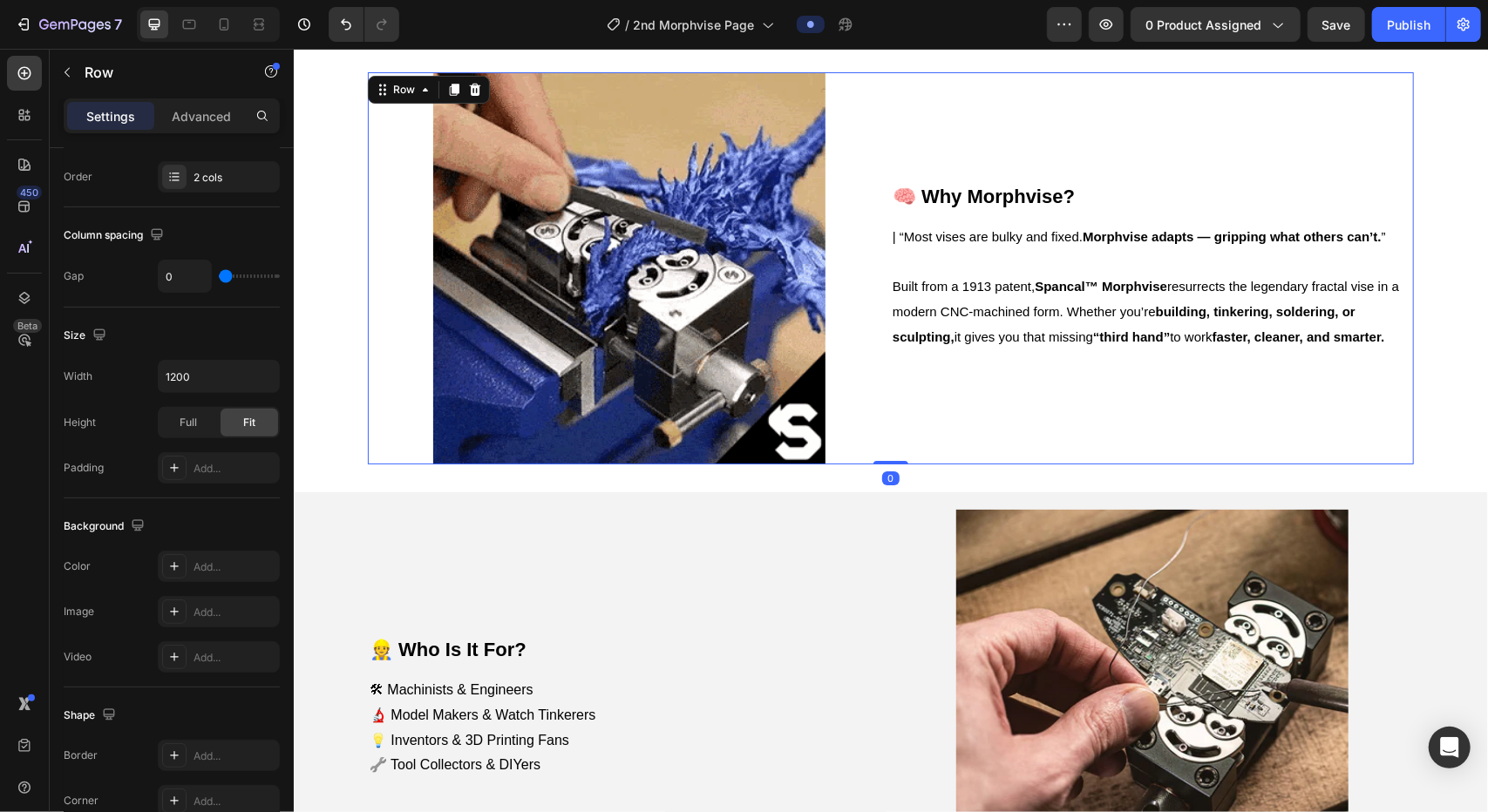 scroll, scrollTop: 0, scrollLeft: 0, axis: both 